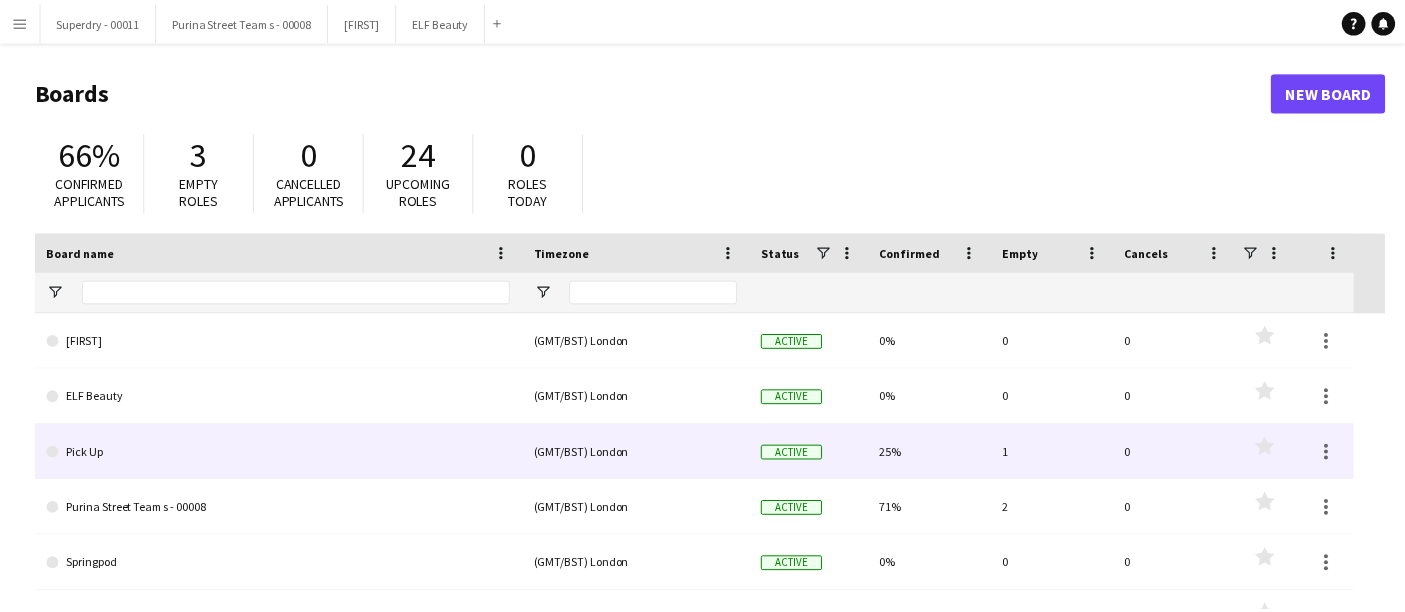 scroll, scrollTop: 0, scrollLeft: 0, axis: both 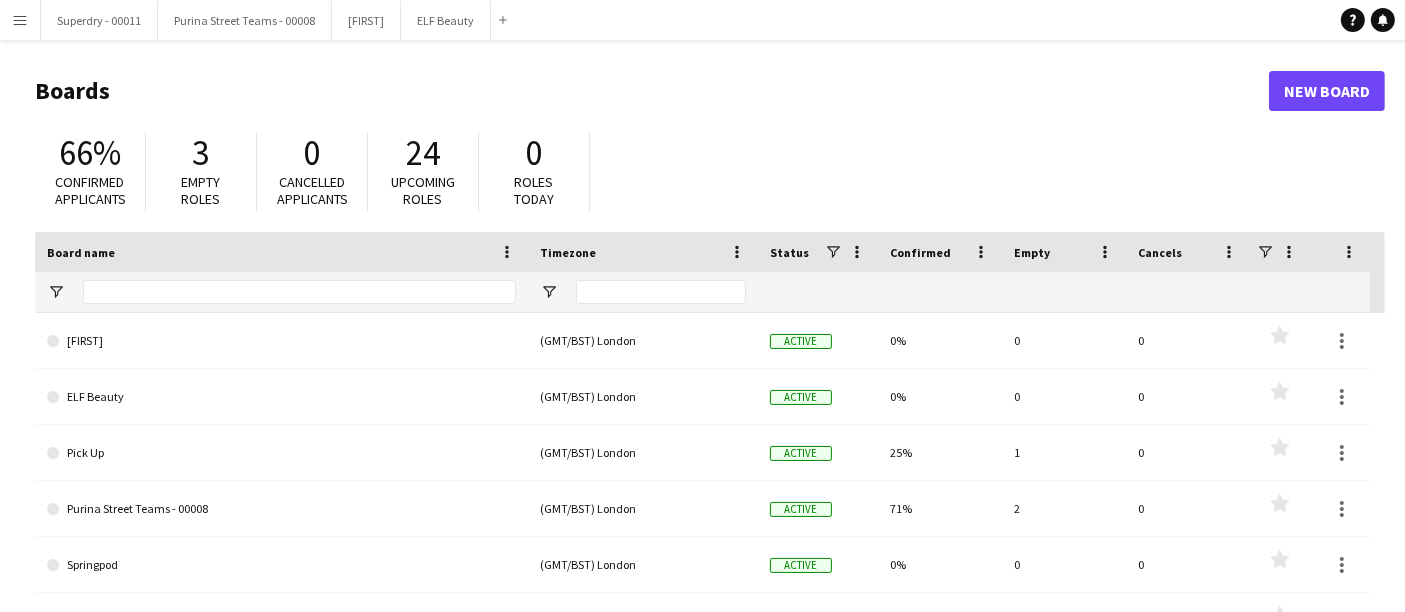 click on "Menu" at bounding box center (20, 20) 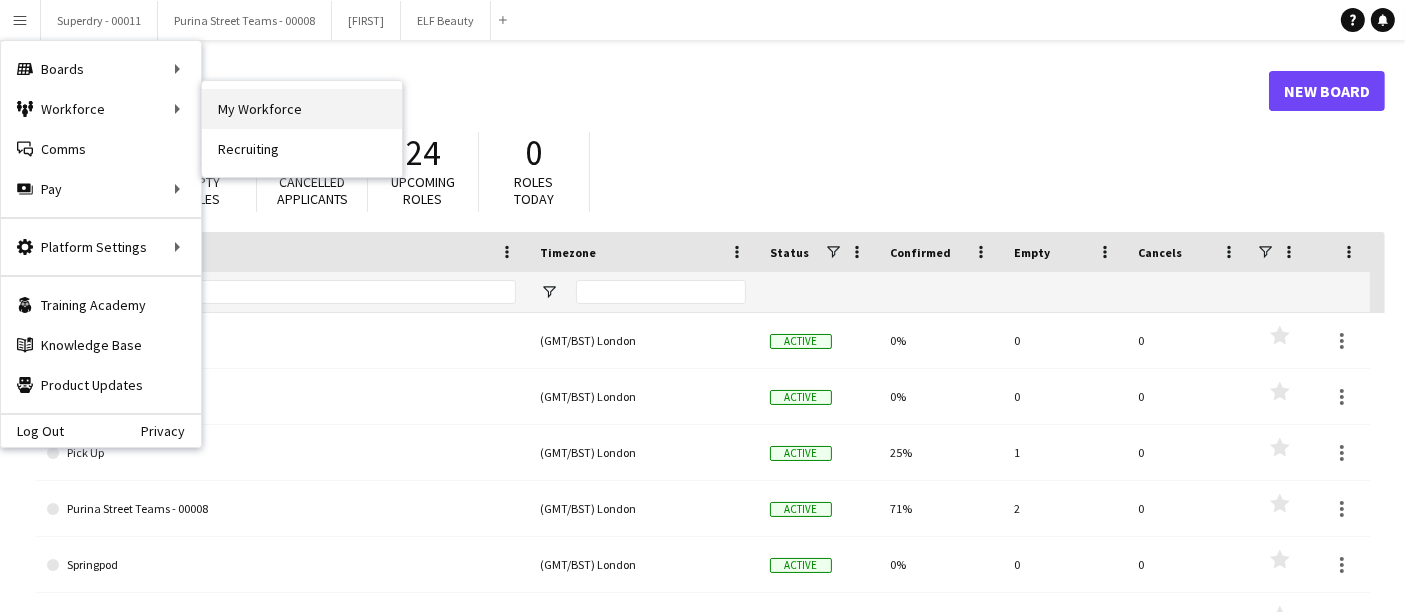 click on "My Workforce" at bounding box center [302, 109] 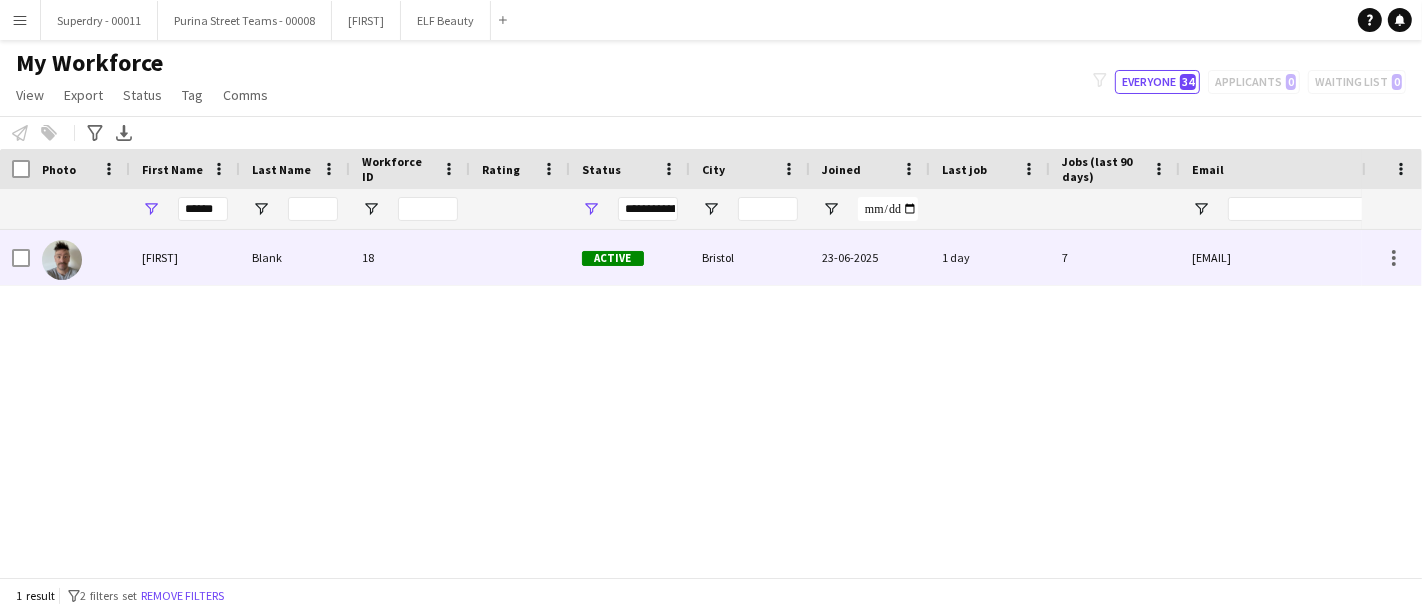 click on "[FIRST]" at bounding box center (185, 257) 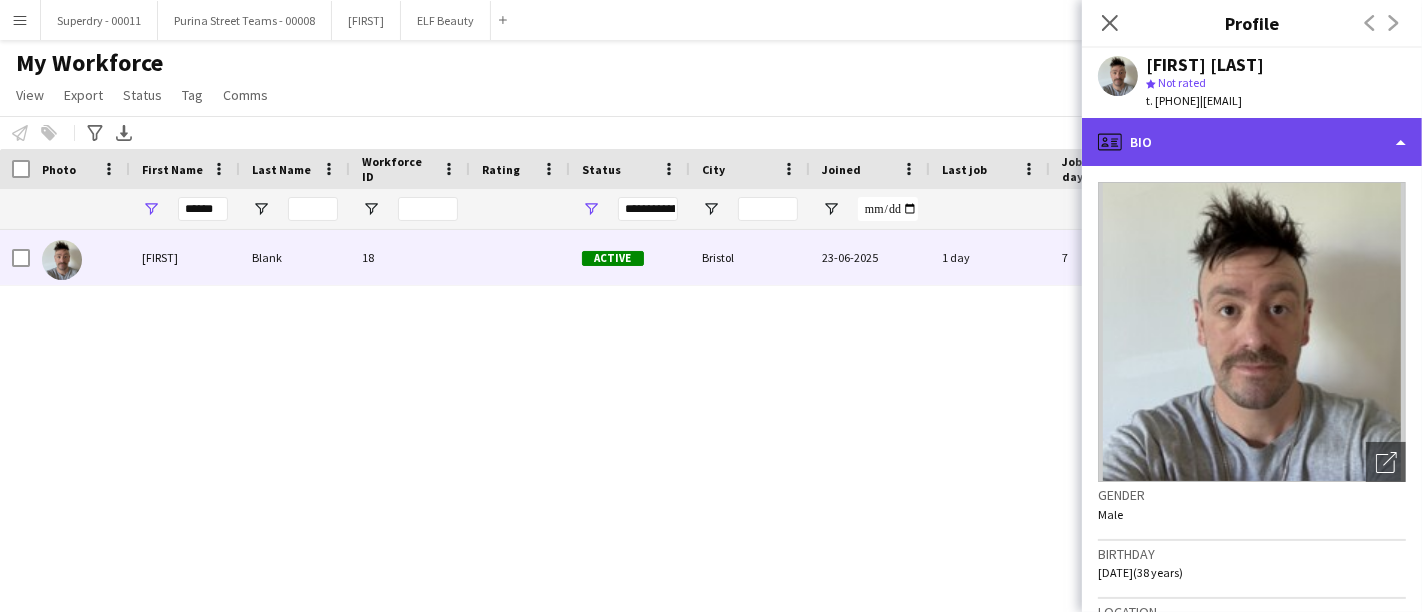 click on "profile
Bio" 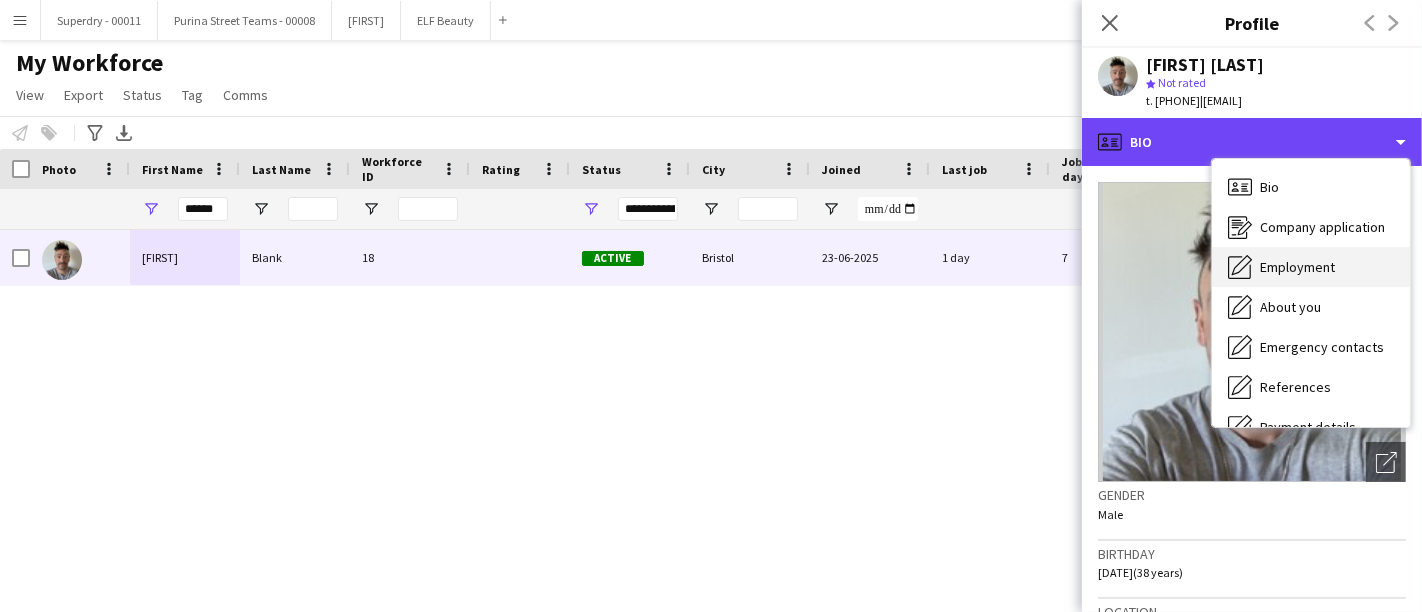 scroll, scrollTop: 227, scrollLeft: 0, axis: vertical 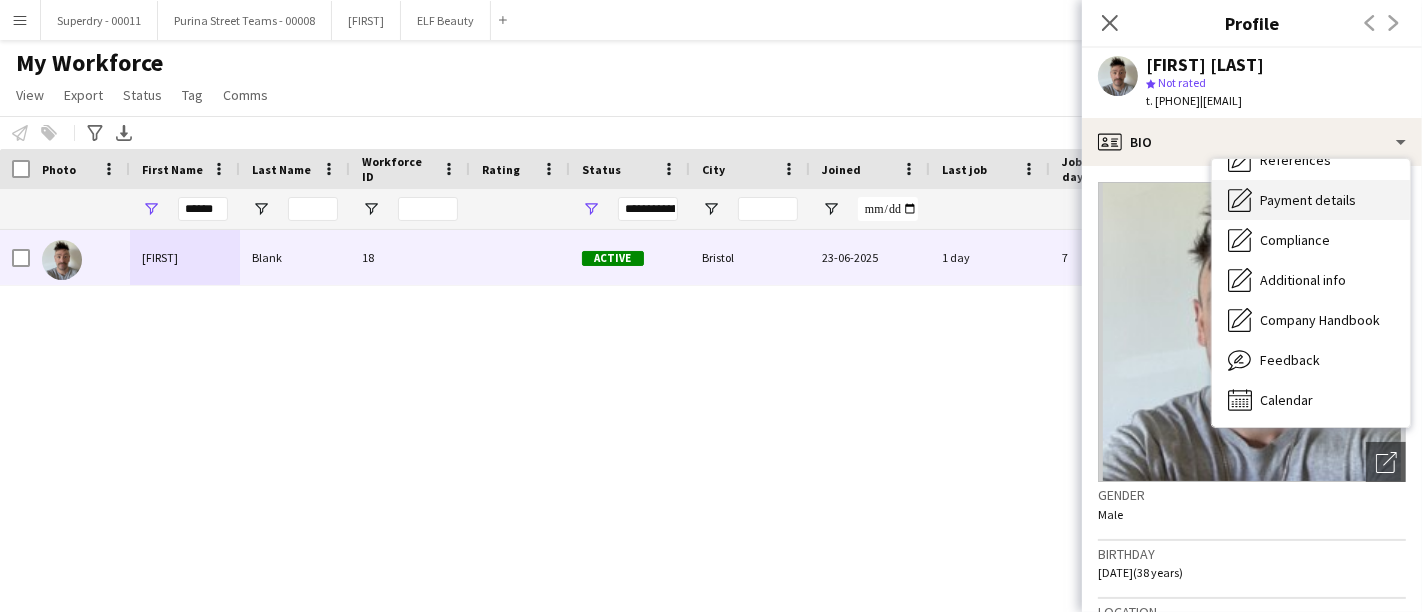 click on "Payment details" at bounding box center (1308, 200) 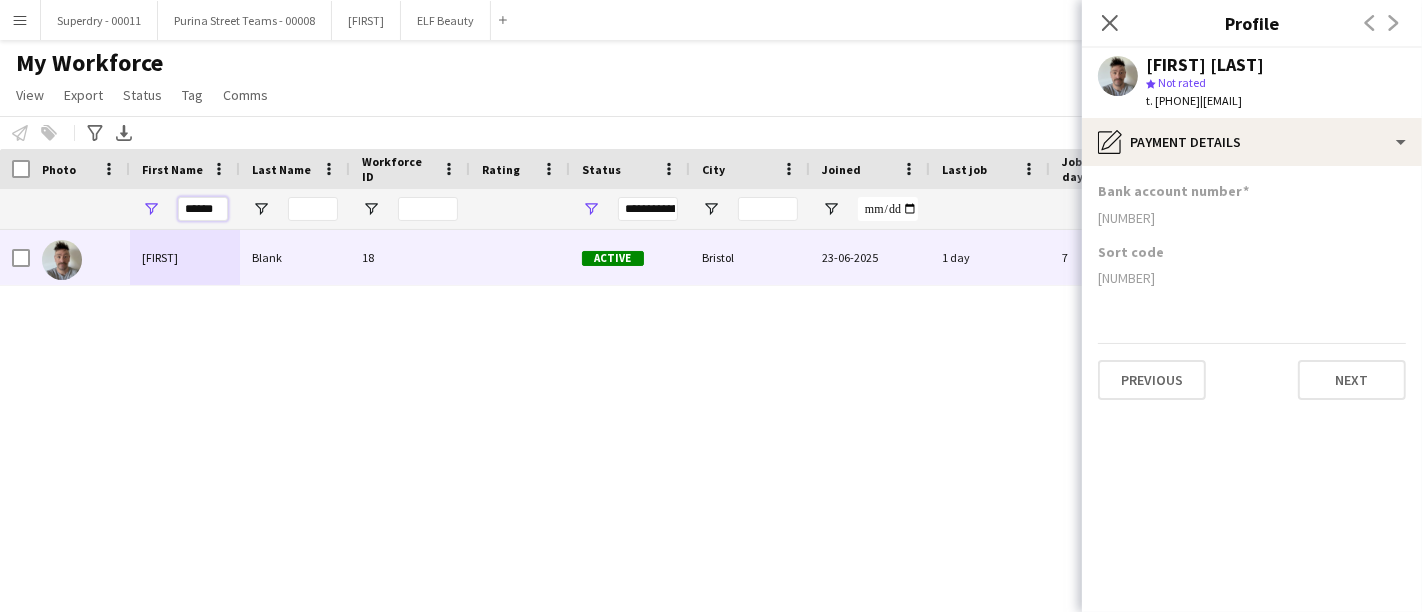 click on "******" at bounding box center [203, 209] 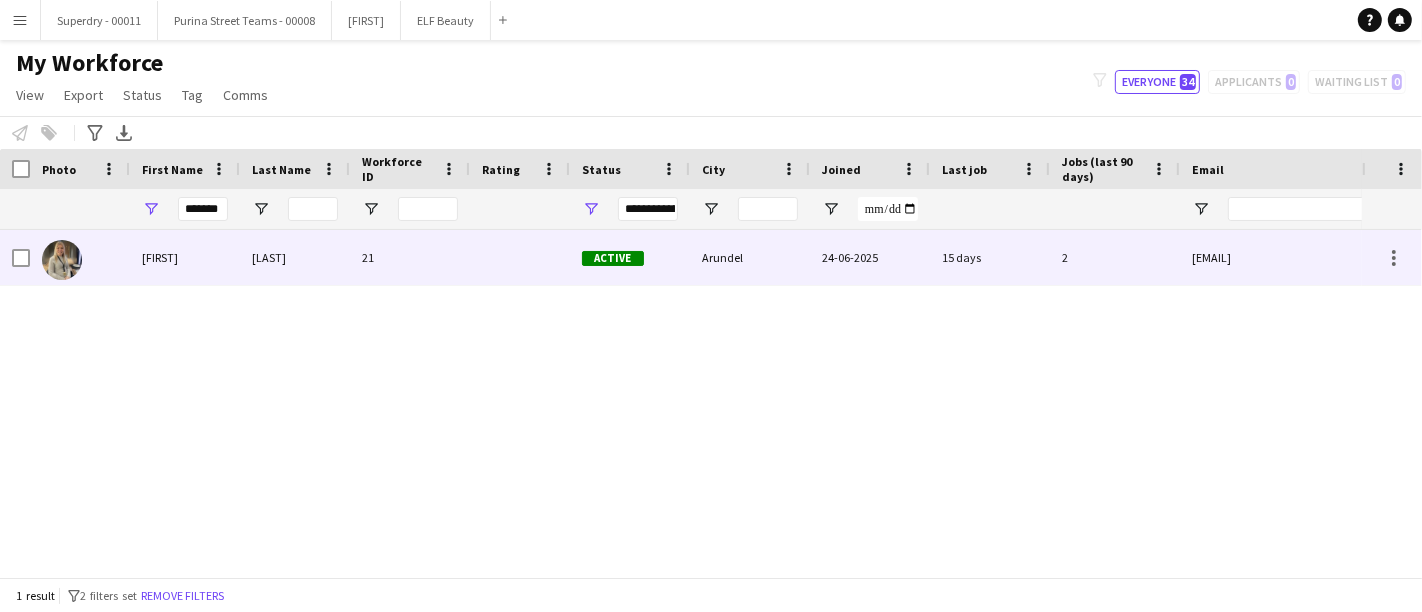 click on "[FIRST]" at bounding box center (185, 257) 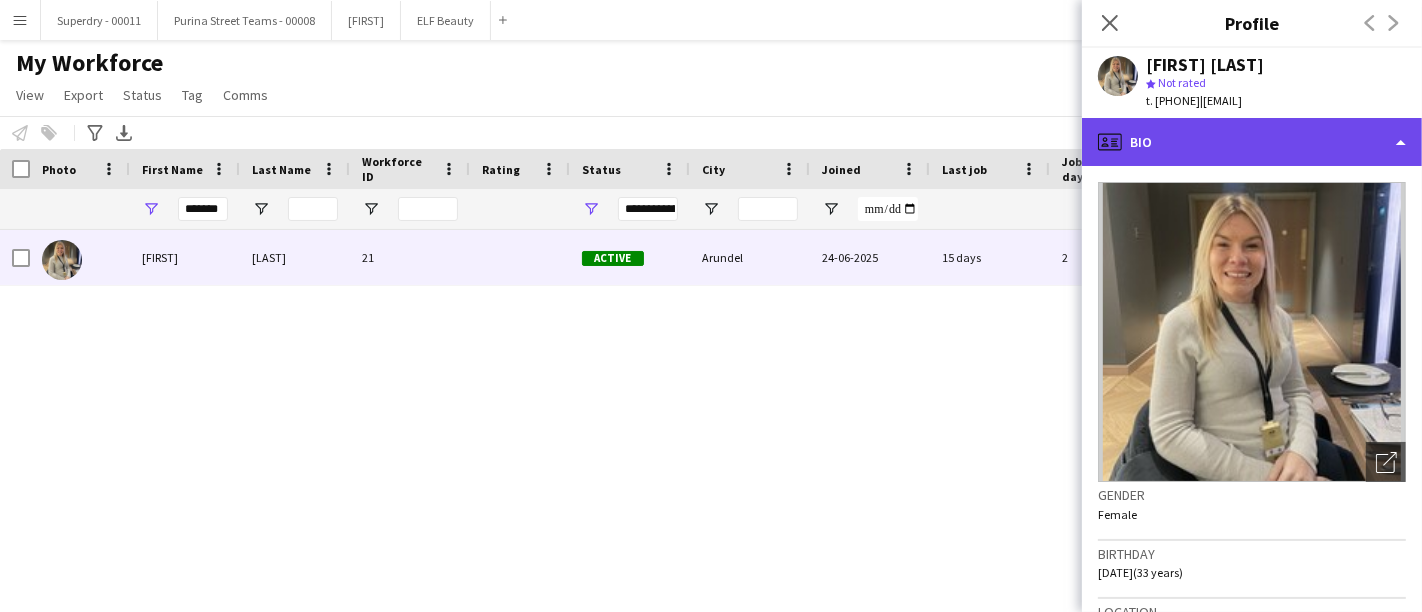 click on "profile
Bio" 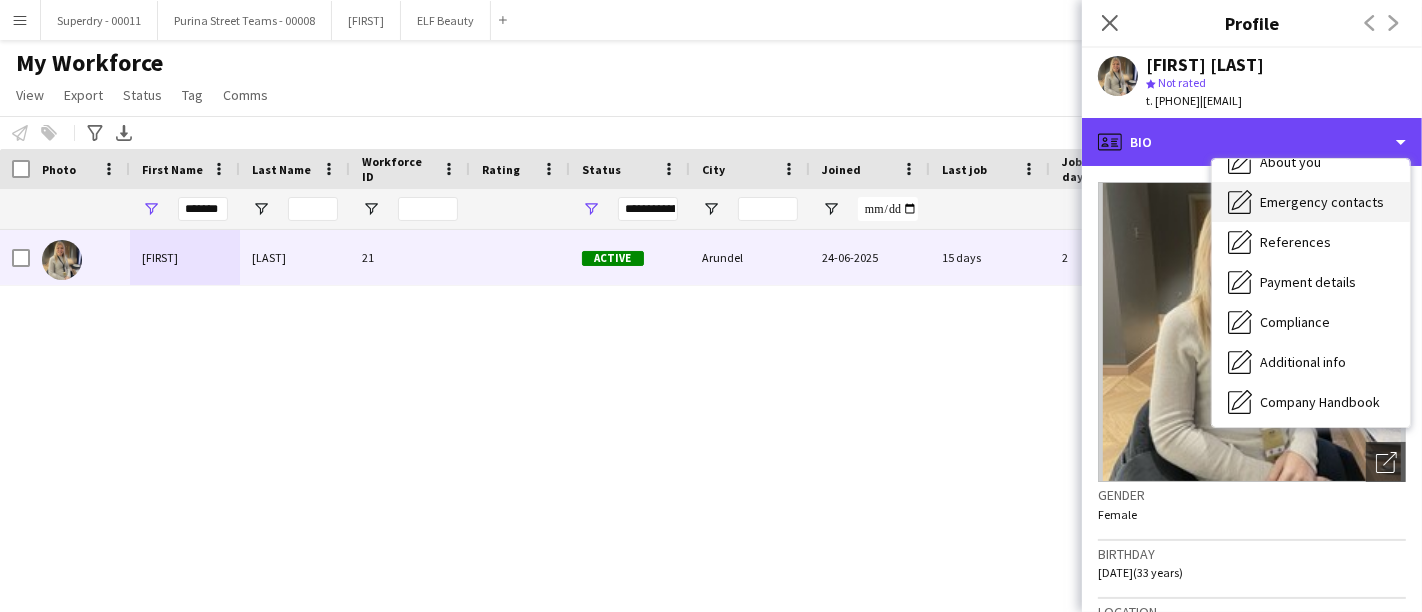scroll, scrollTop: 111, scrollLeft: 0, axis: vertical 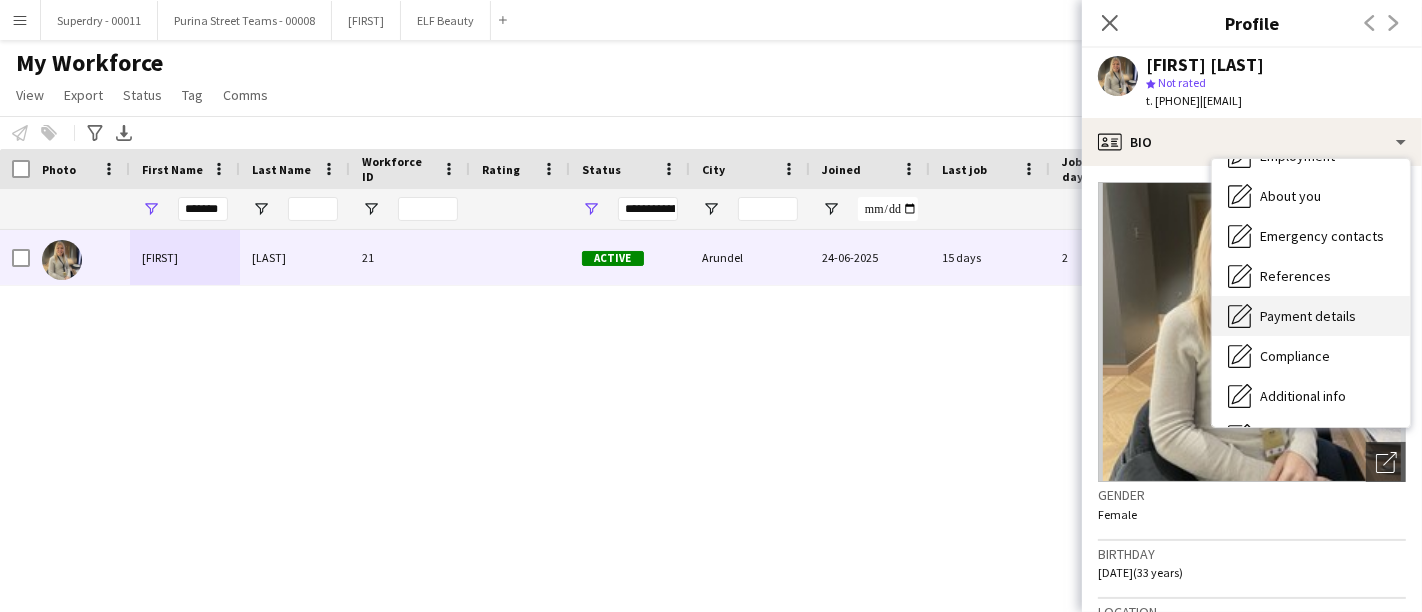 click on "Payment details" at bounding box center [1308, 316] 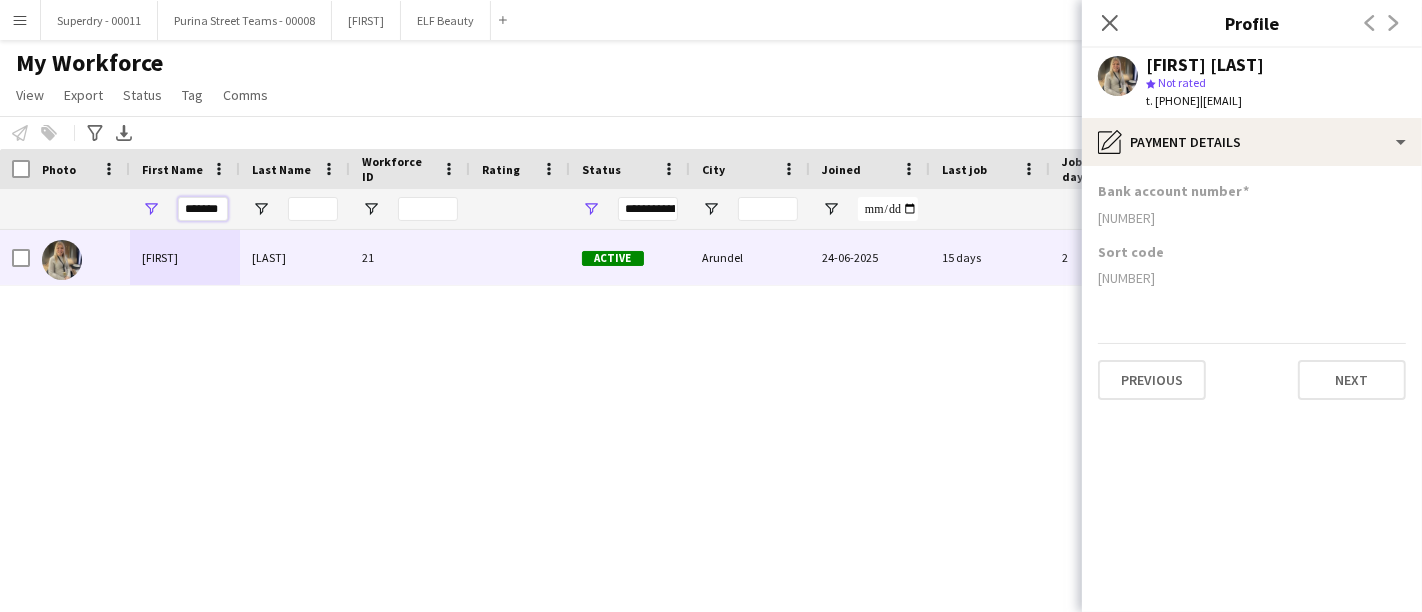 click on "*******" at bounding box center [203, 209] 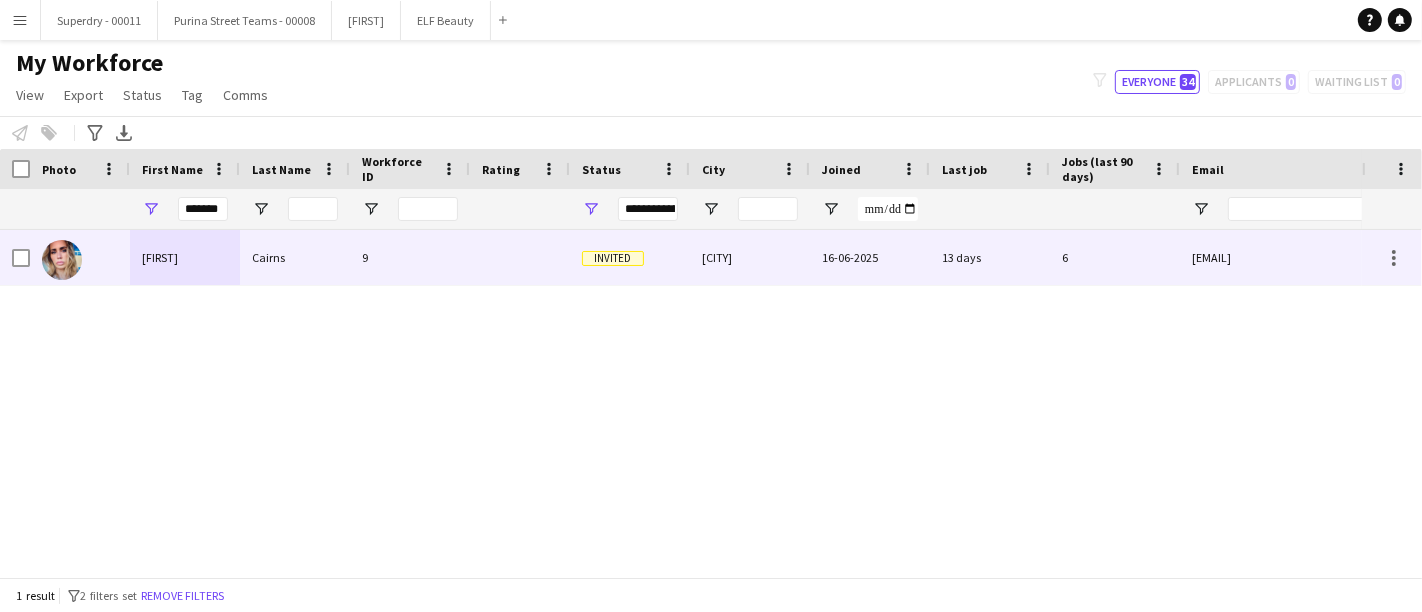 click on "[FIRST]" at bounding box center [185, 257] 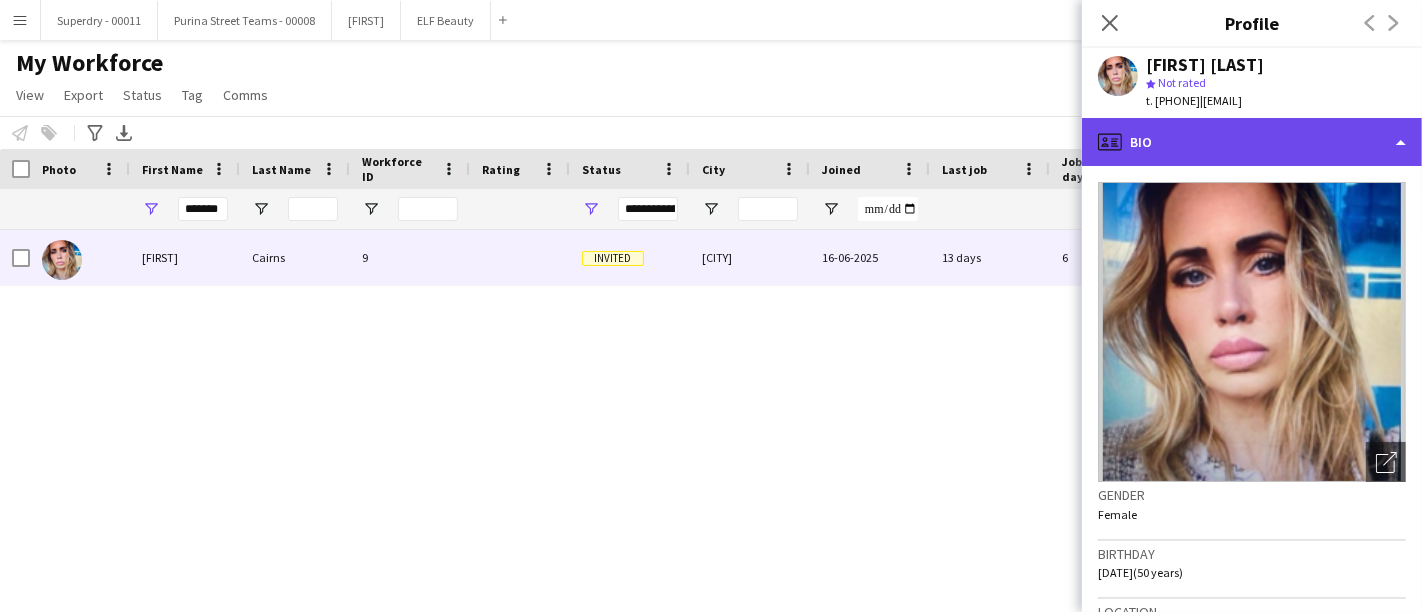 click on "profile
Bio" 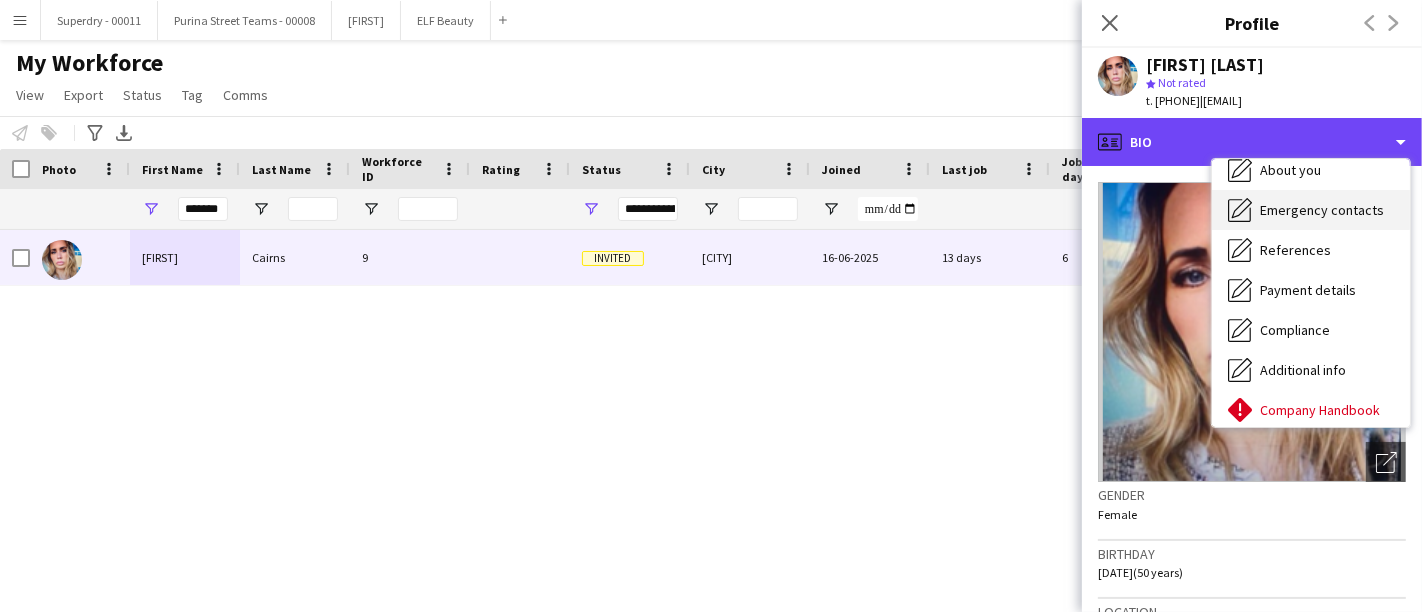 scroll, scrollTop: 222, scrollLeft: 0, axis: vertical 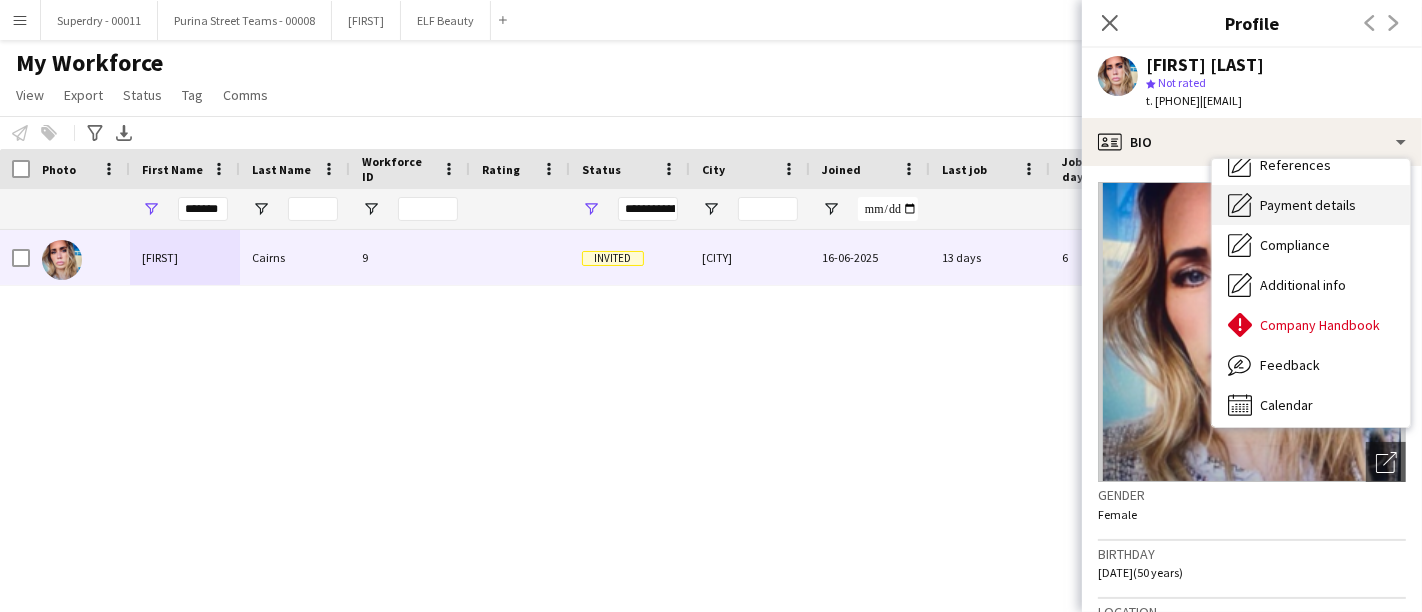click on "Payment details" at bounding box center (1308, 205) 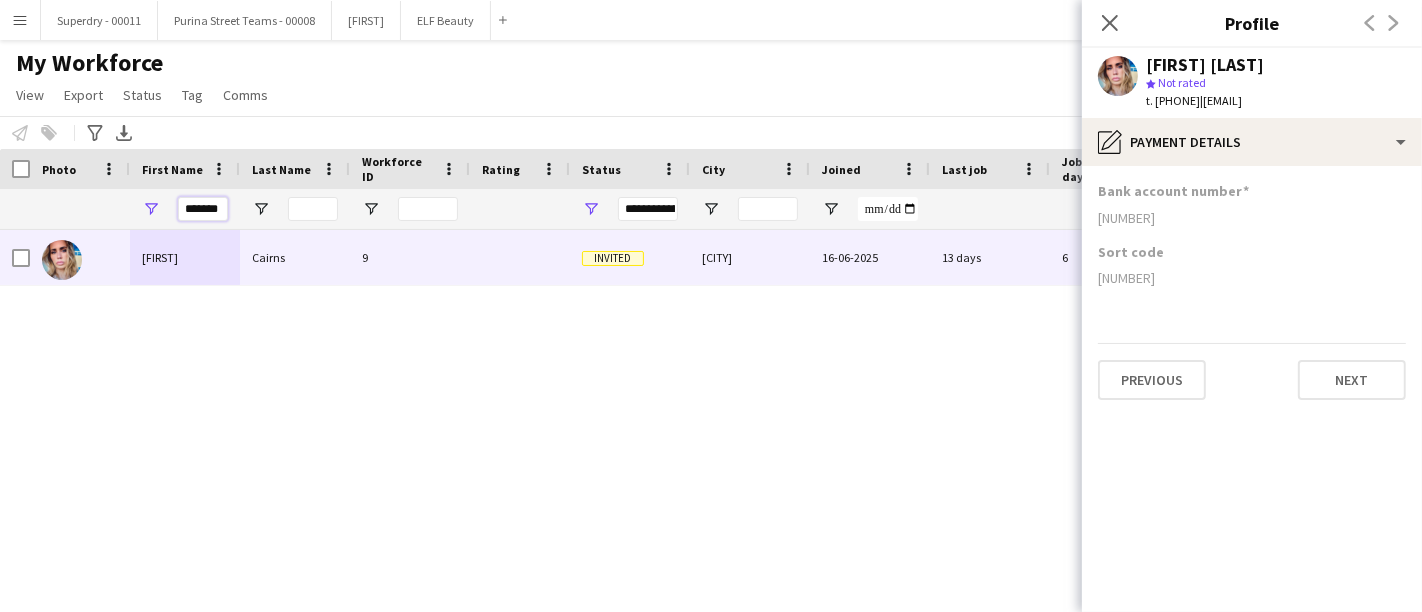 click on "*******" at bounding box center (203, 209) 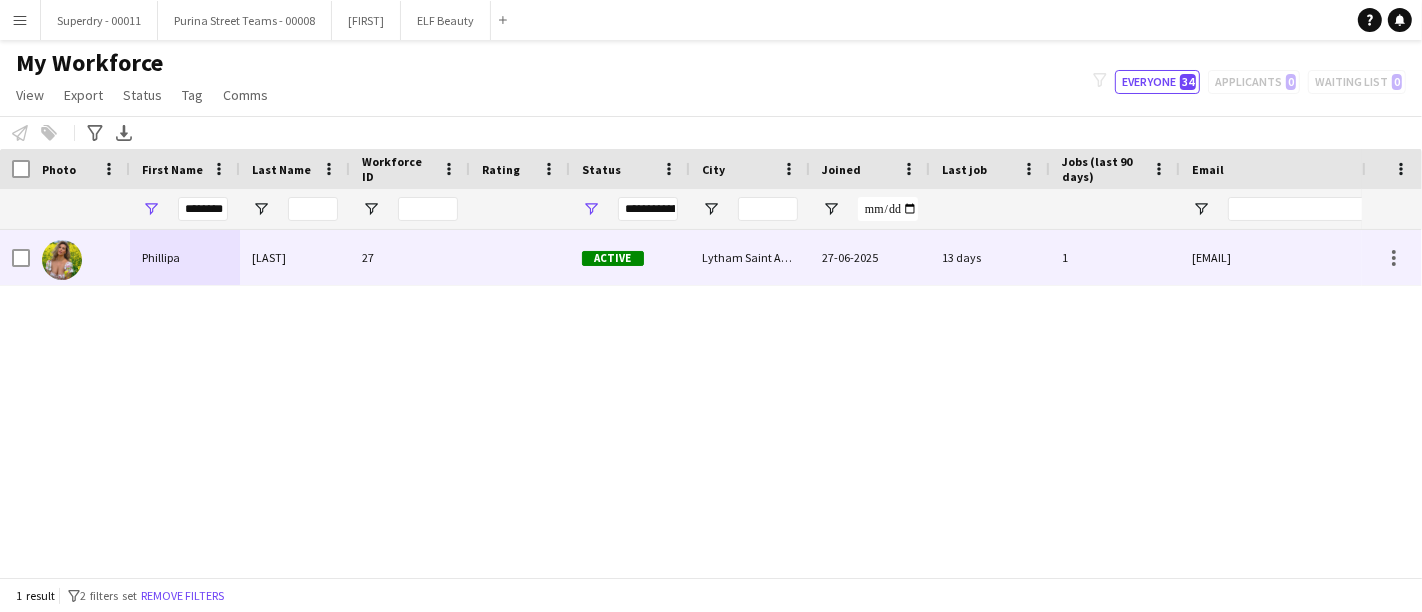 click on "Phillipa" at bounding box center [185, 257] 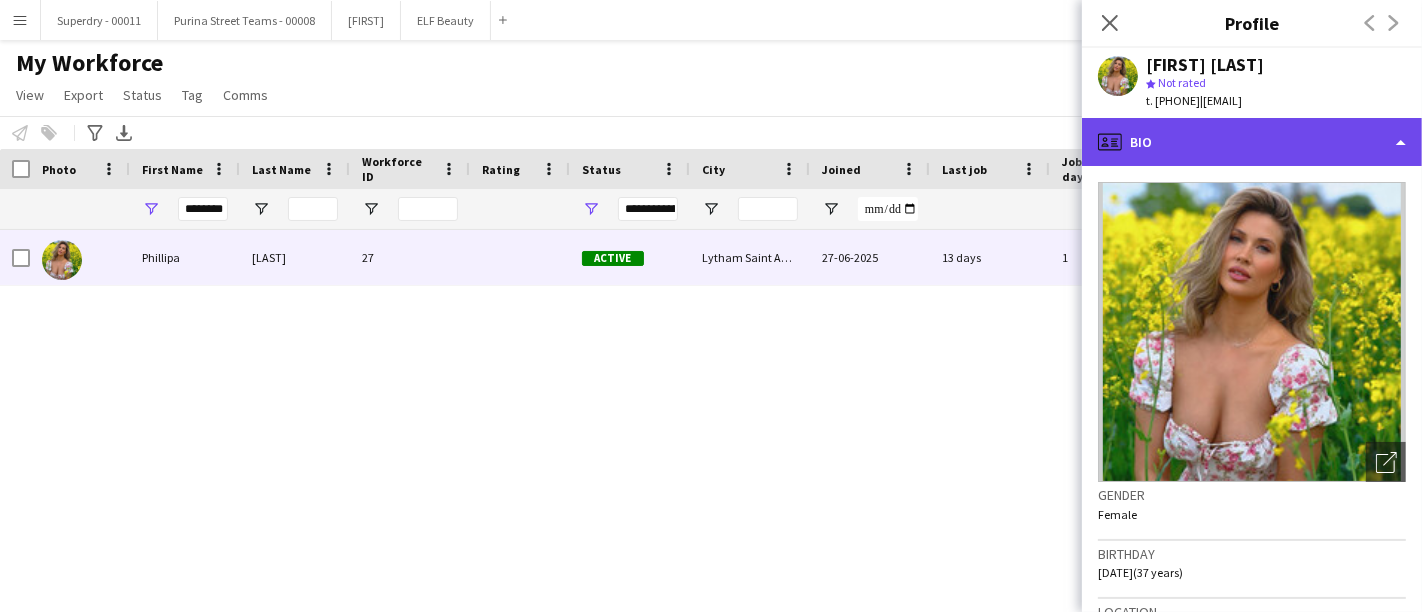 click on "profile
Bio" 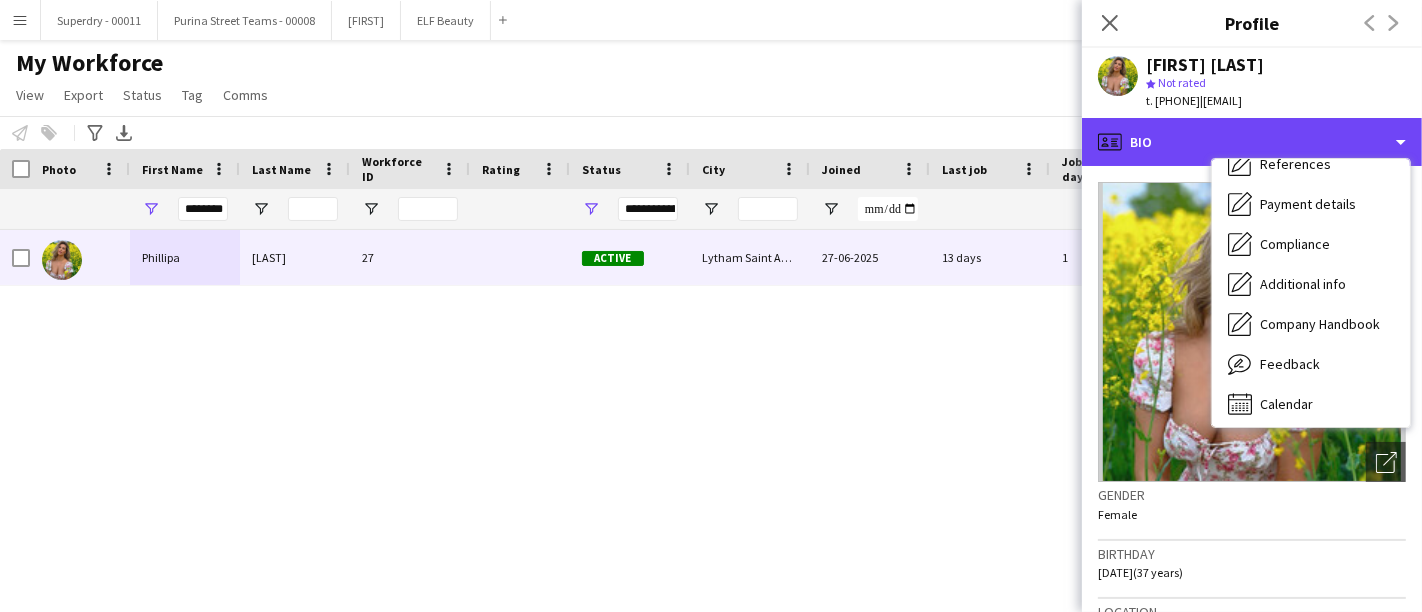 scroll, scrollTop: 227, scrollLeft: 0, axis: vertical 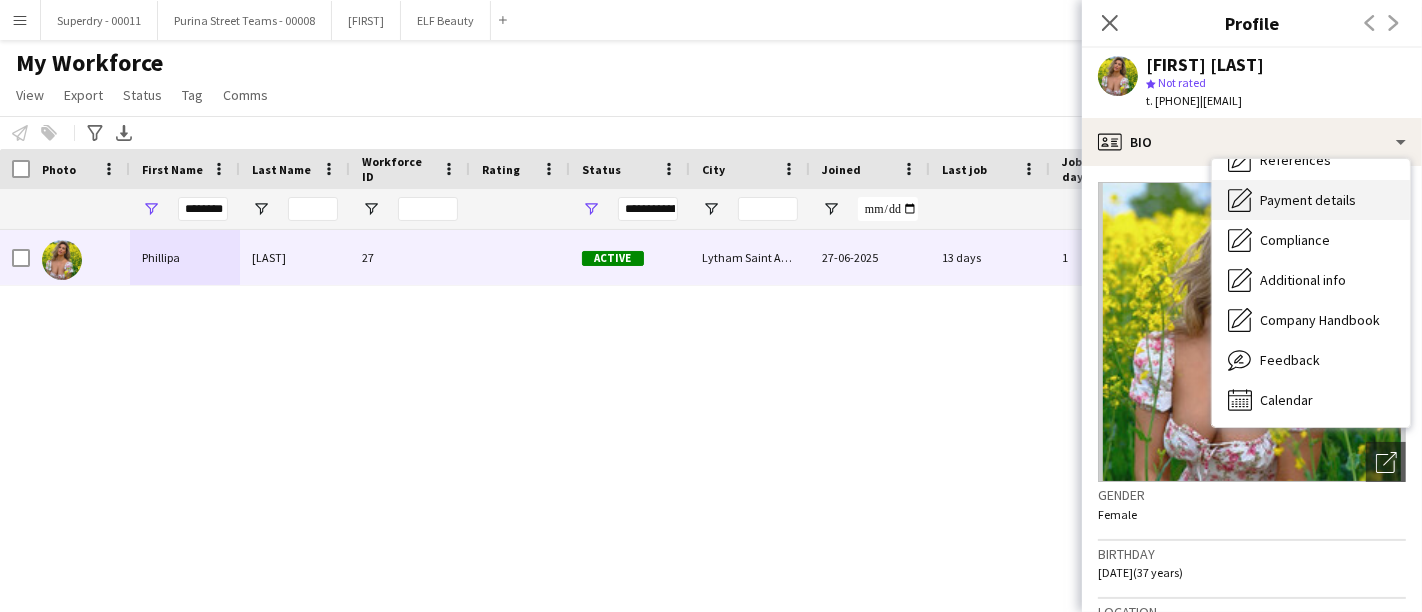 click on "Payment details
Payment details" at bounding box center (1311, 200) 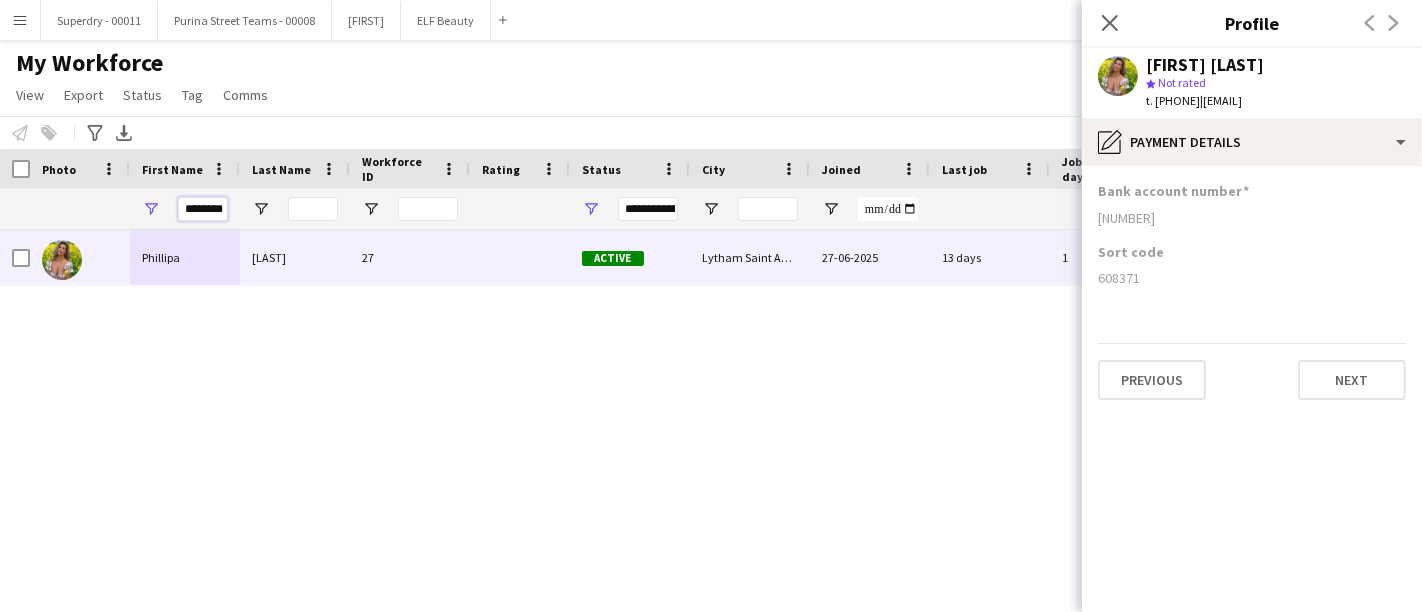click on "********" at bounding box center [203, 209] 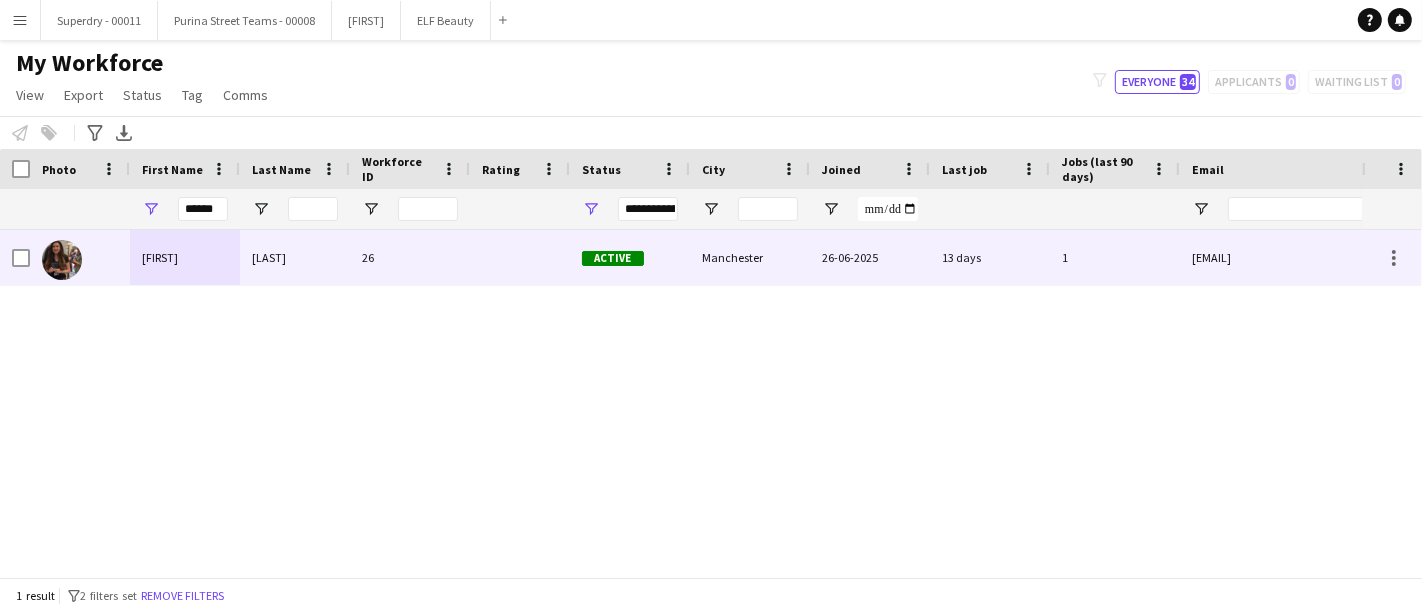 click on "[FIRST]" at bounding box center [185, 257] 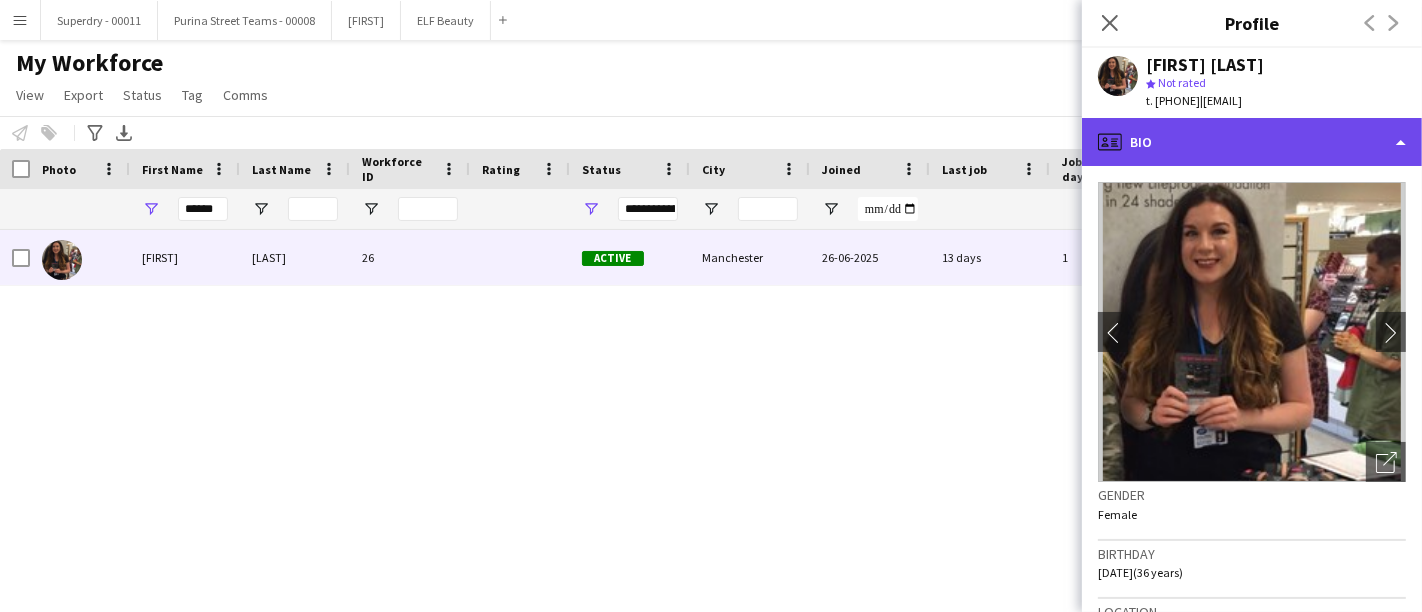 click on "profile
Bio" 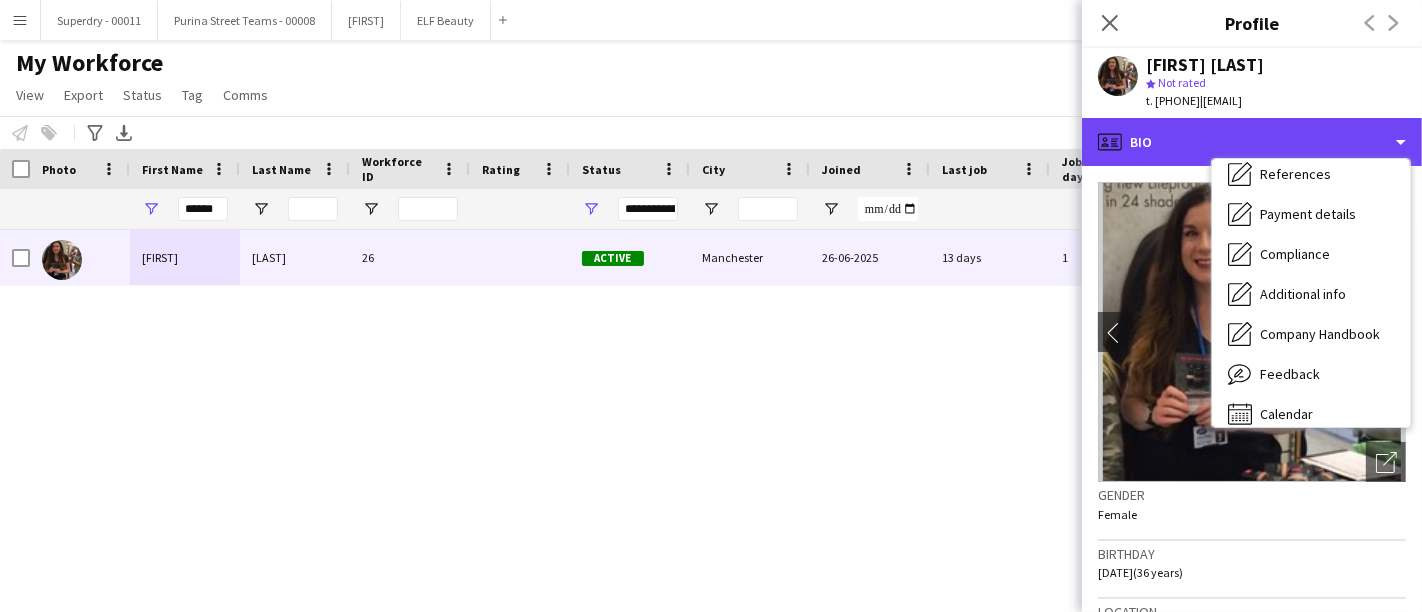 scroll, scrollTop: 227, scrollLeft: 0, axis: vertical 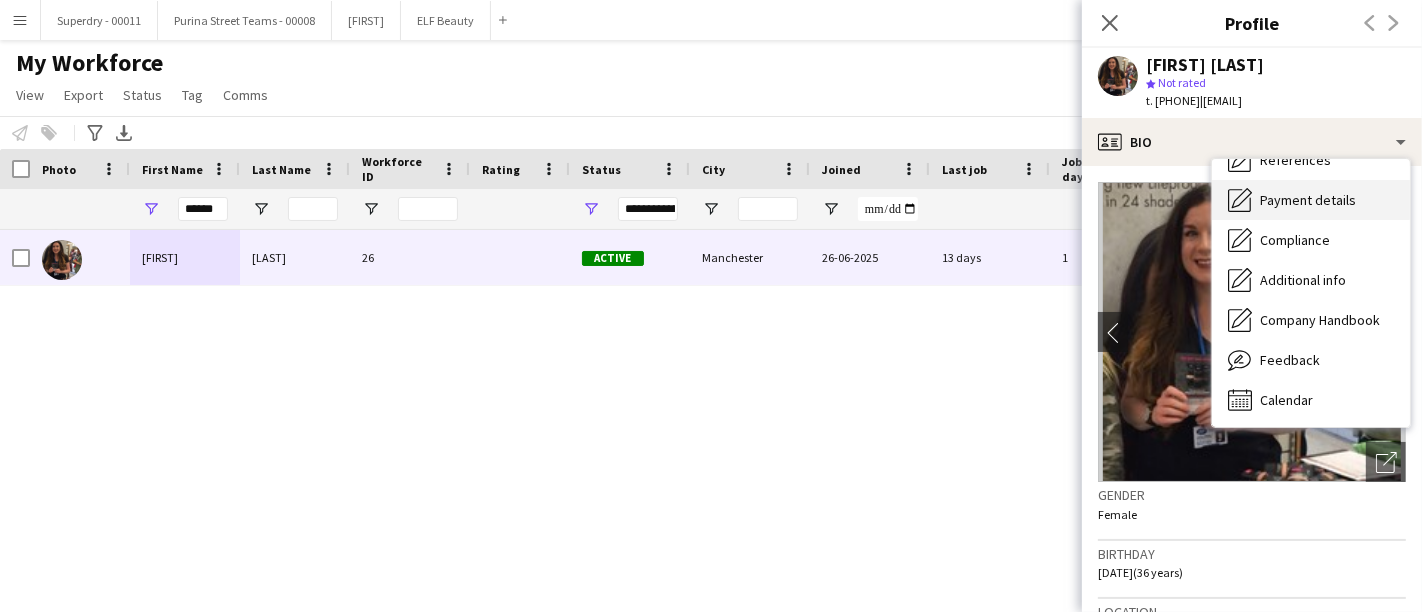 click on "Payment details
Payment details" at bounding box center [1311, 200] 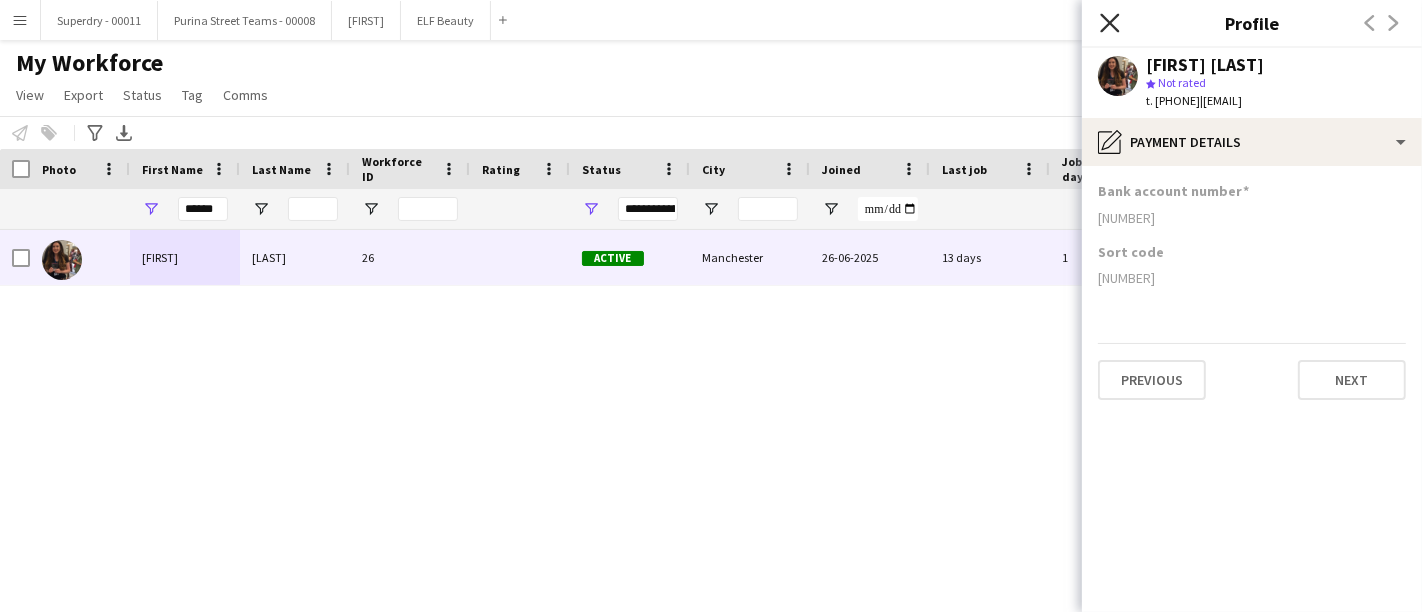 click on "Close pop-in" 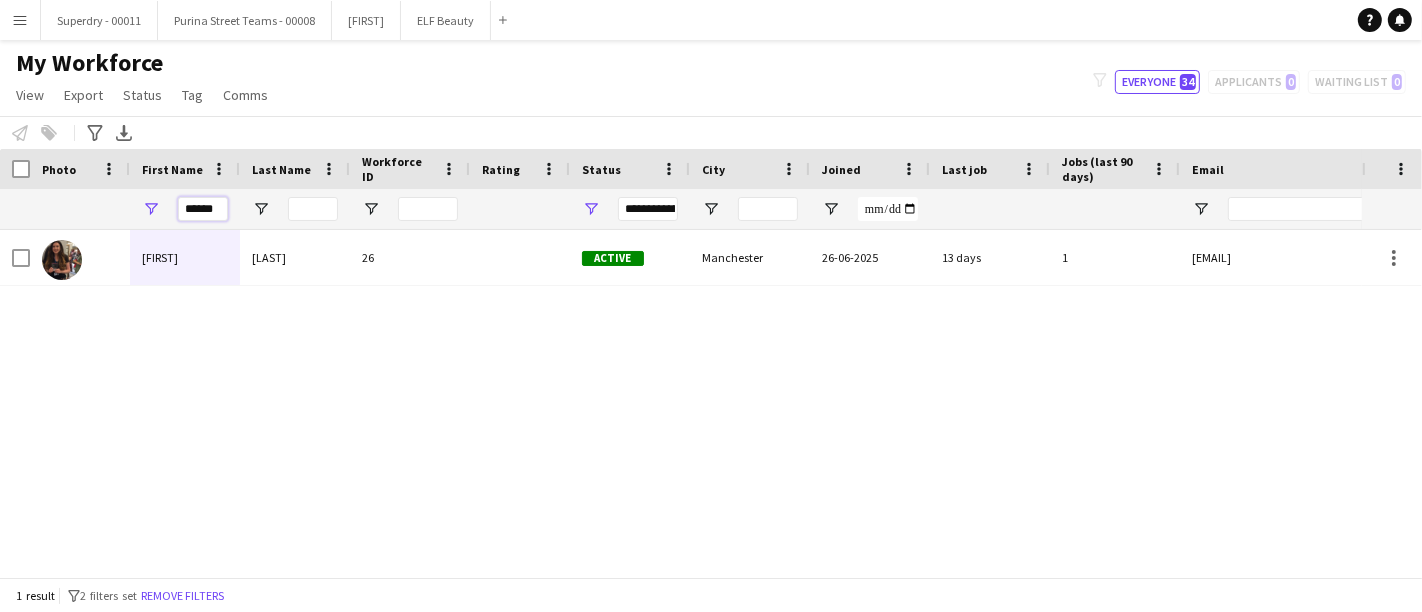click on "******" at bounding box center (203, 209) 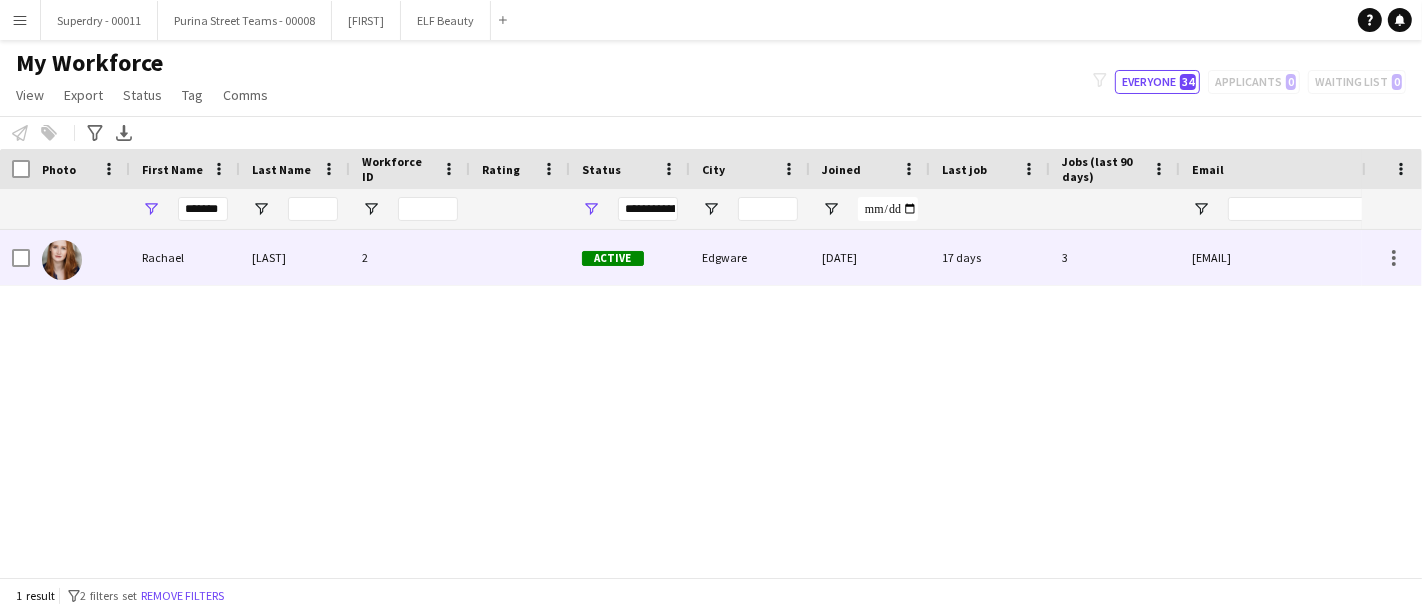 click on "Rachael" at bounding box center (185, 257) 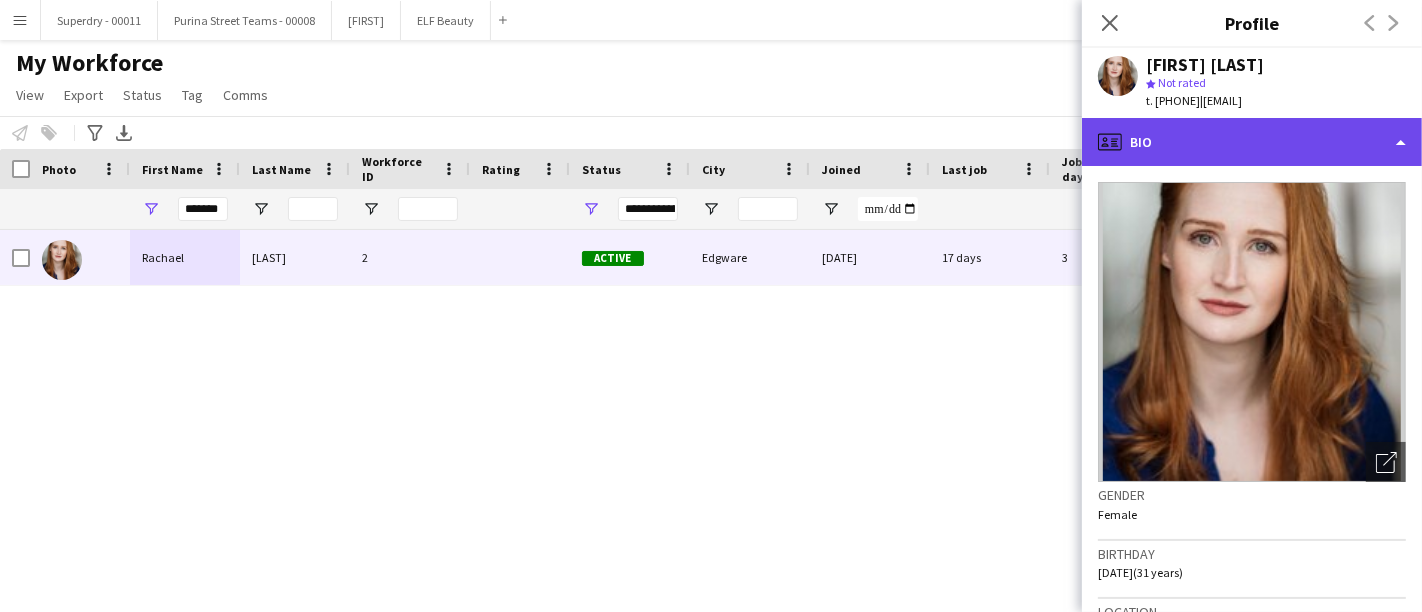 click on "profile
Bio" 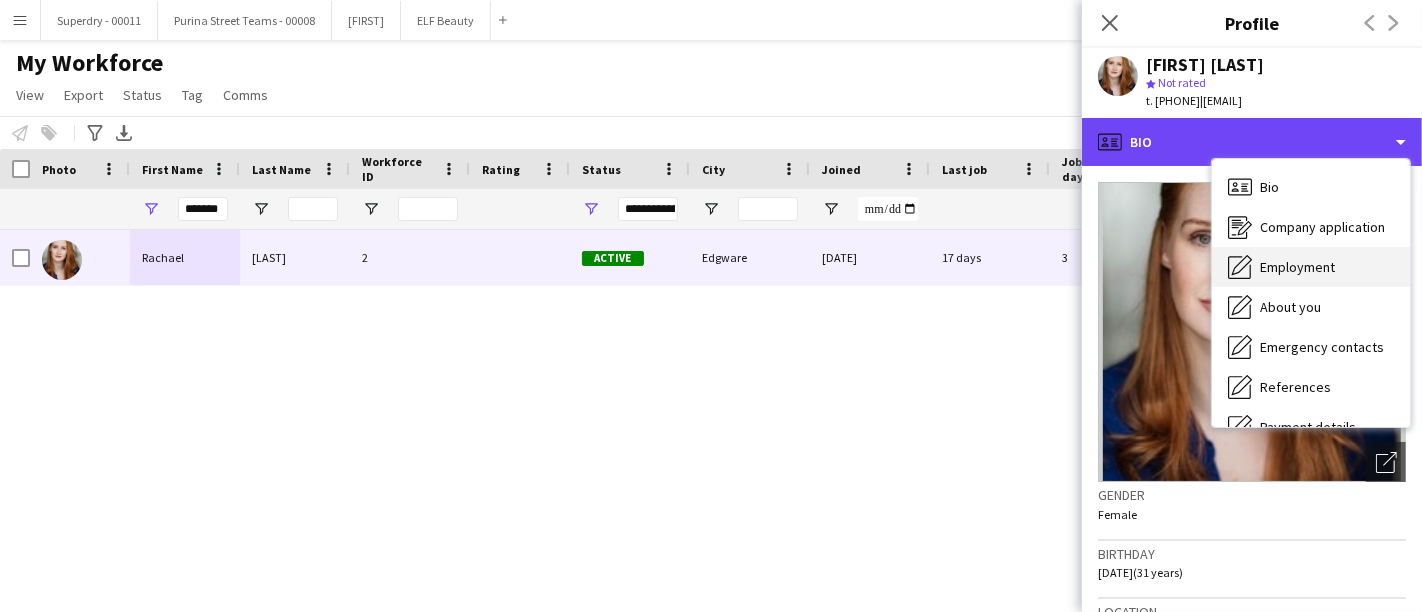 scroll, scrollTop: 227, scrollLeft: 0, axis: vertical 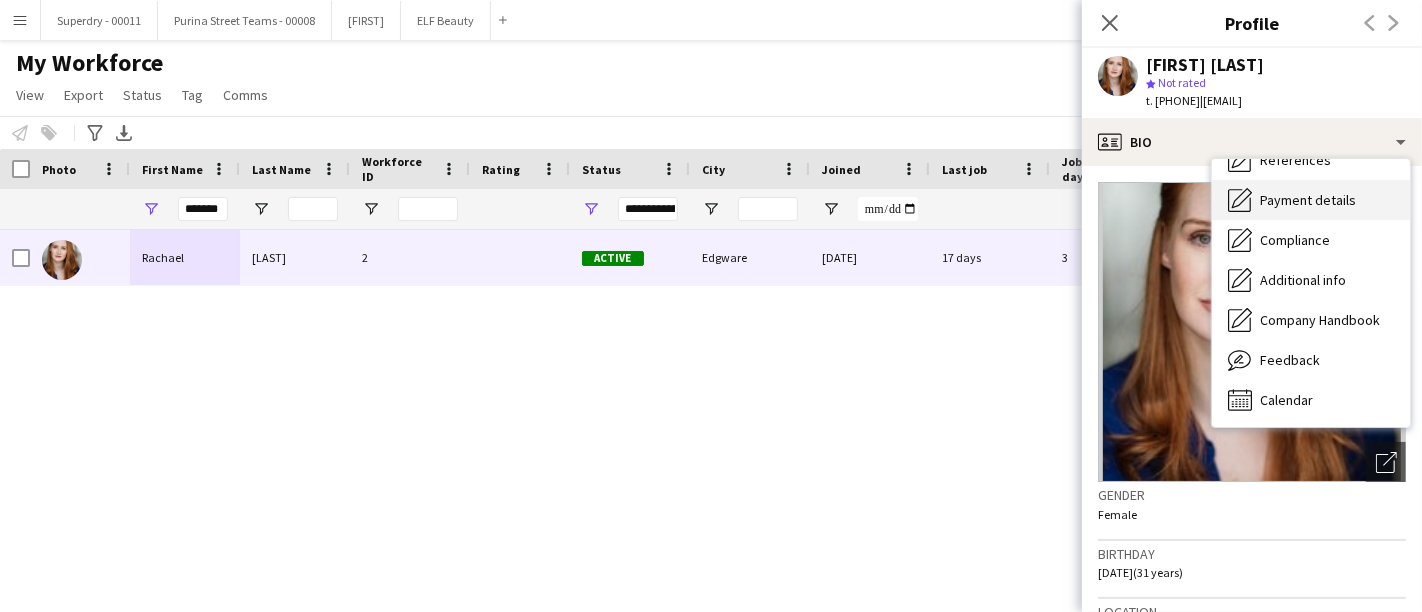 click on "Payment details" at bounding box center (1308, 200) 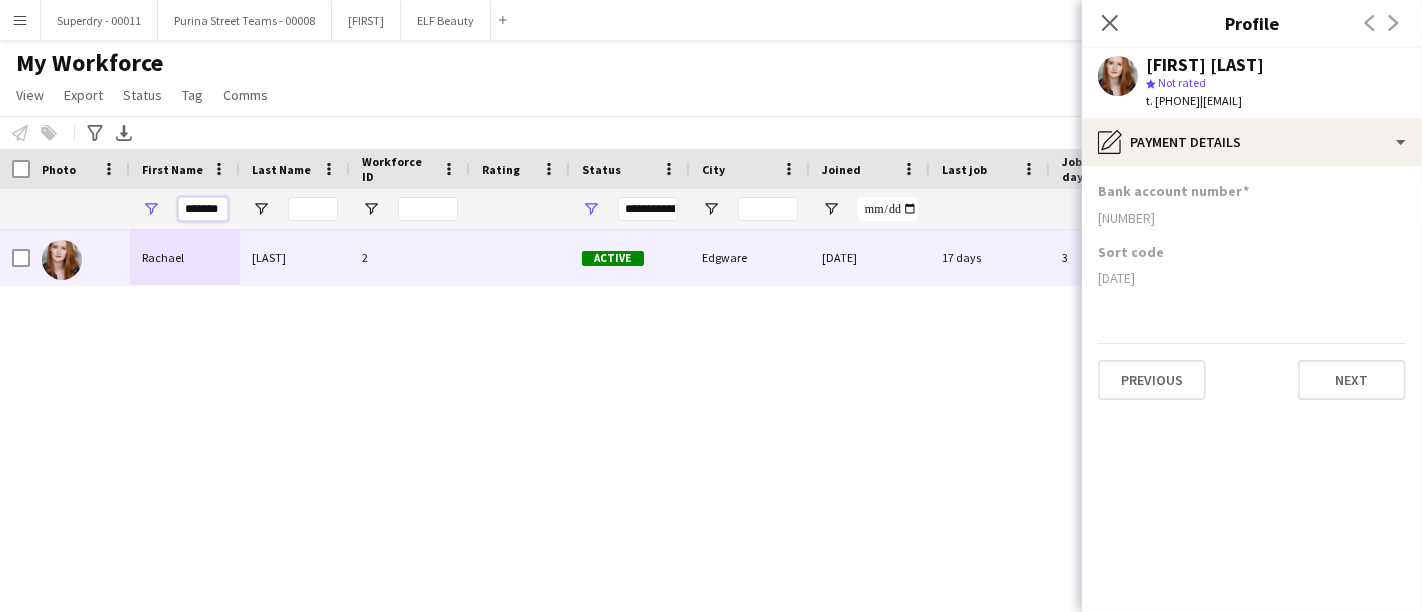 click on "*******" at bounding box center [203, 209] 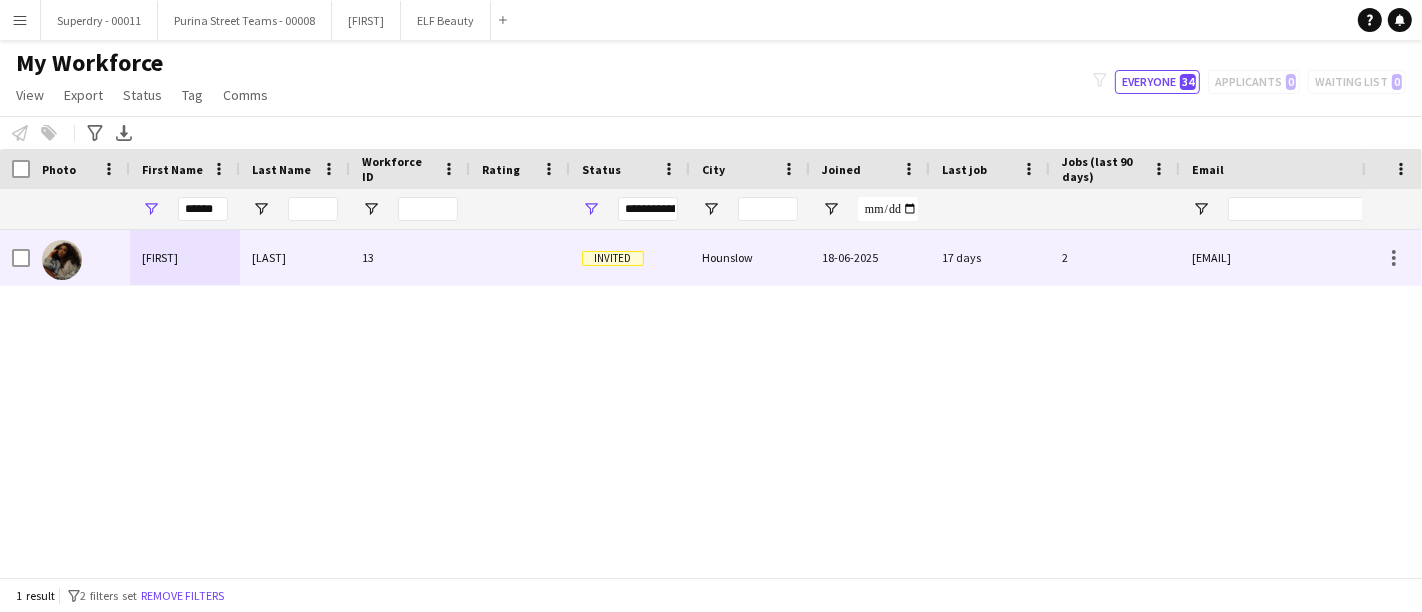click on "[FIRST]" at bounding box center [185, 257] 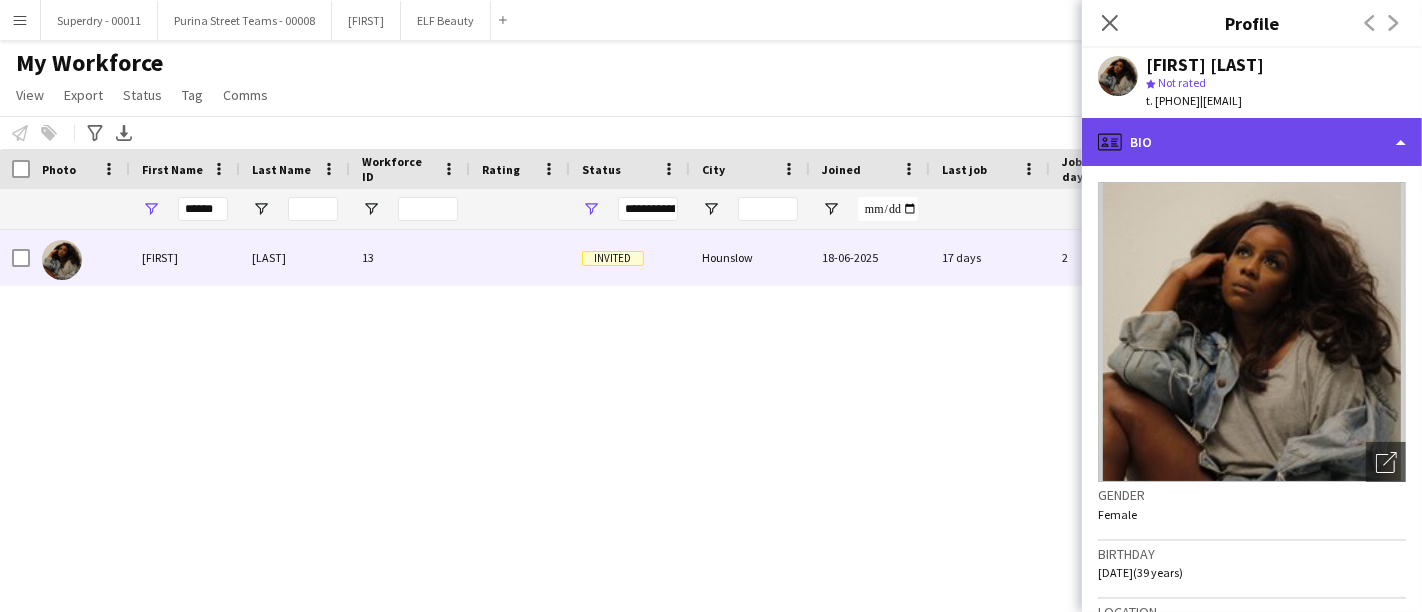 click on "profile
Bio" 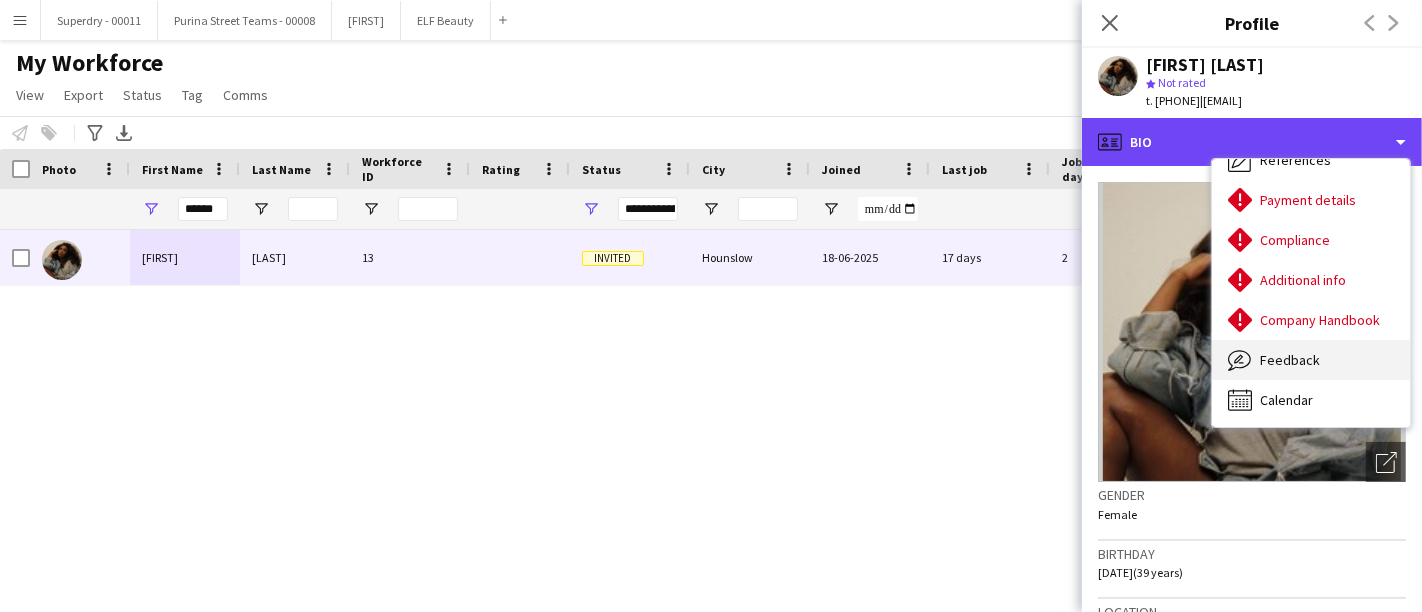 scroll, scrollTop: 116, scrollLeft: 0, axis: vertical 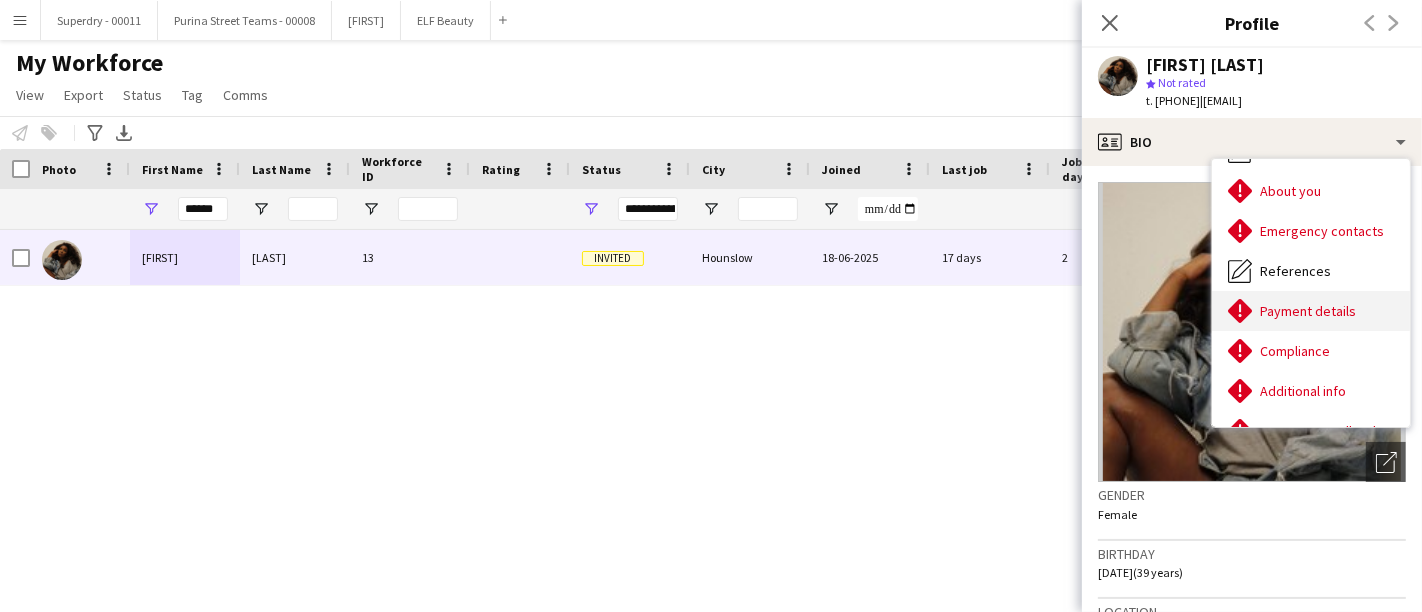 click on "Payment details
Payment details" at bounding box center (1311, 311) 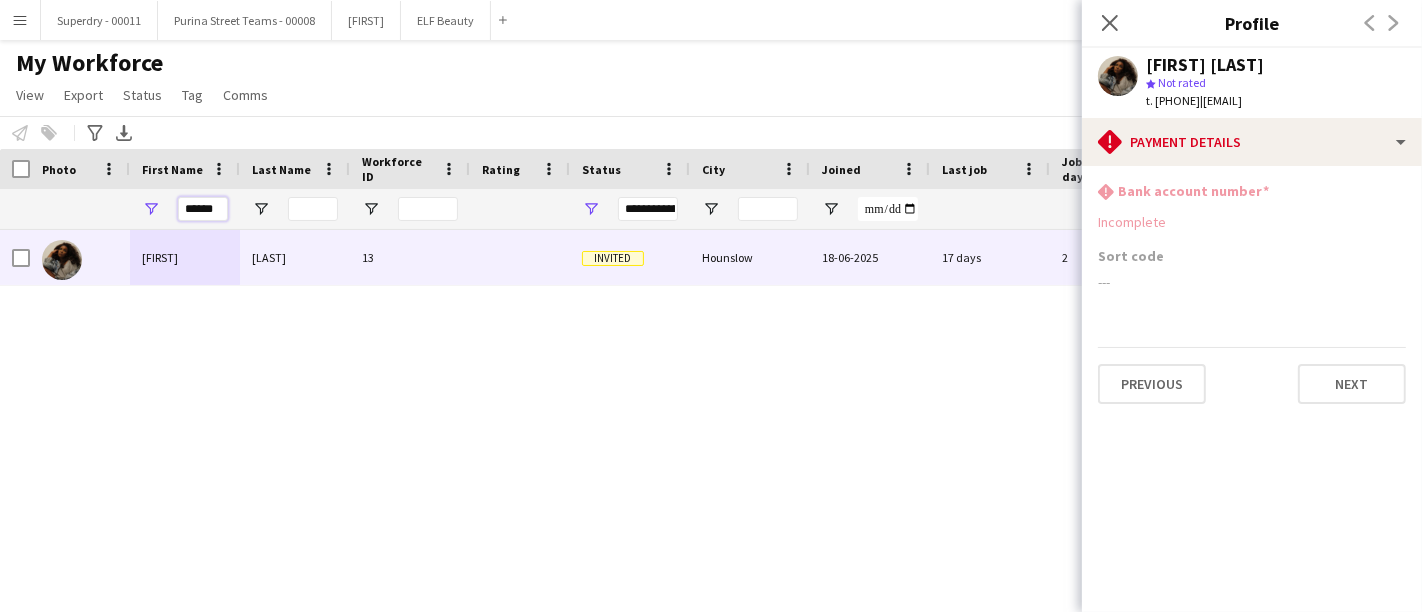 click on "******" at bounding box center (203, 209) 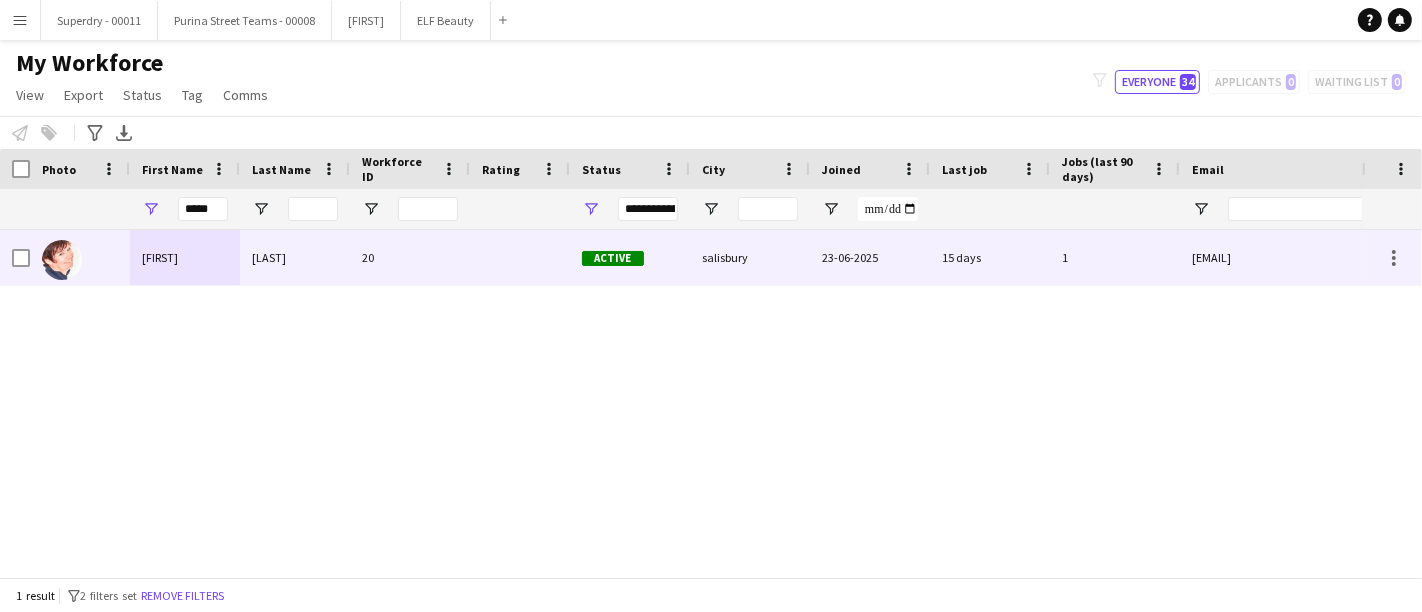 click on "[FIRST]" at bounding box center [185, 257] 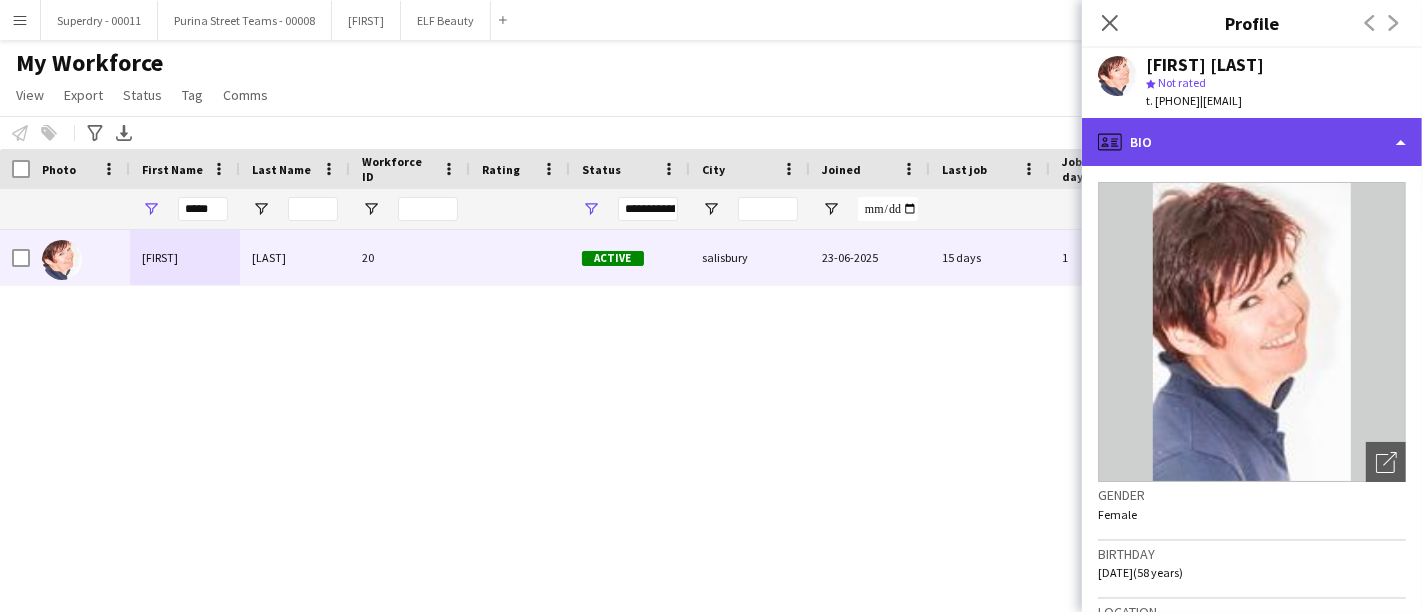 click on "profile
Bio" 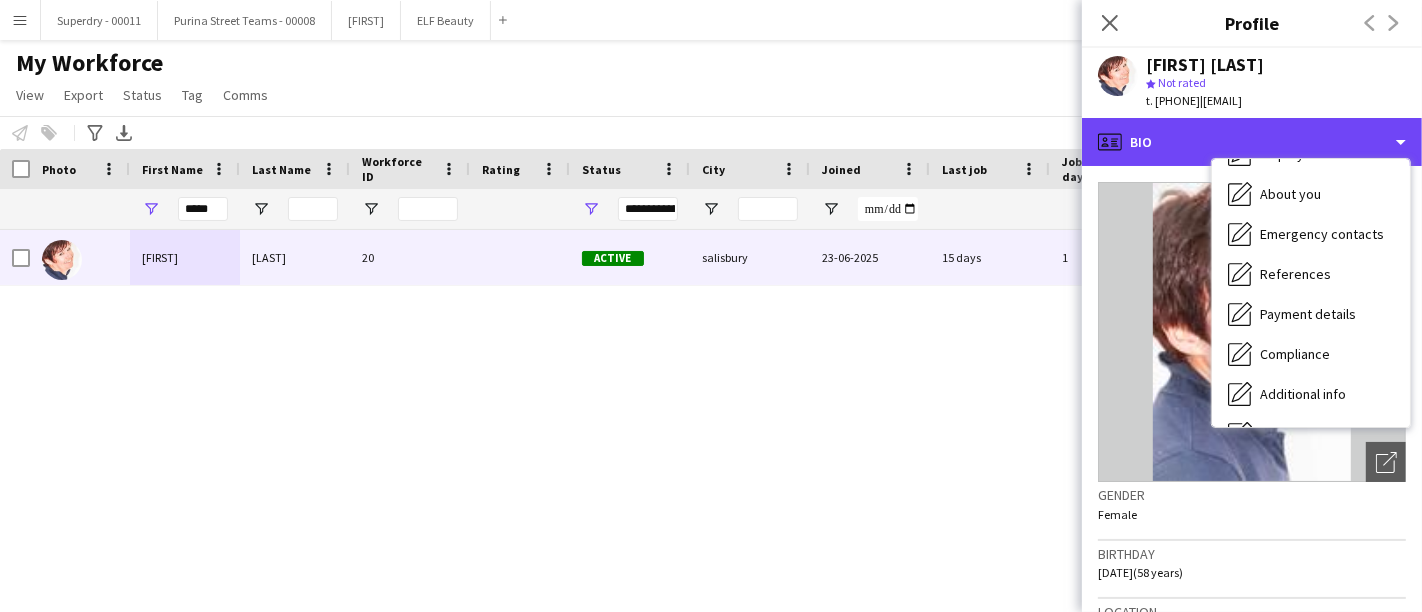 scroll, scrollTop: 222, scrollLeft: 0, axis: vertical 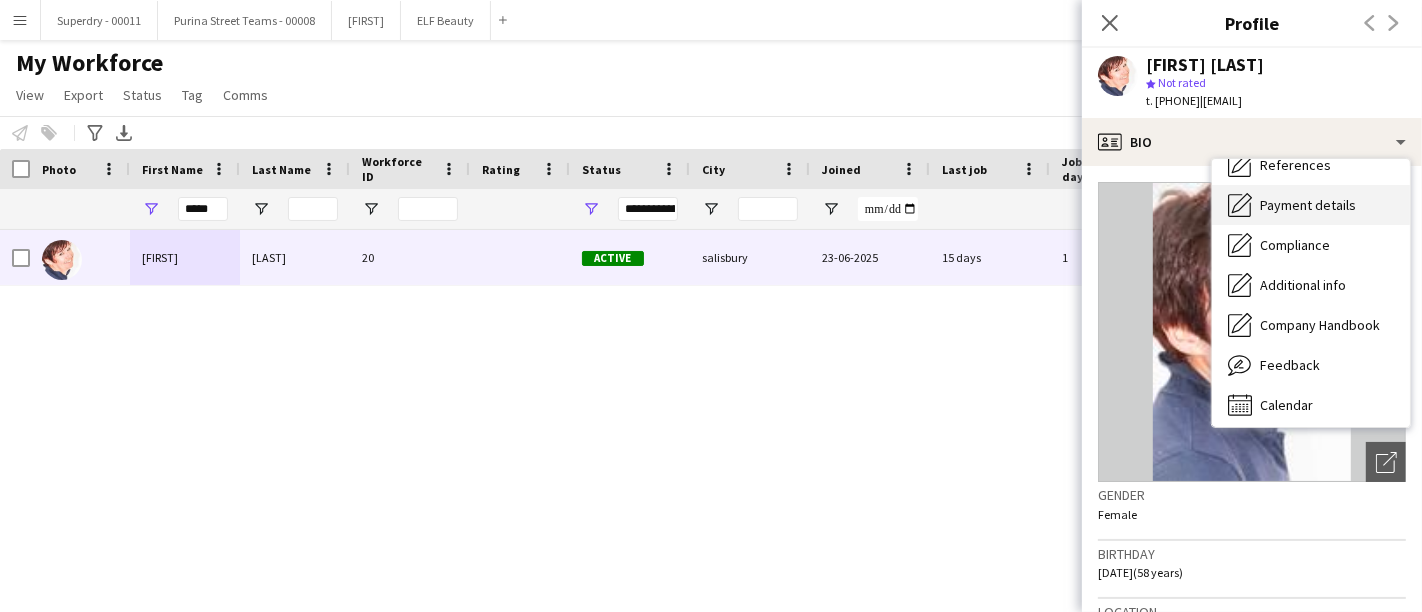 click on "Payment details" at bounding box center [1308, 205] 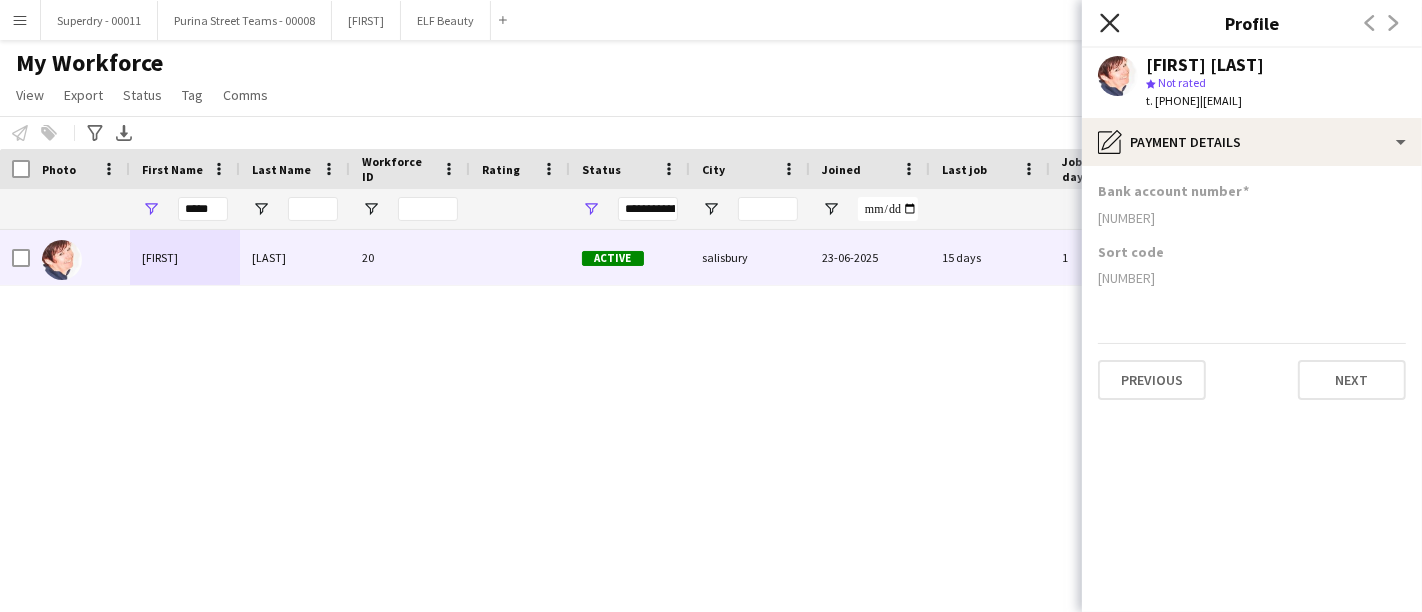 click 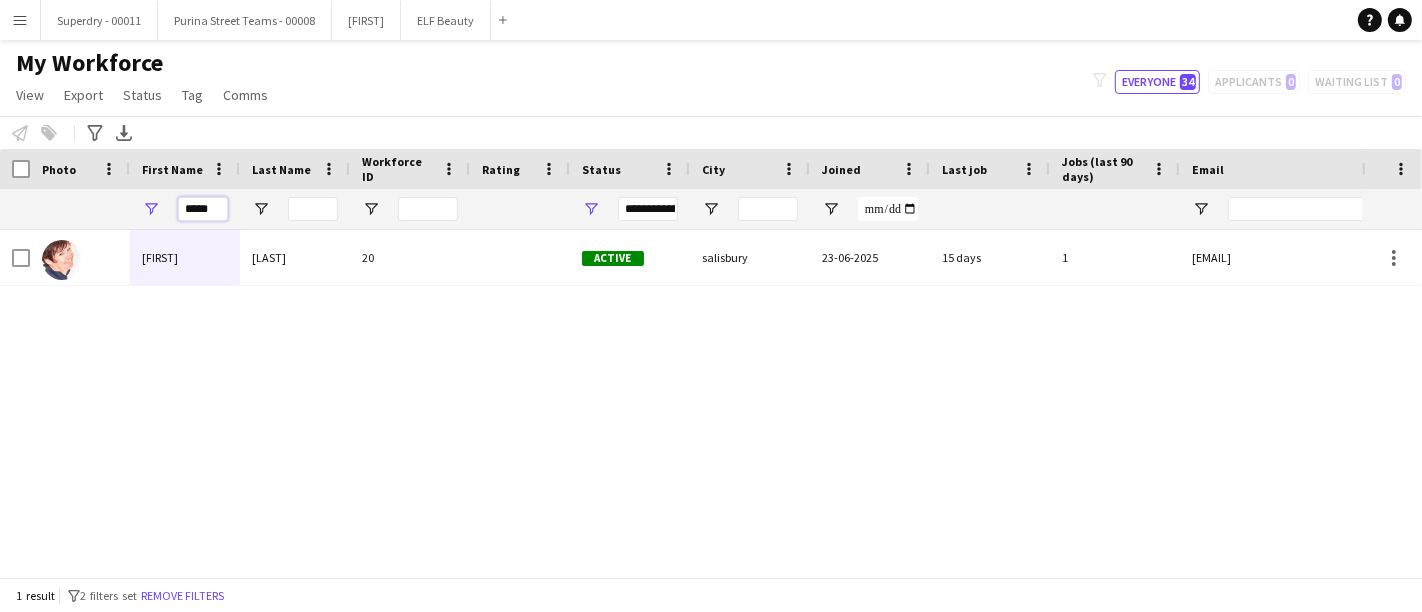 click on "*****" at bounding box center [203, 209] 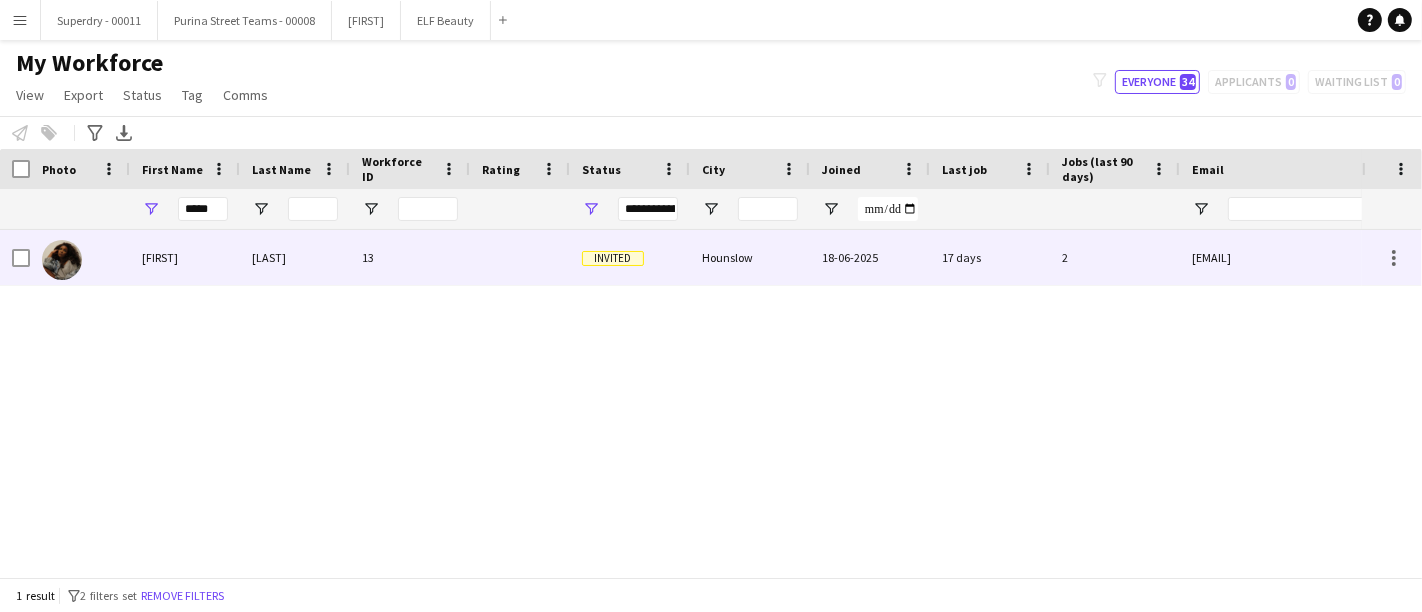 click on "[FIRST]" at bounding box center [185, 257] 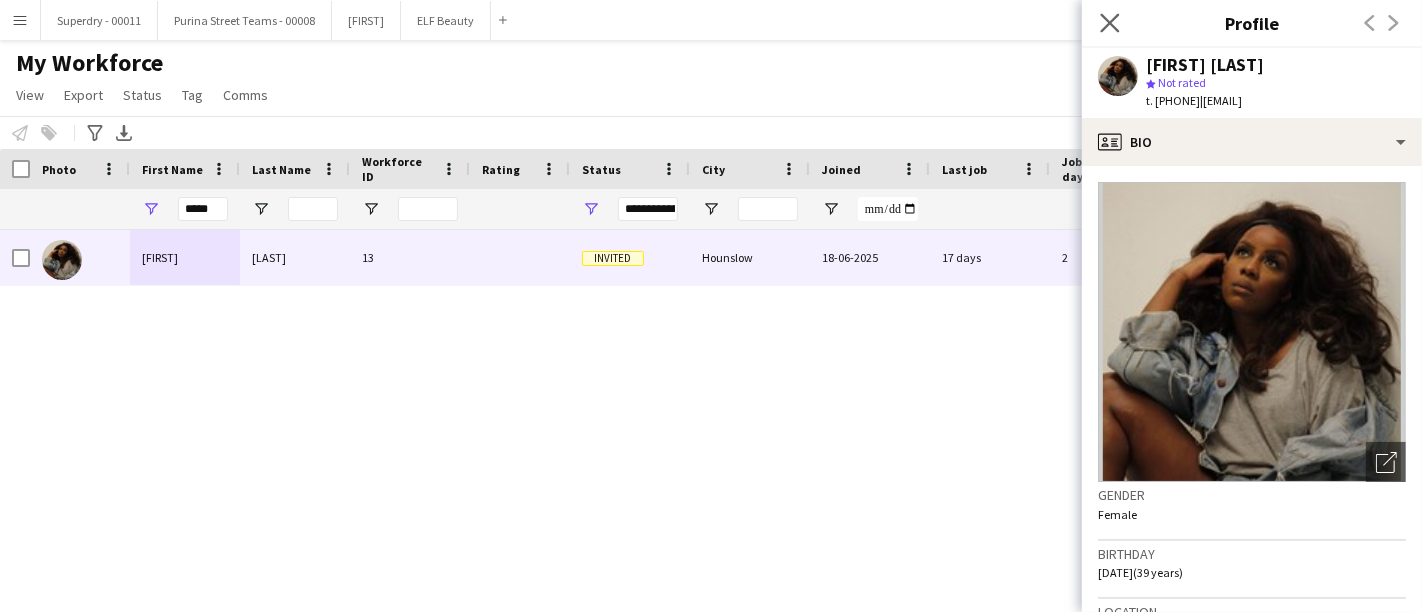 click on "Close pop-in" 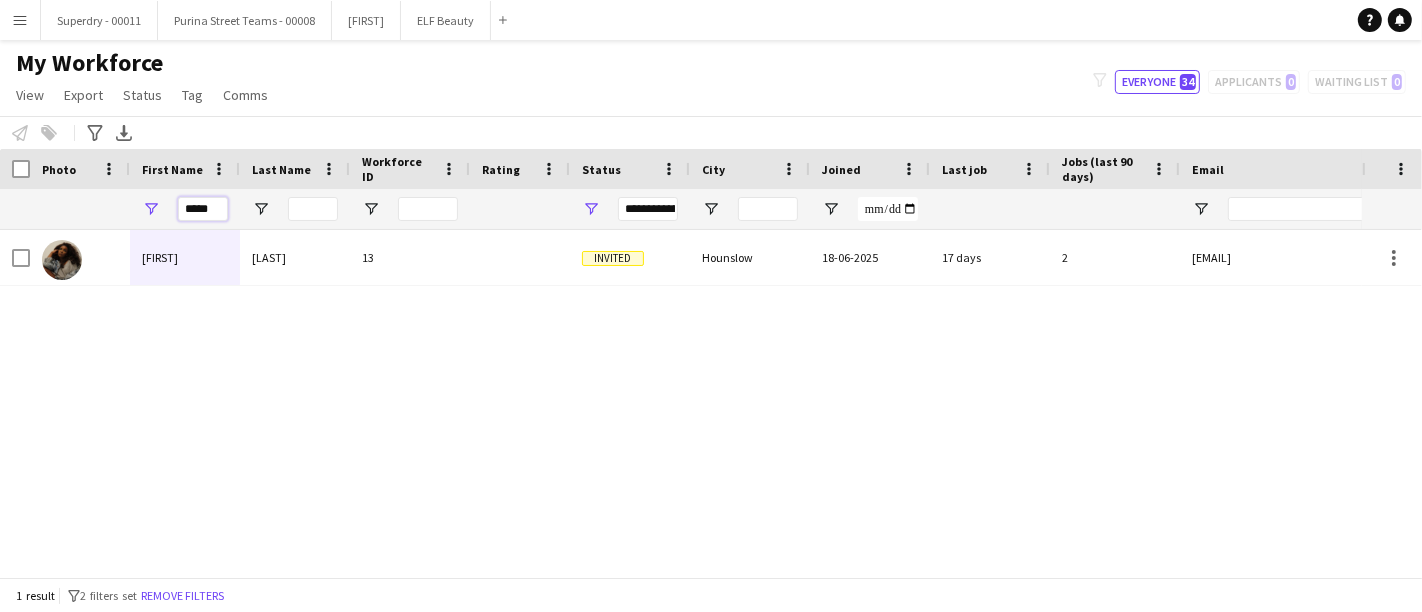 click on "*****" at bounding box center (203, 209) 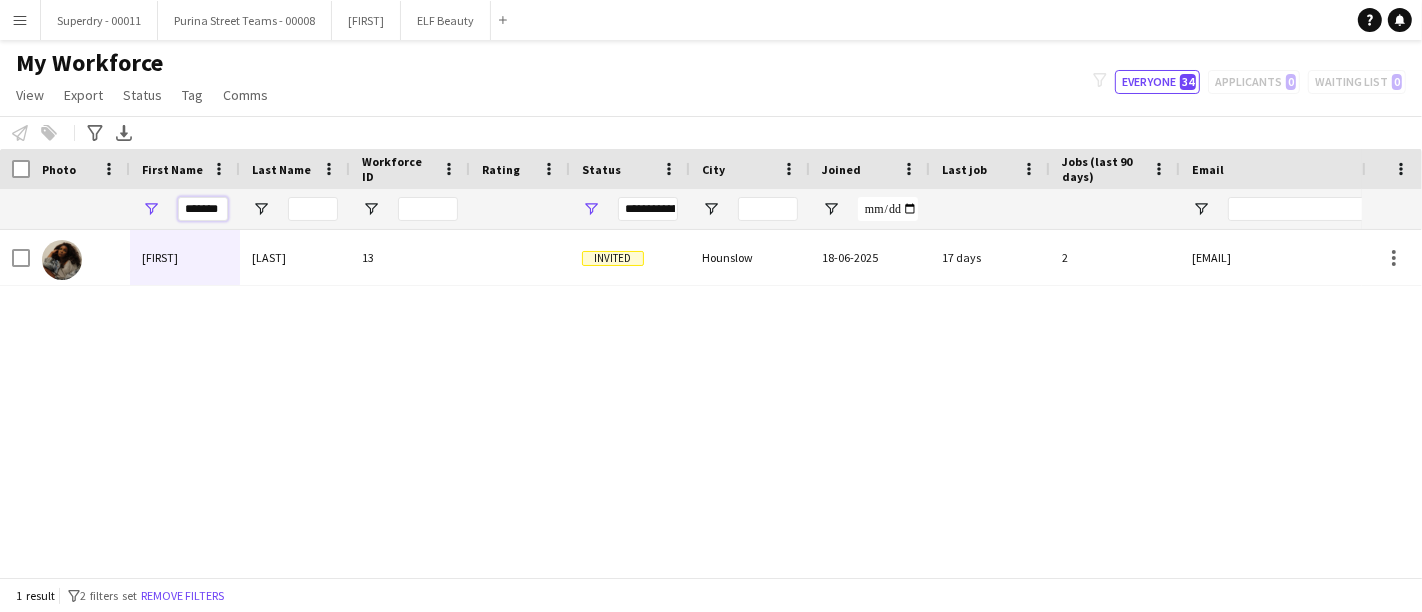 type on "*******" 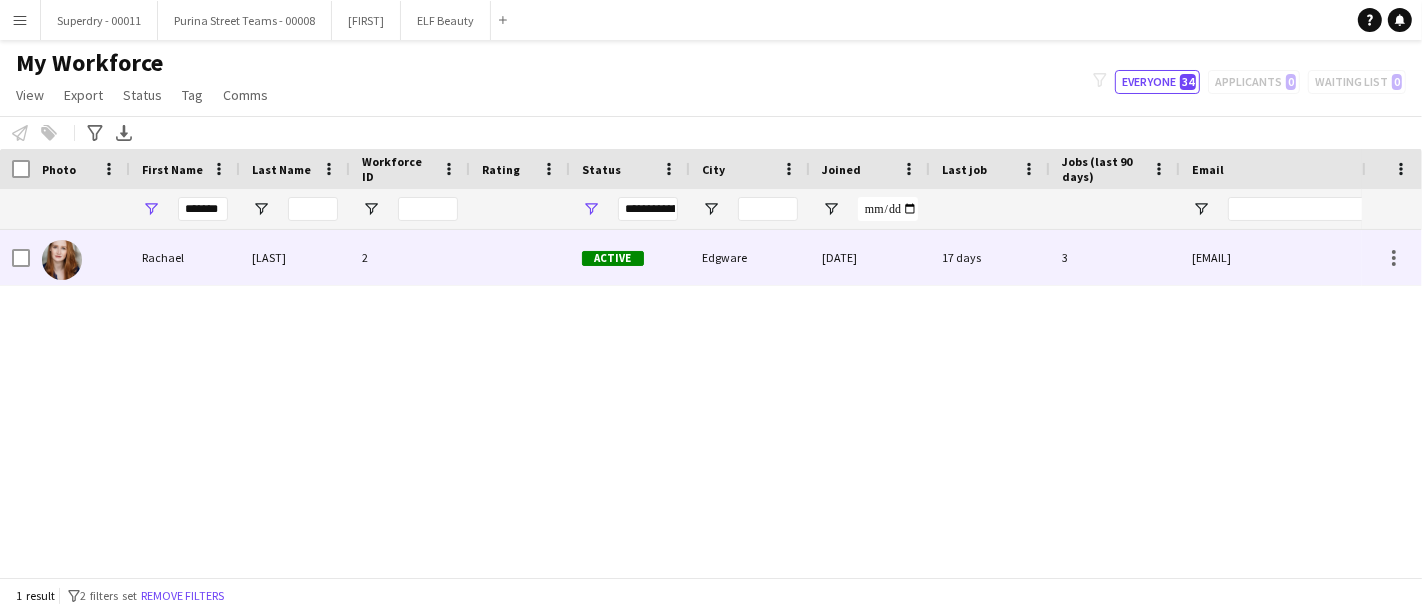 click on "Rachael" at bounding box center (185, 257) 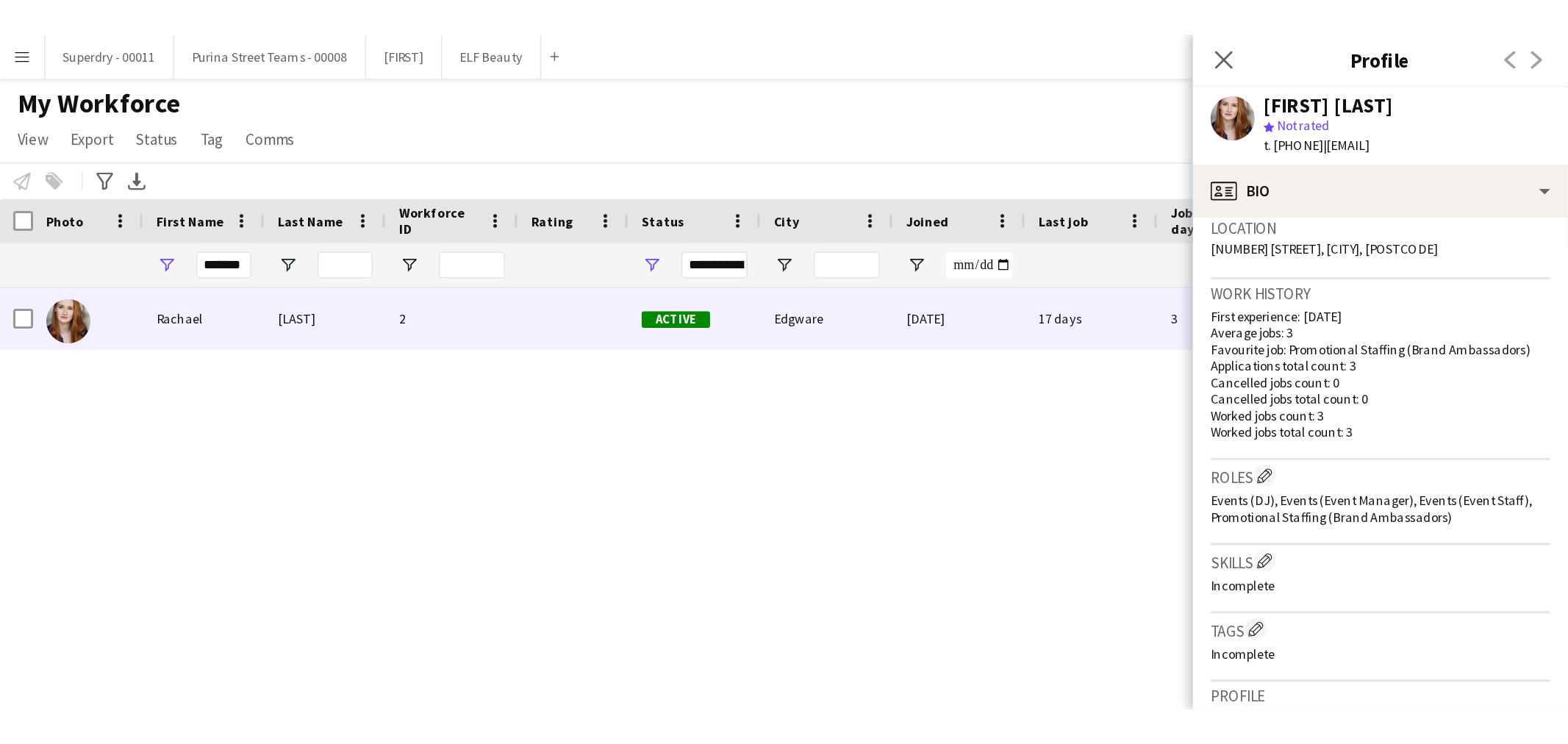 scroll, scrollTop: 75, scrollLeft: 0, axis: vertical 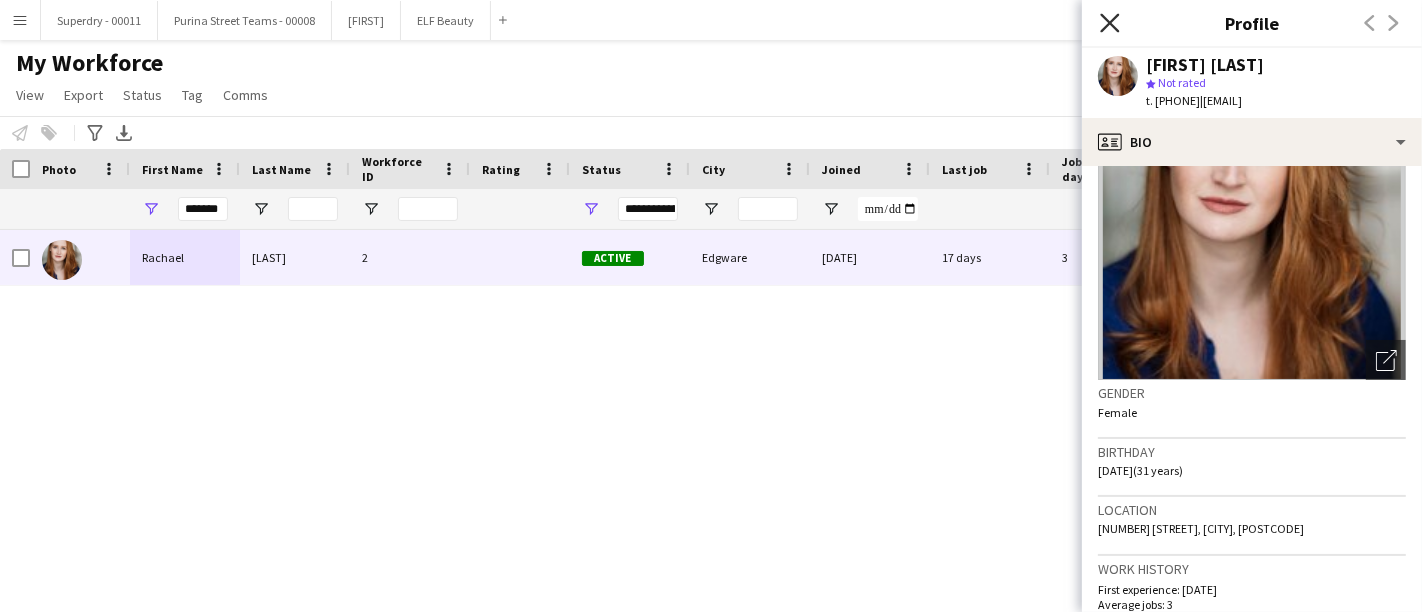 click 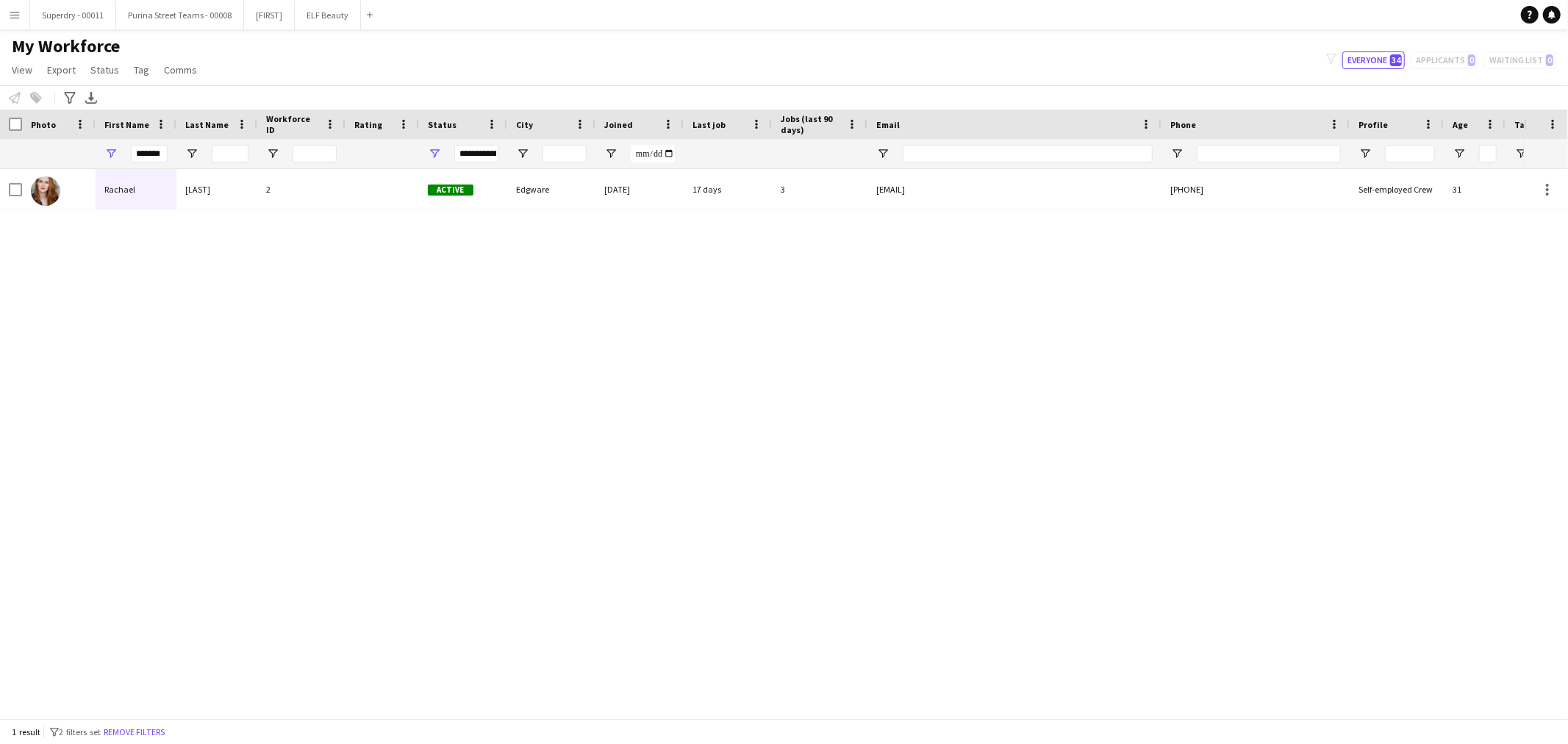 click on "Menu" at bounding box center (15, 15) 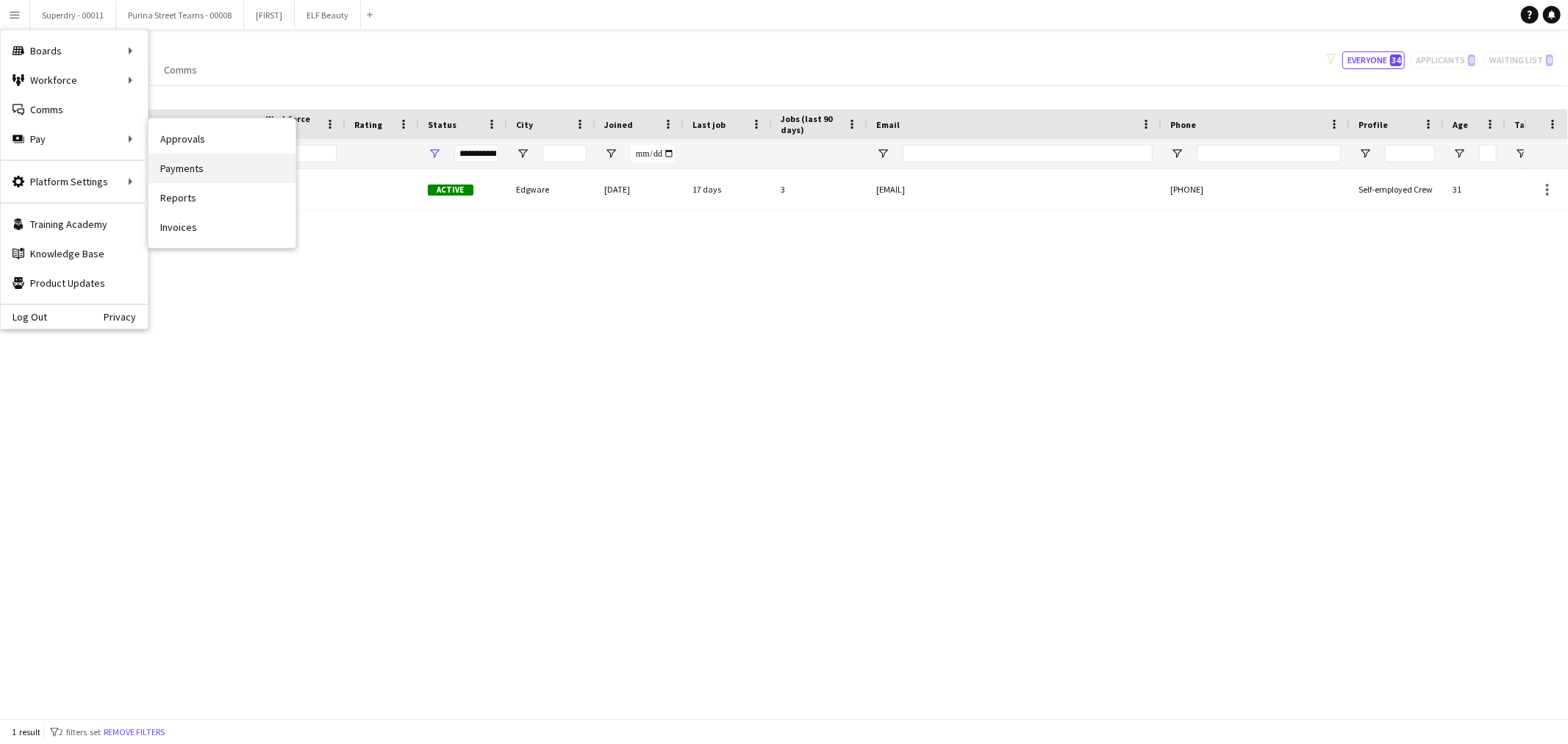 click on "Payments" at bounding box center [222, 168] 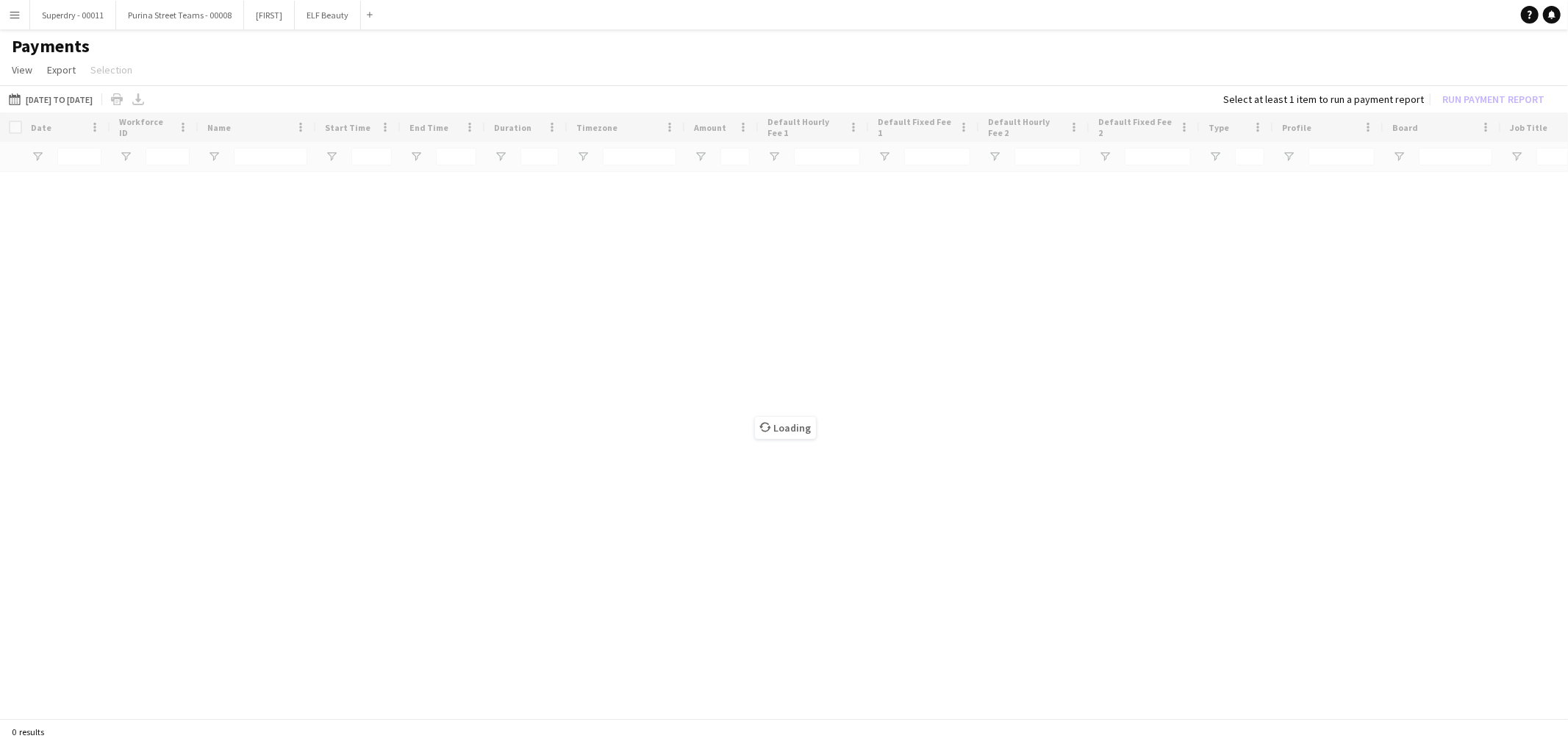 type on "**********" 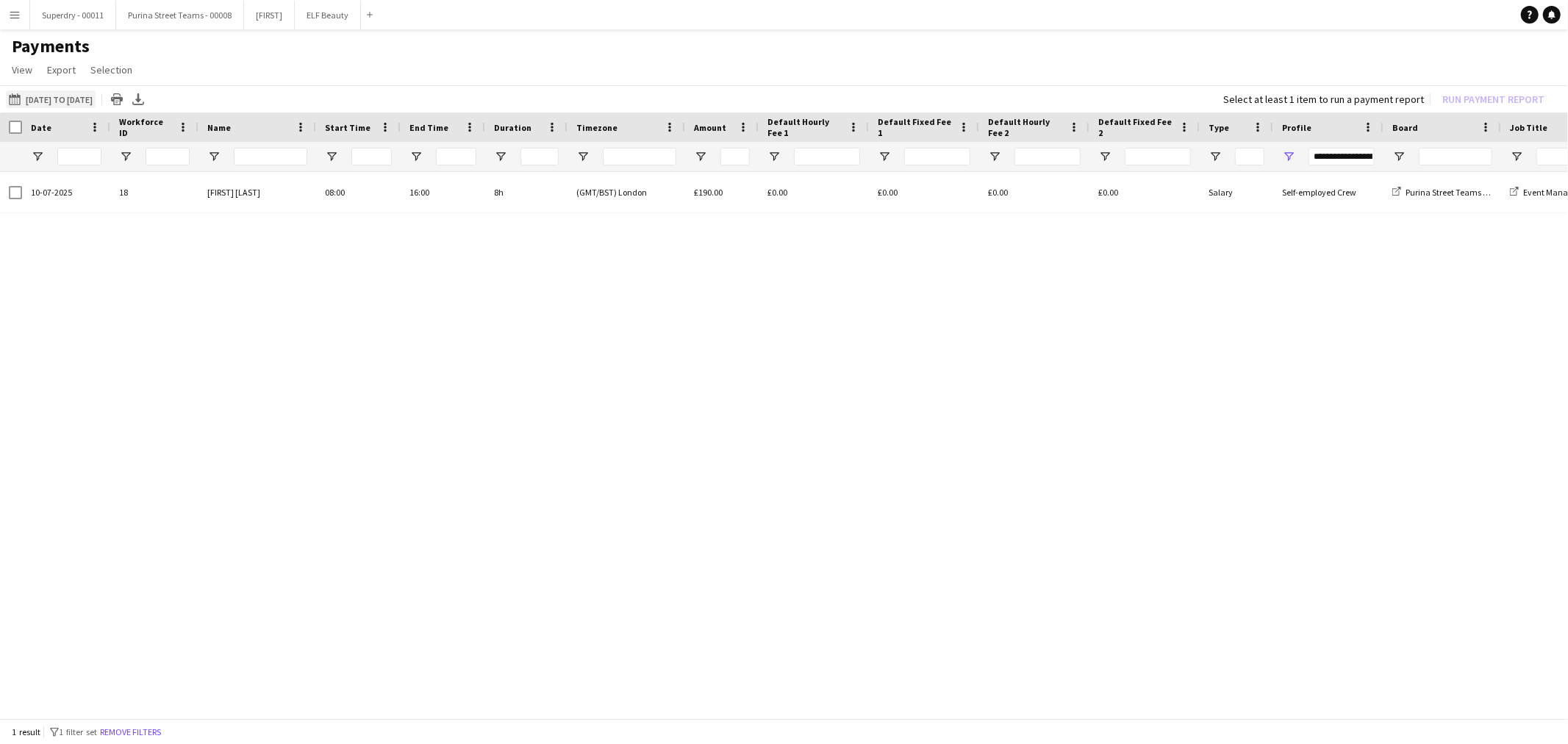 click on "[DATE] to [DATE]
[DATE] to [DATE]" 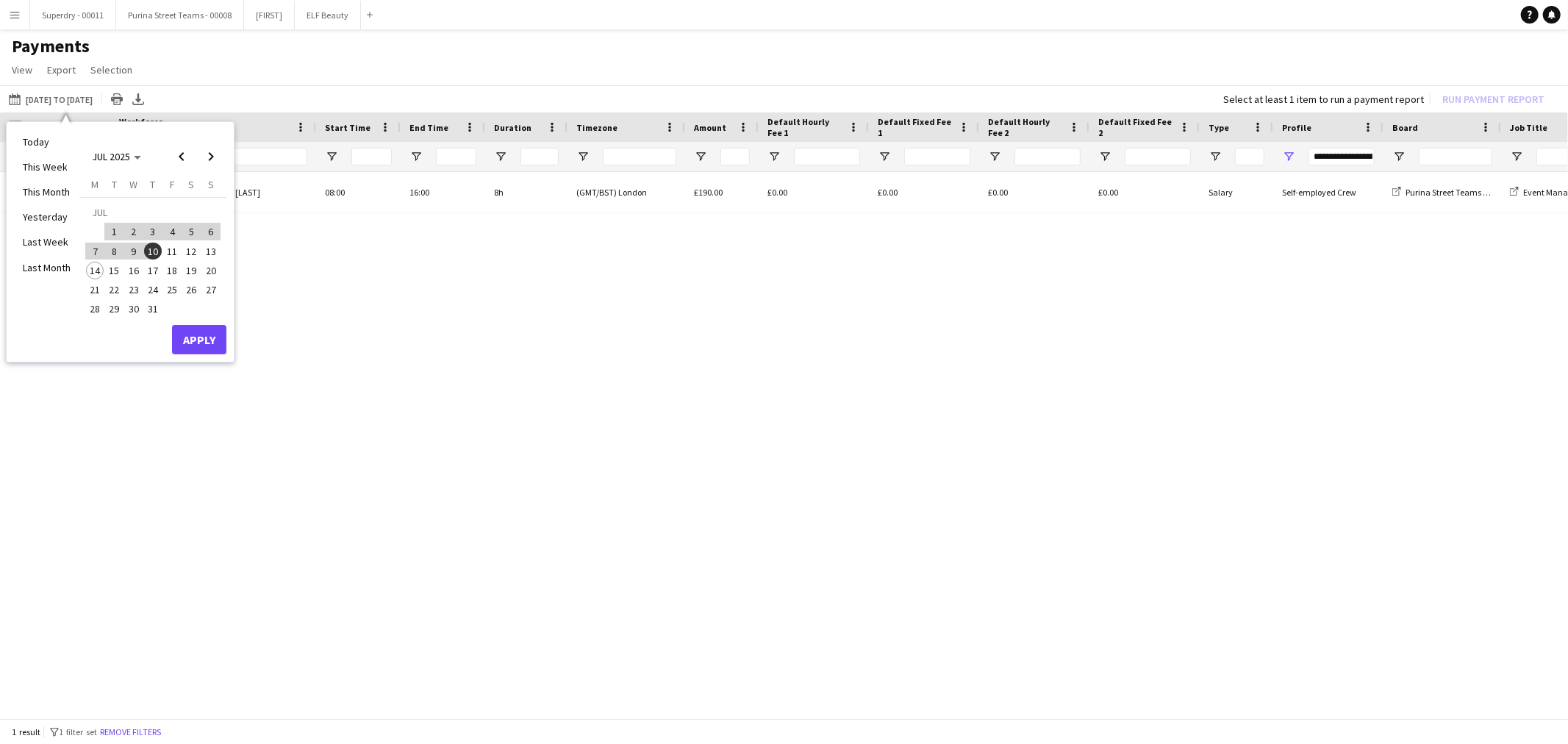 click on "14" at bounding box center (95, 271) 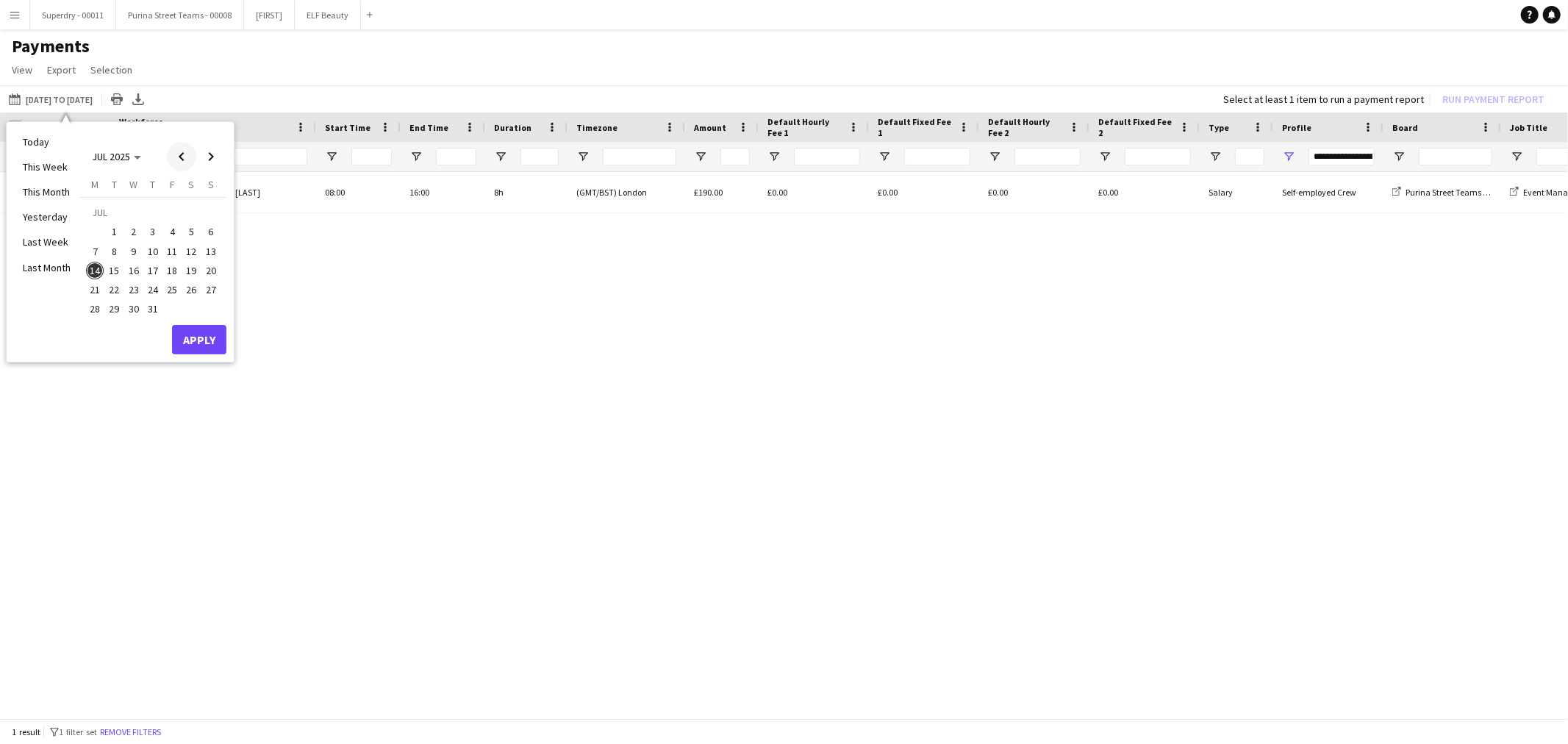 click at bounding box center (182, 157) 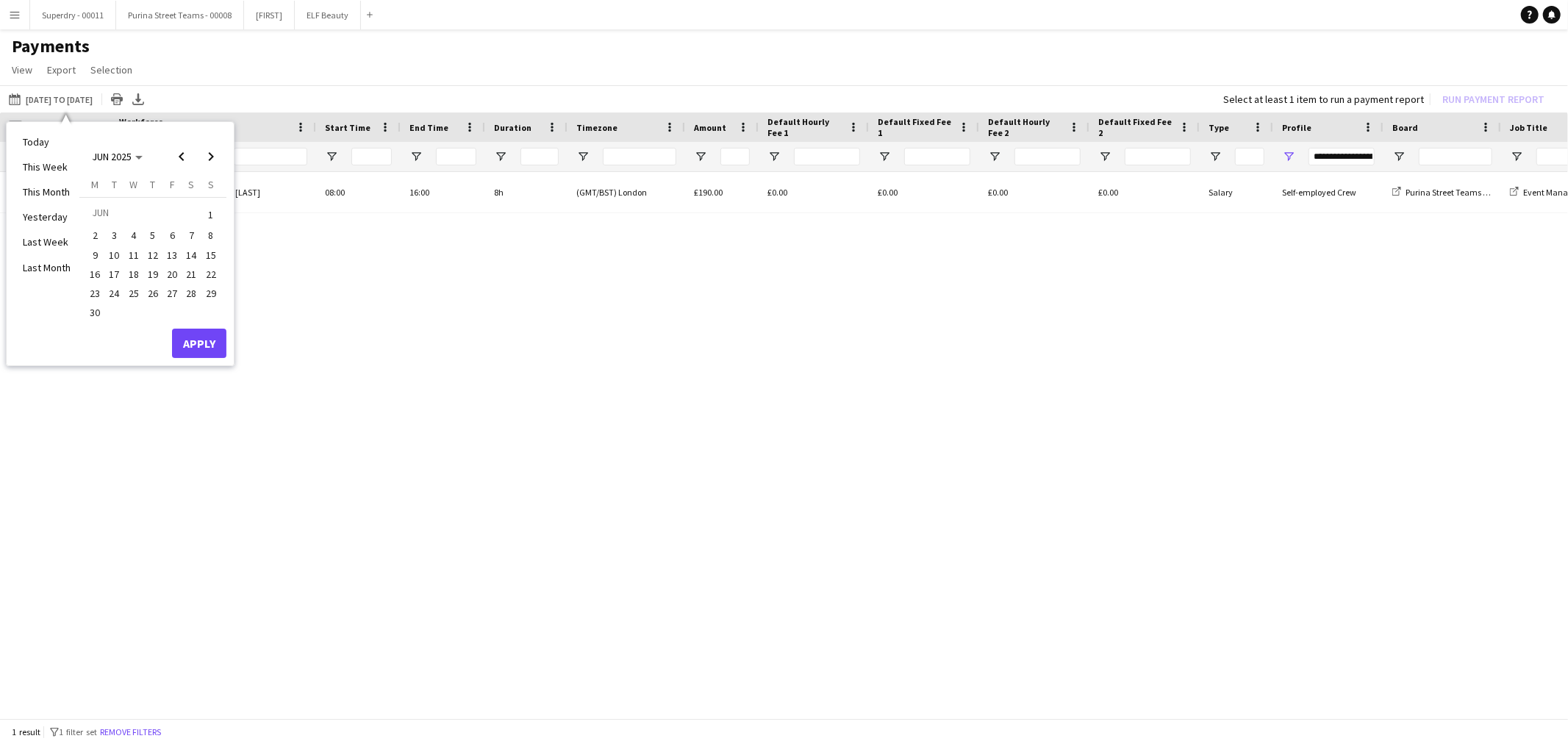 click on "1" at bounding box center [211, 214] 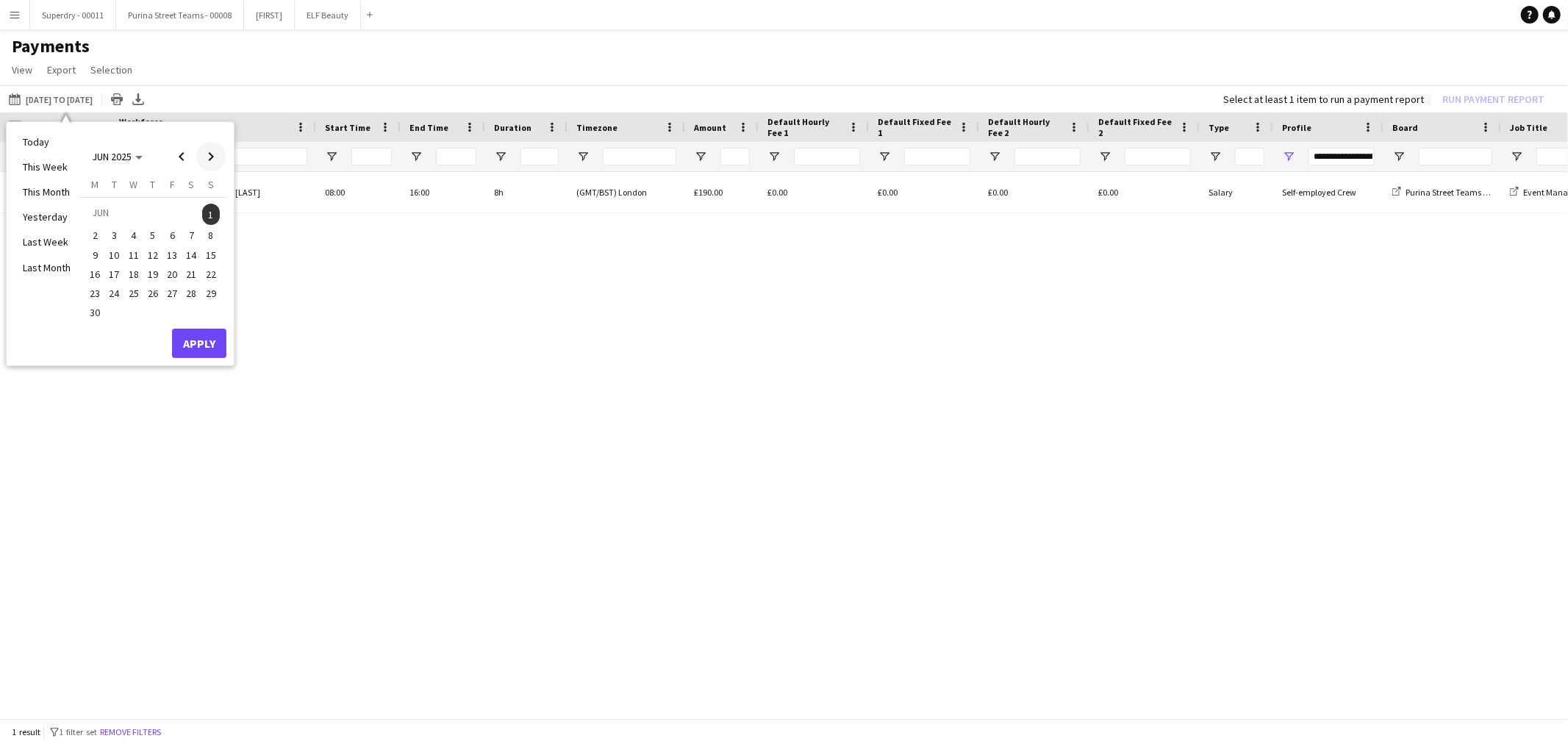 click at bounding box center [211, 157] 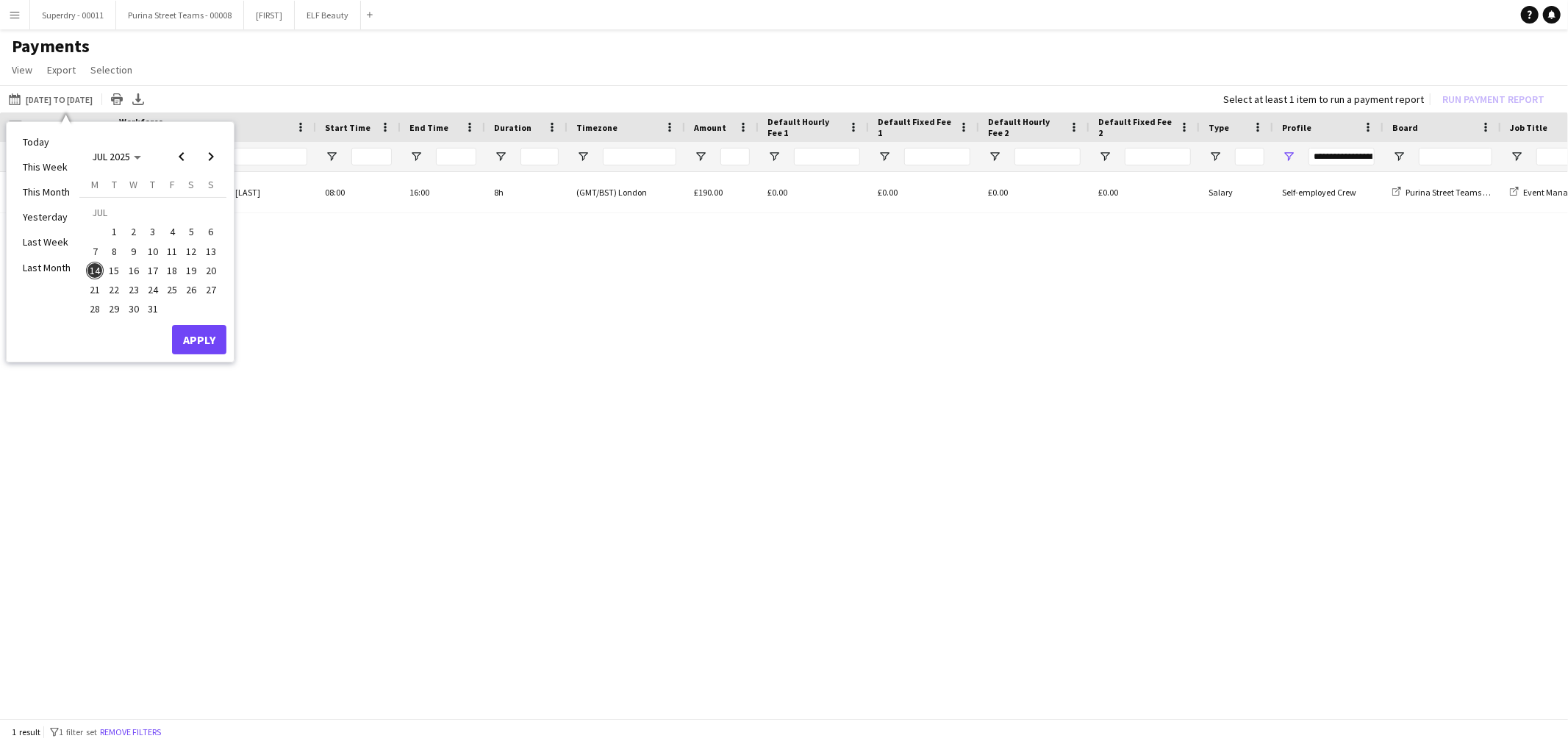 click on "14" at bounding box center (95, 271) 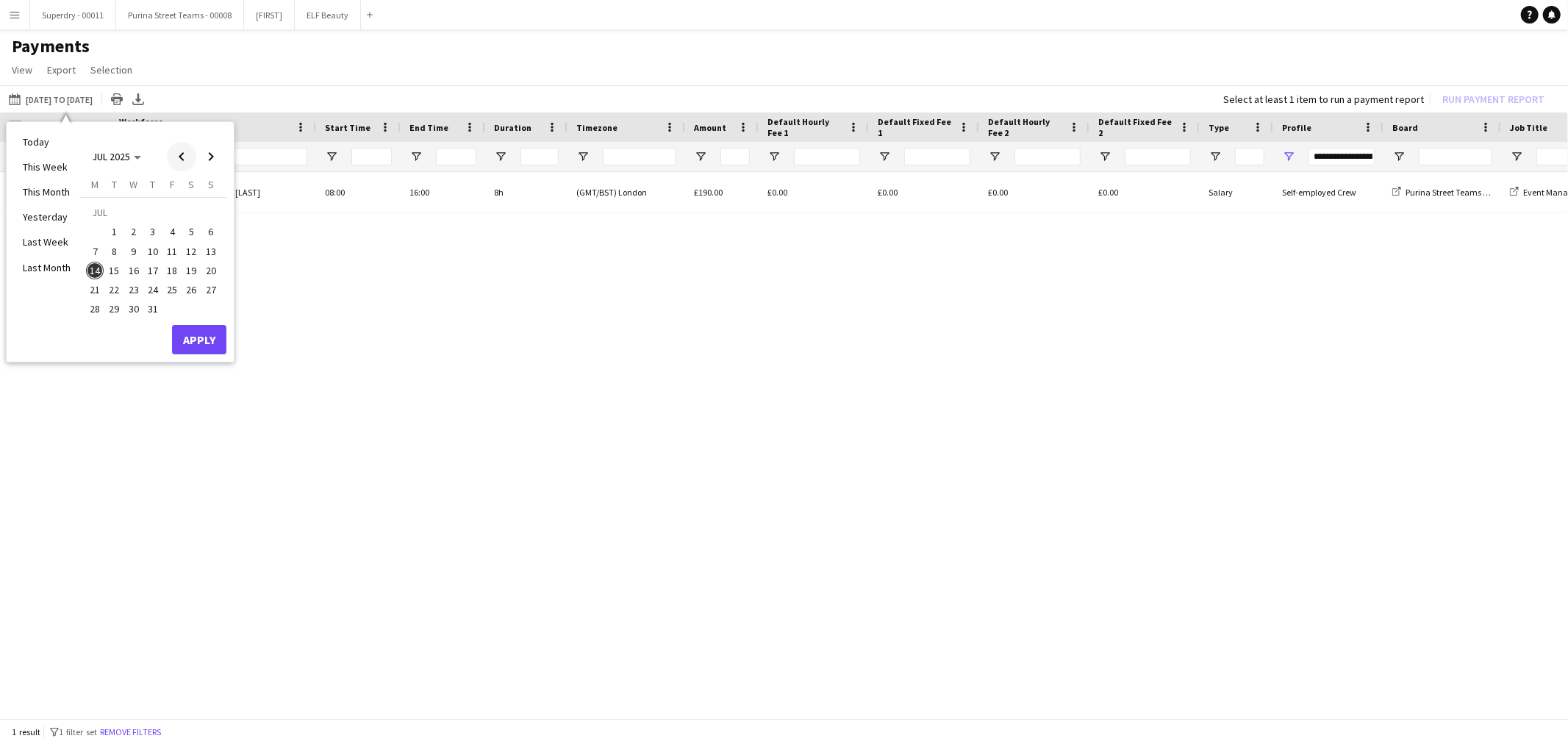 click at bounding box center [182, 157] 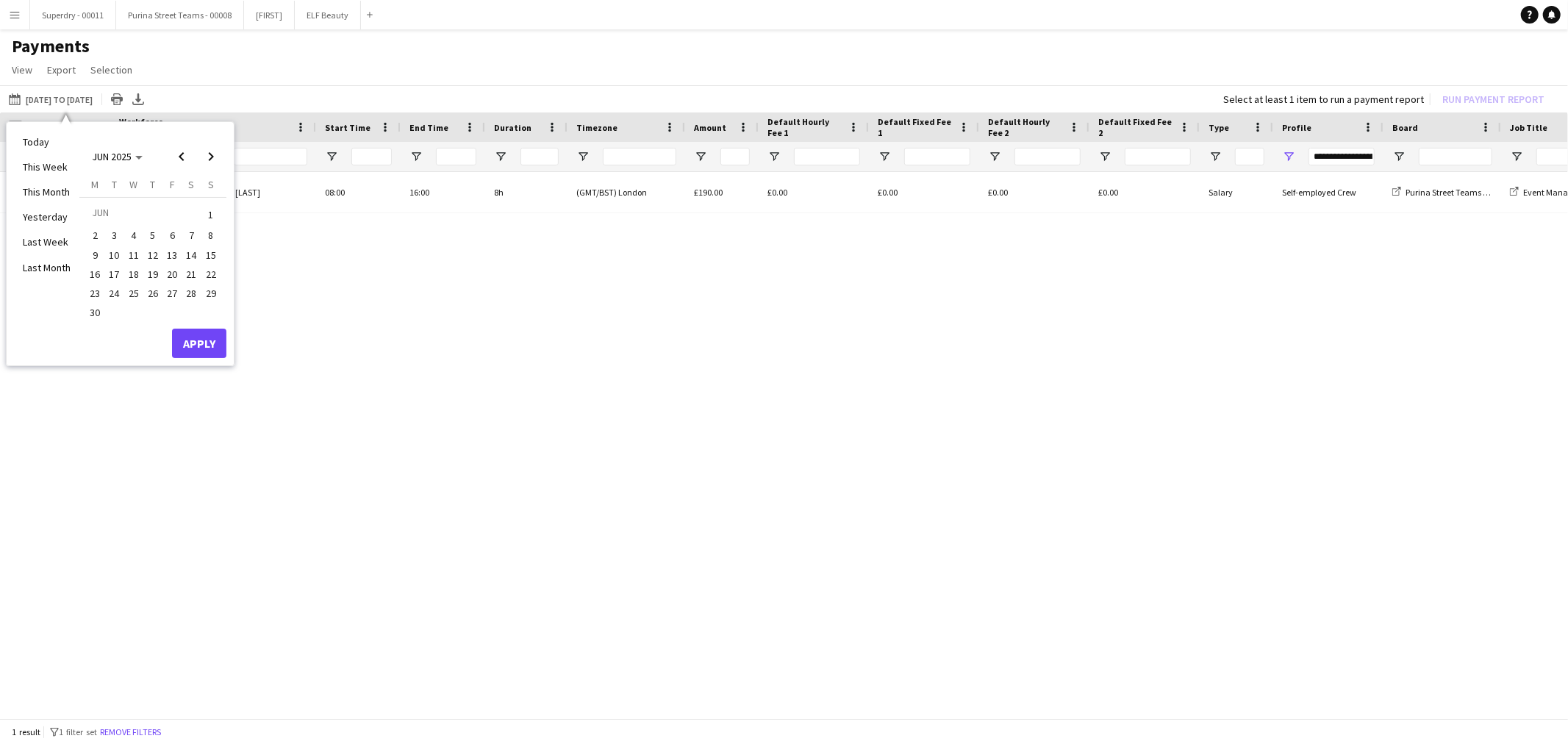 click on "1" at bounding box center [211, 214] 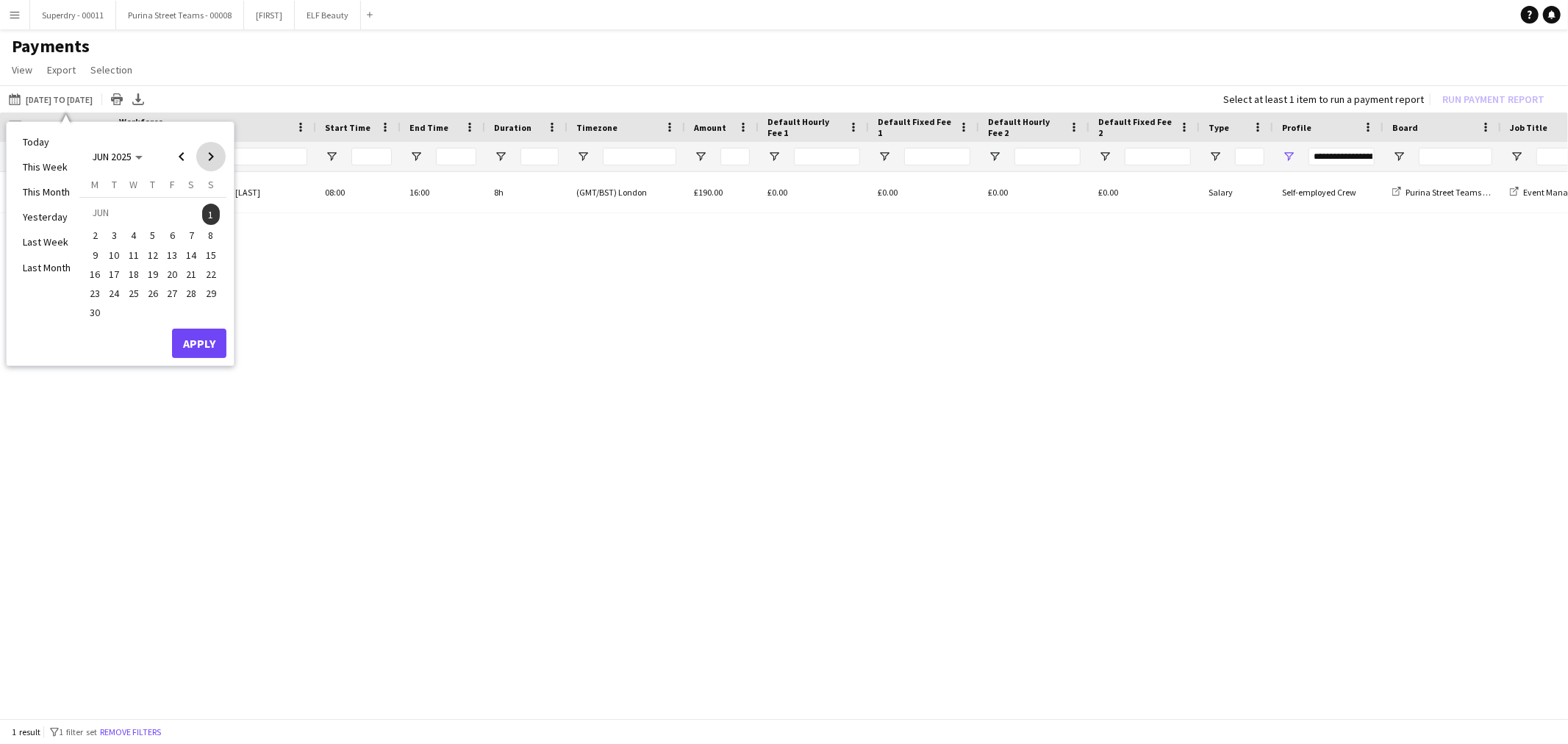 click at bounding box center [211, 157] 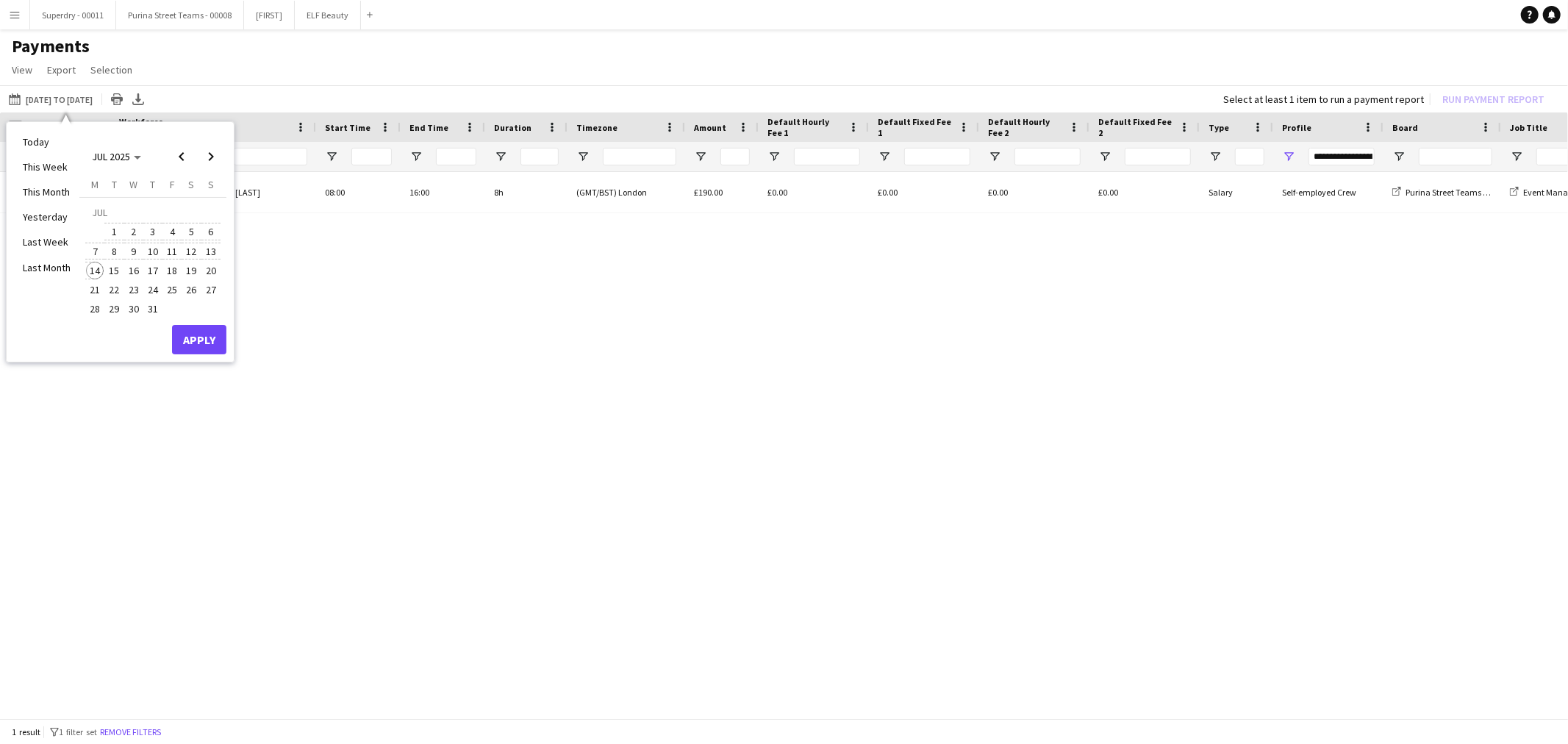 click on "14" at bounding box center [95, 271] 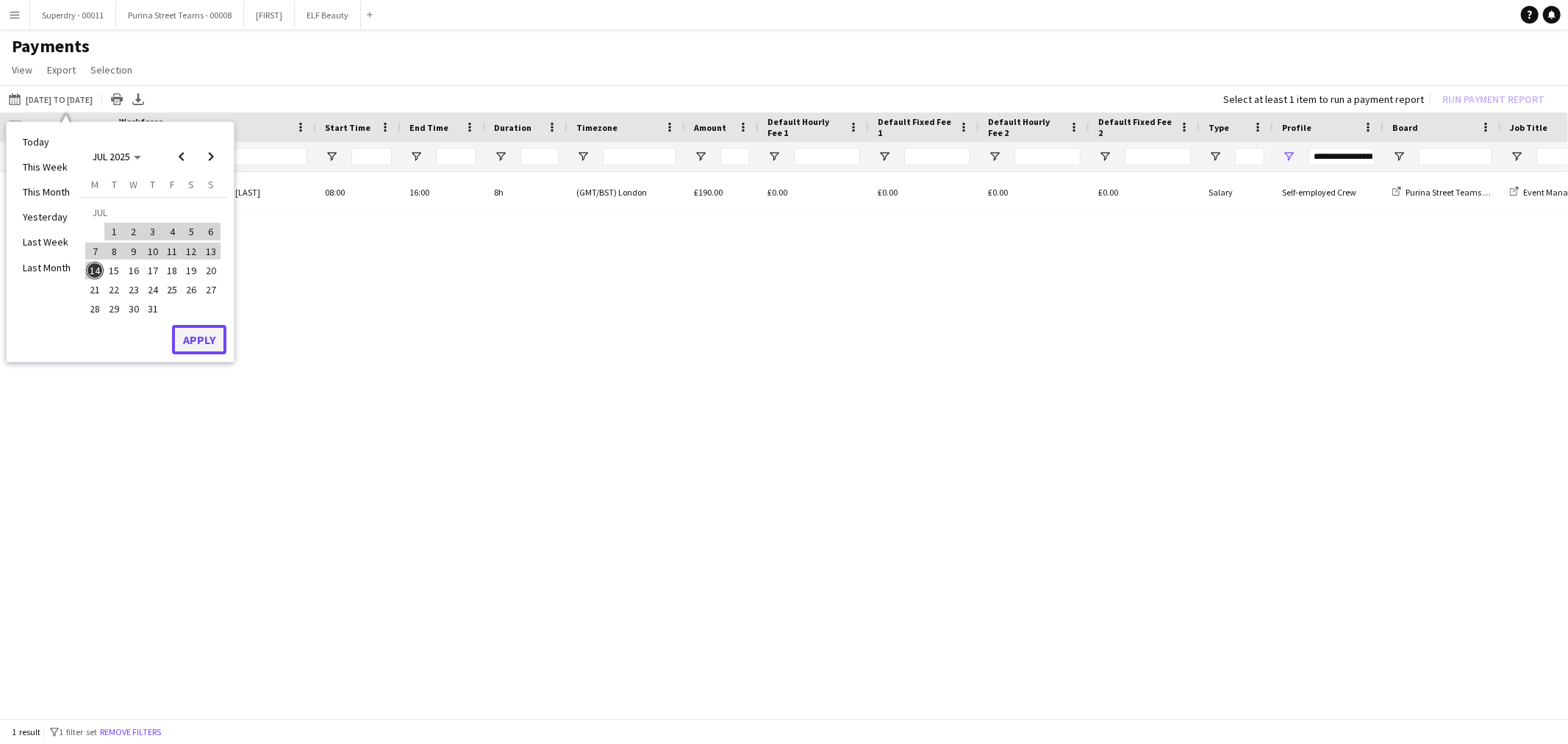click on "Apply" at bounding box center (199, 340) 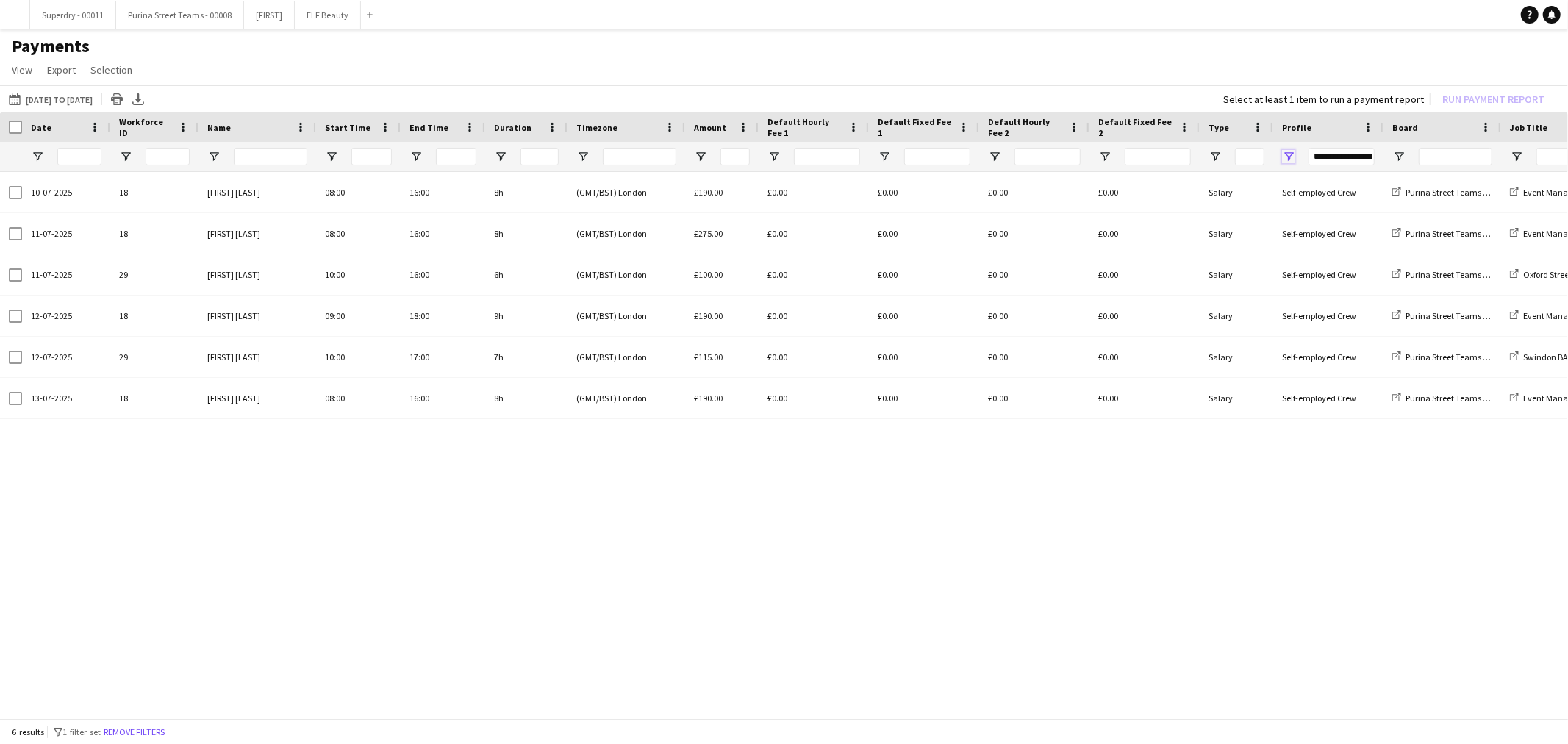 click at bounding box center [1289, 157] 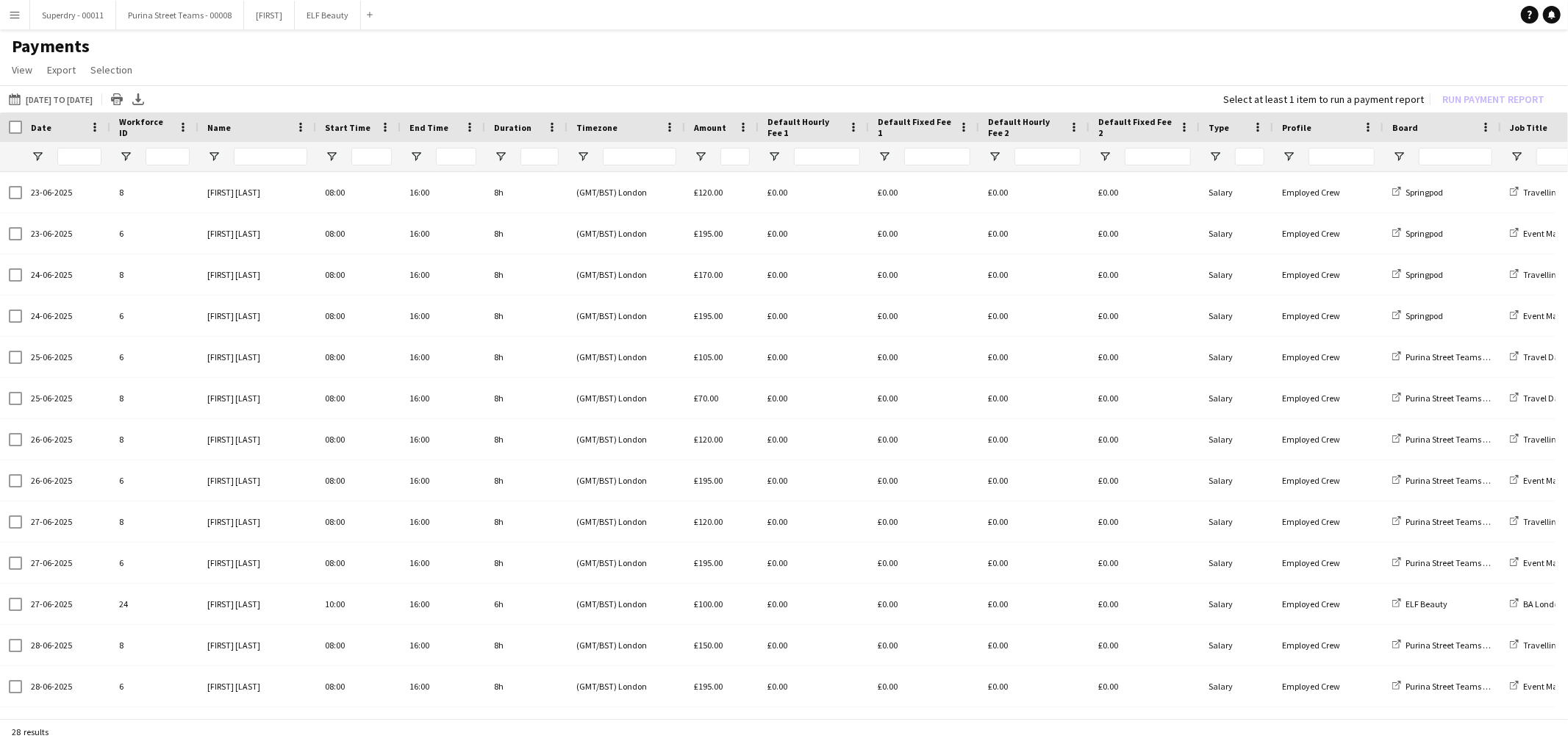 click on "View  Customise view Customise filters Reset Filters Reset View Reset All  Export  Export as XLSX Export as CSV Export as PDF  Selection  All for Date Range Clear All All Filtered Clear All Filtered" 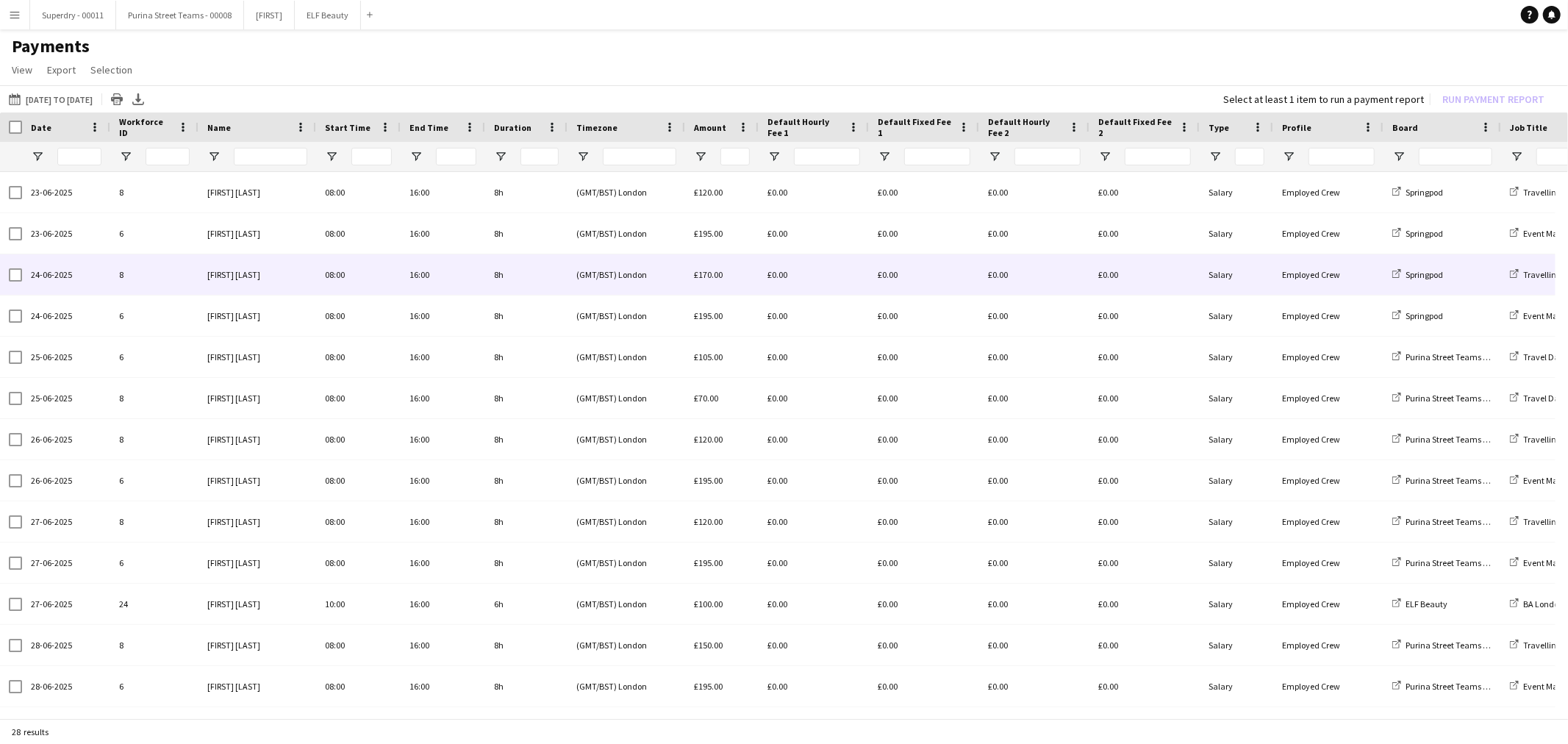 scroll, scrollTop: 64, scrollLeft: 0, axis: vertical 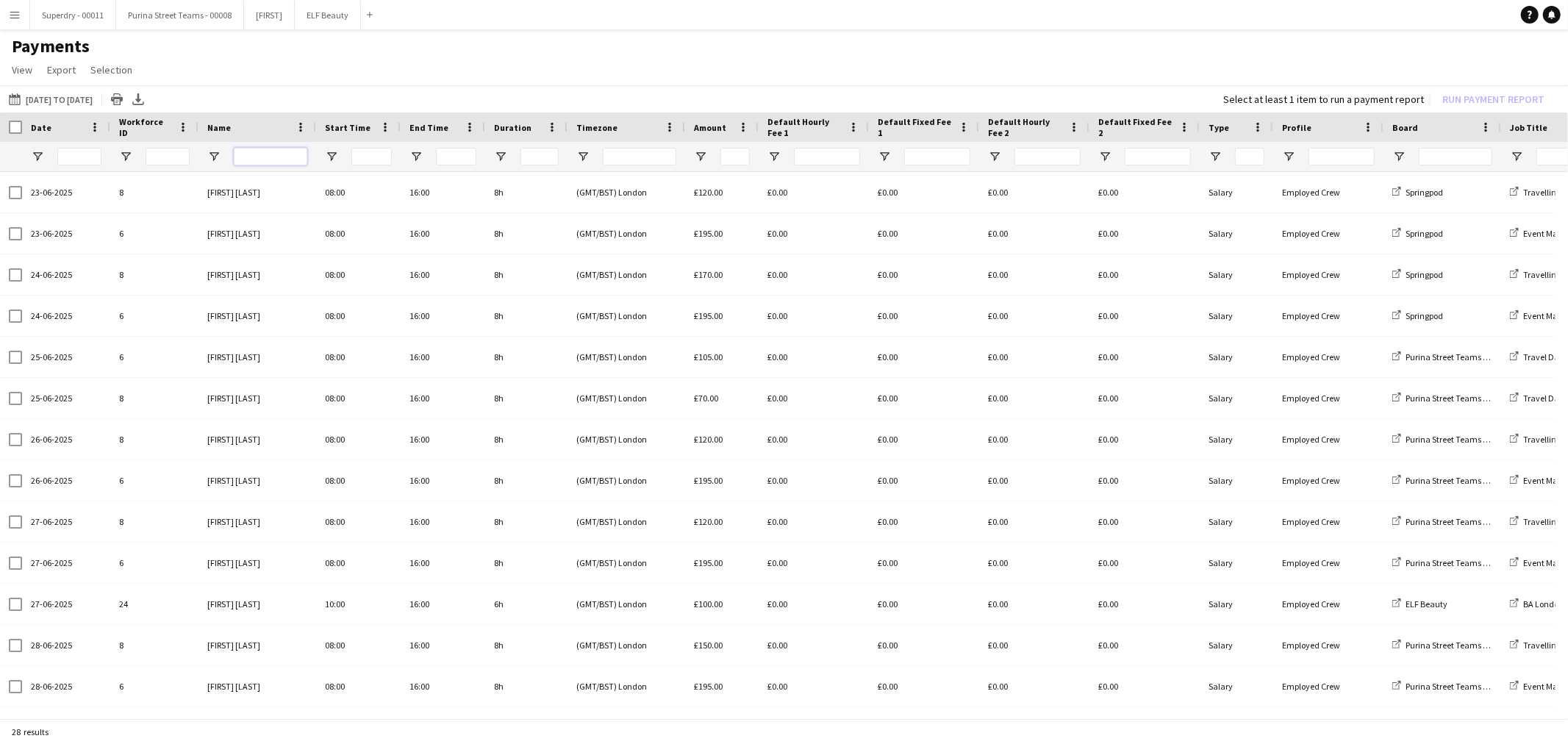 click at bounding box center (271, 157) 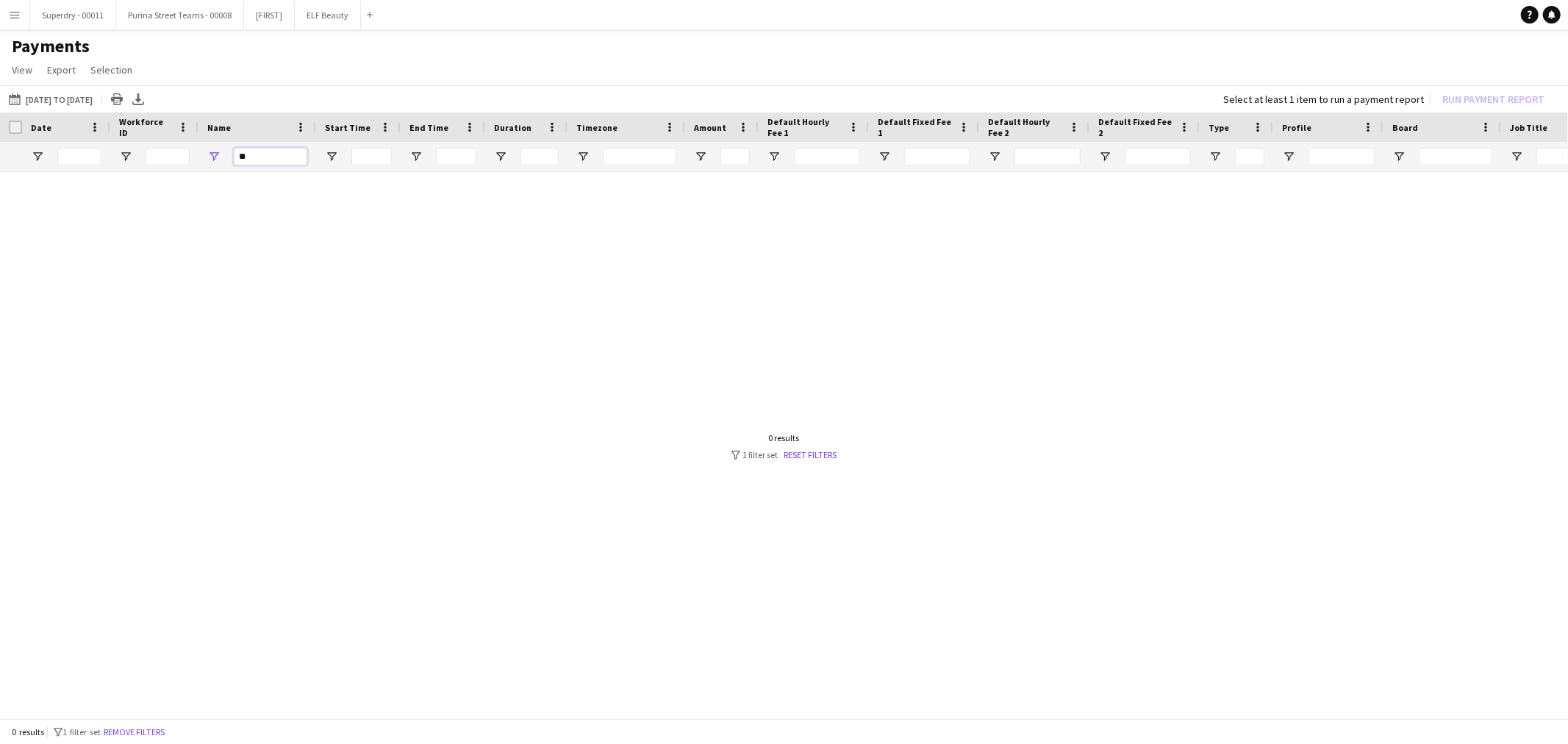 type on "*" 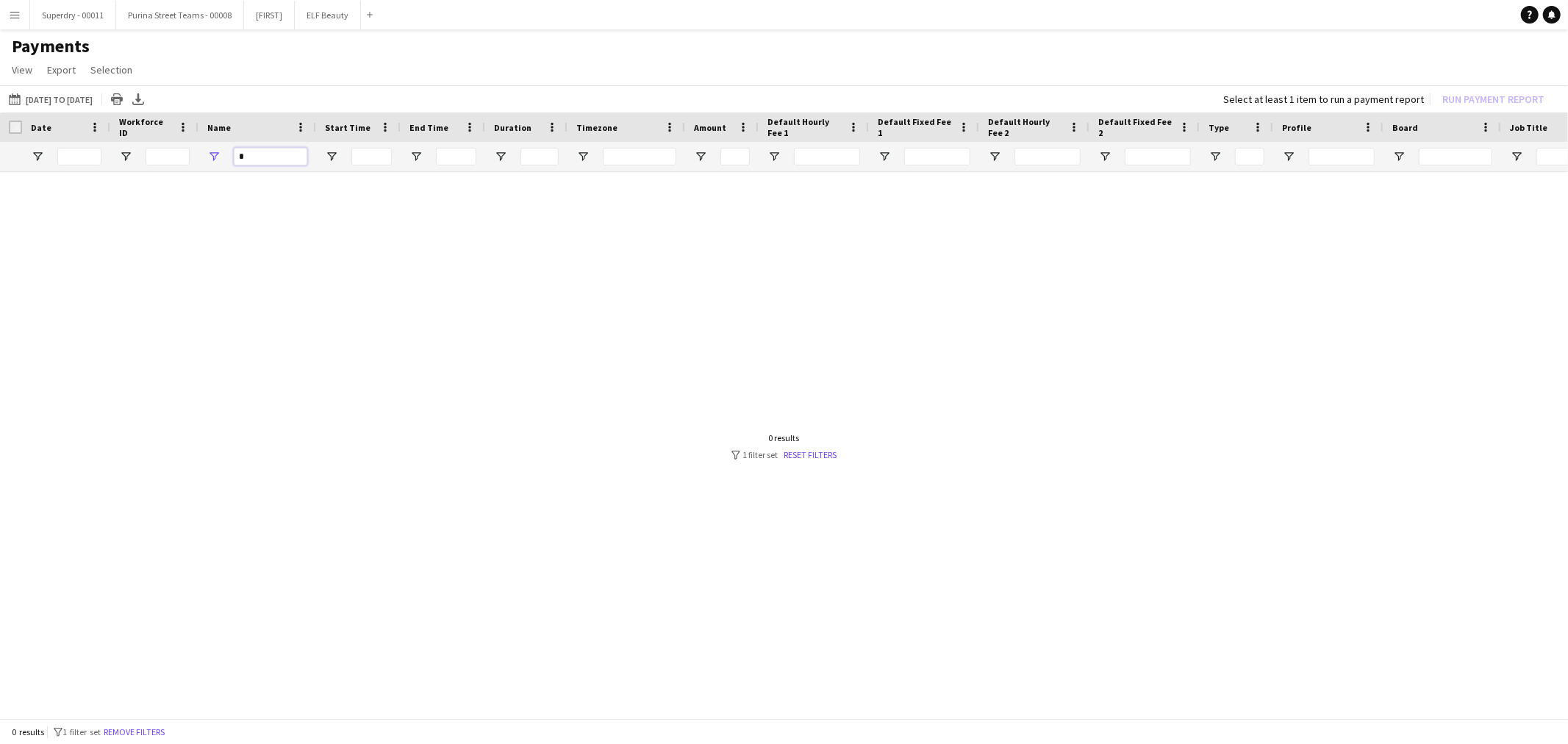 type 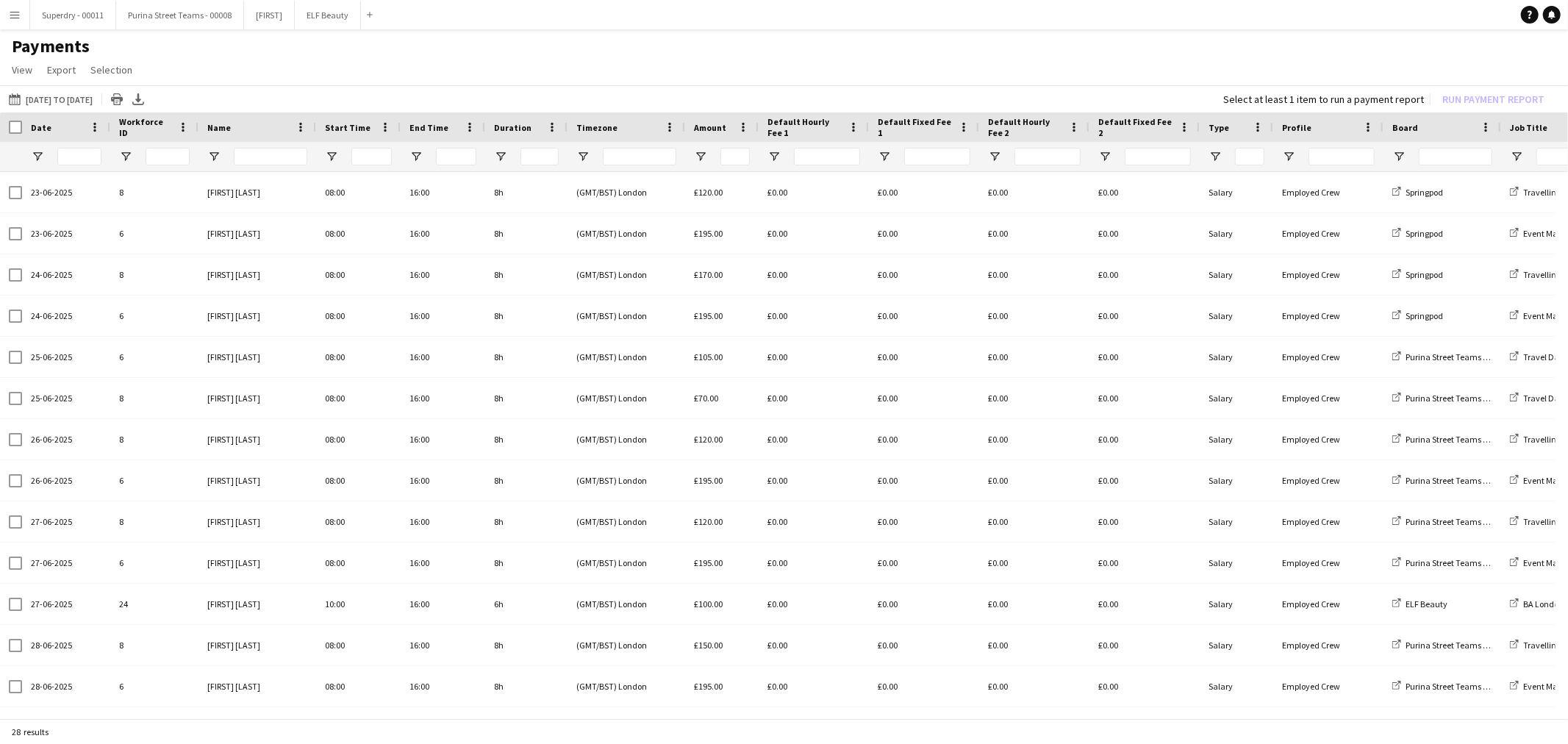 click on "Menu" at bounding box center [15, 15] 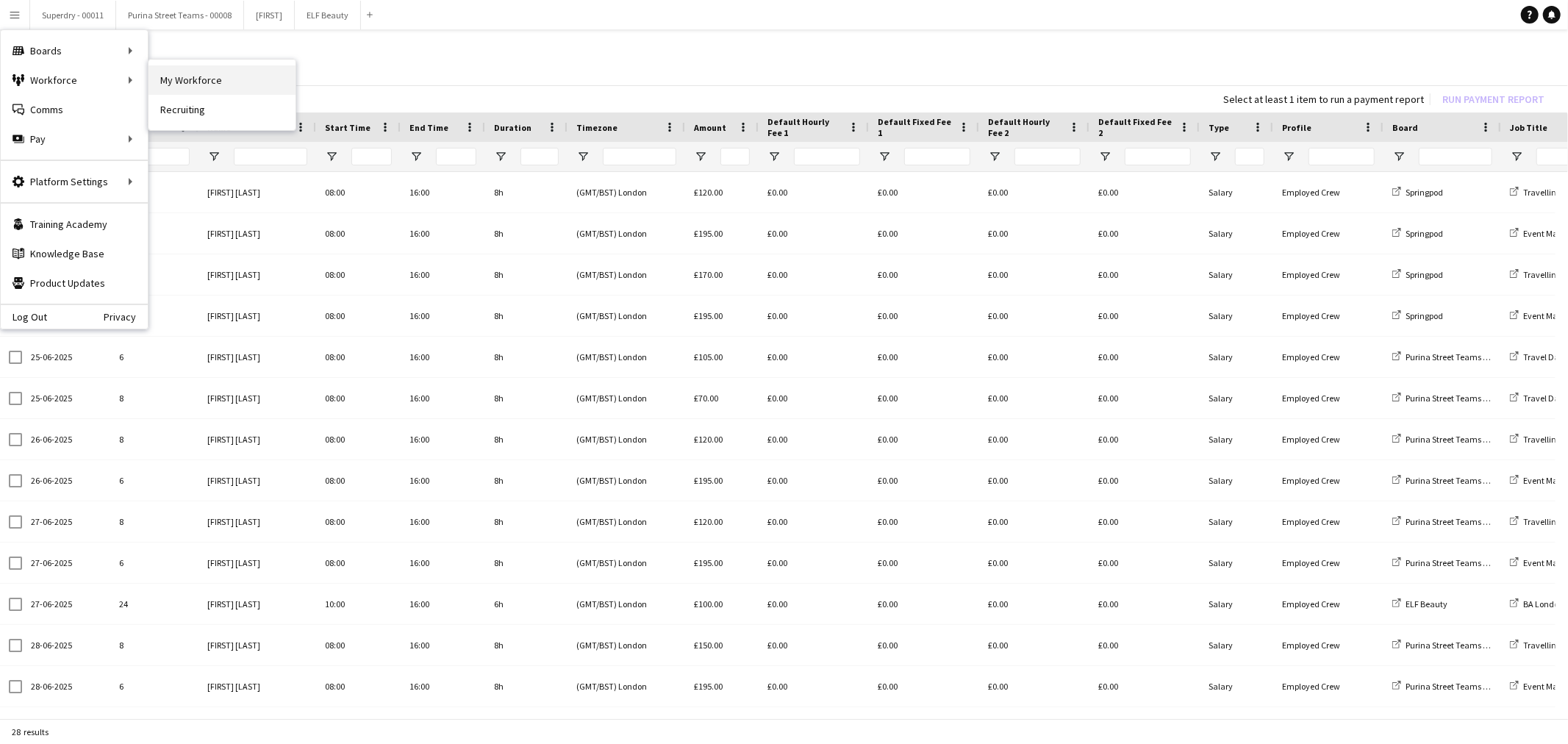 click on "My Workforce" at bounding box center [222, 80] 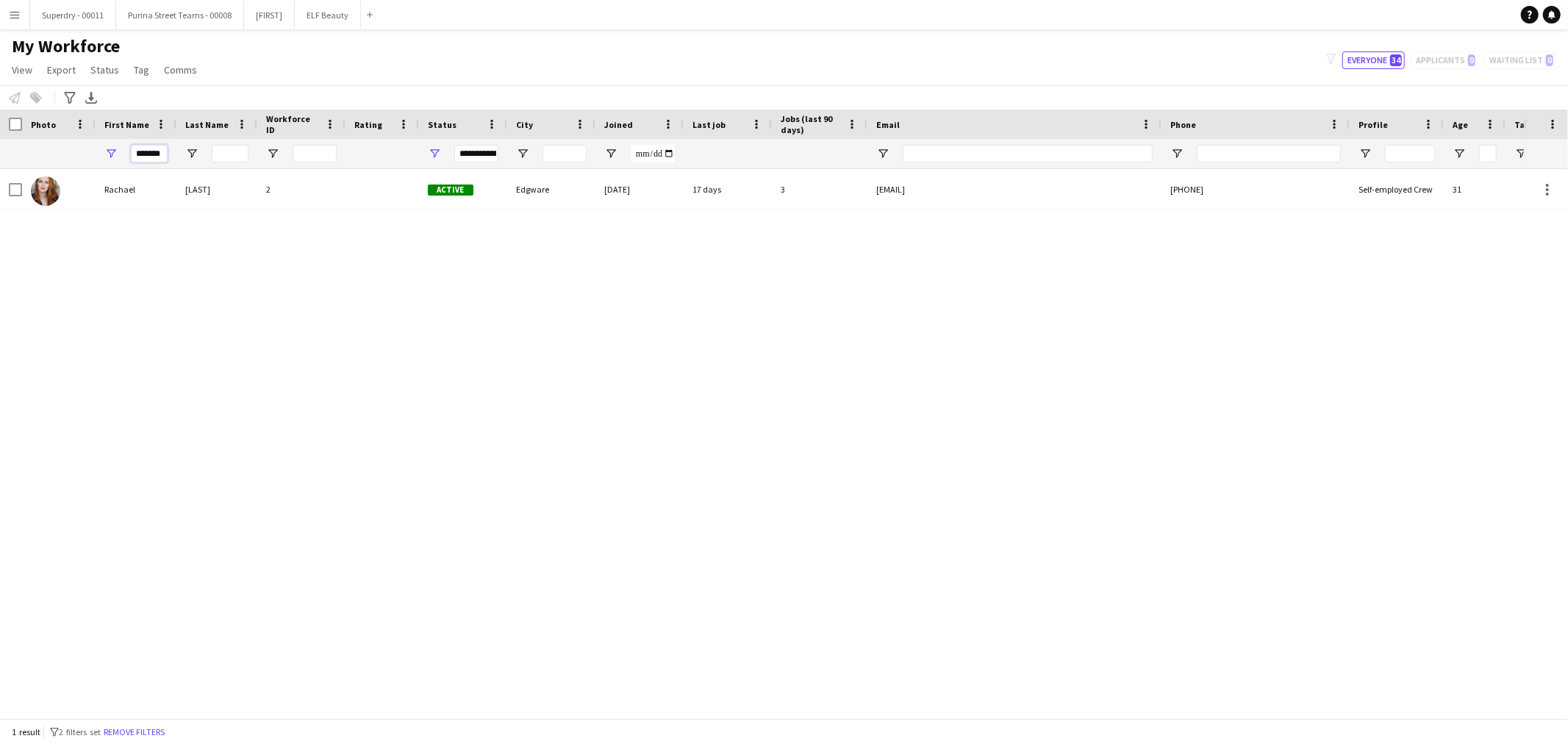 click on "*******" at bounding box center (149, 154) 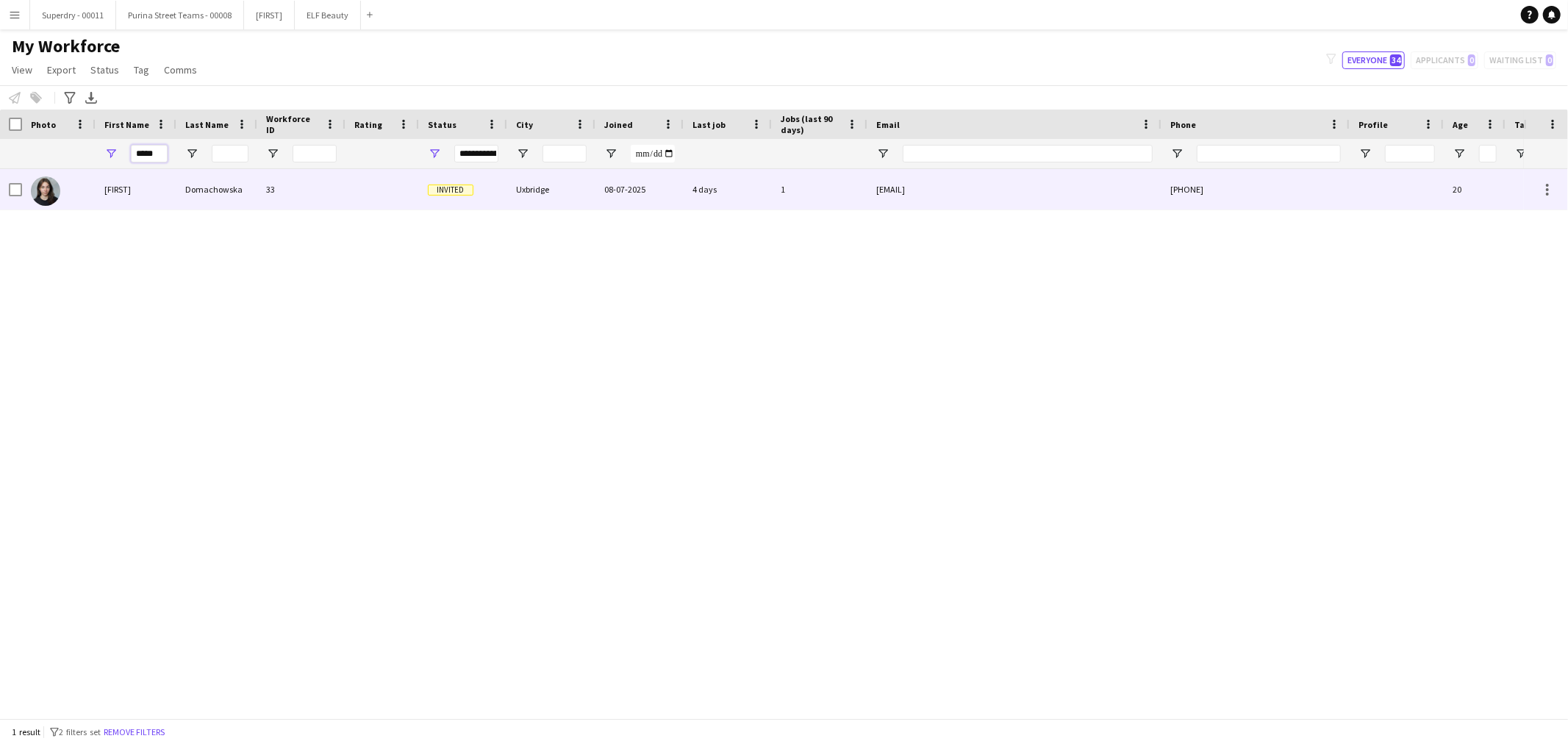 type on "*****" 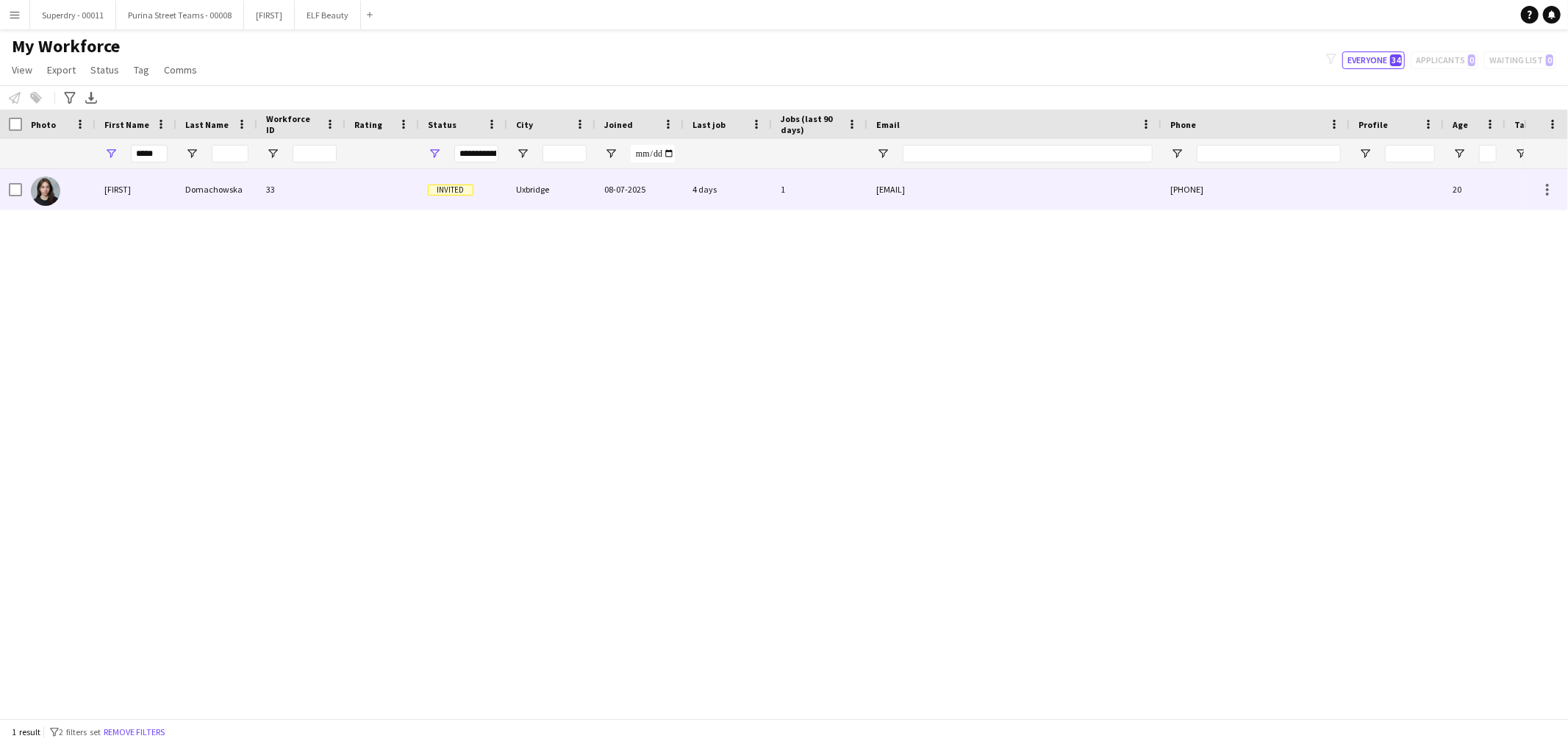 click on "[FIRST]" at bounding box center [136, 189] 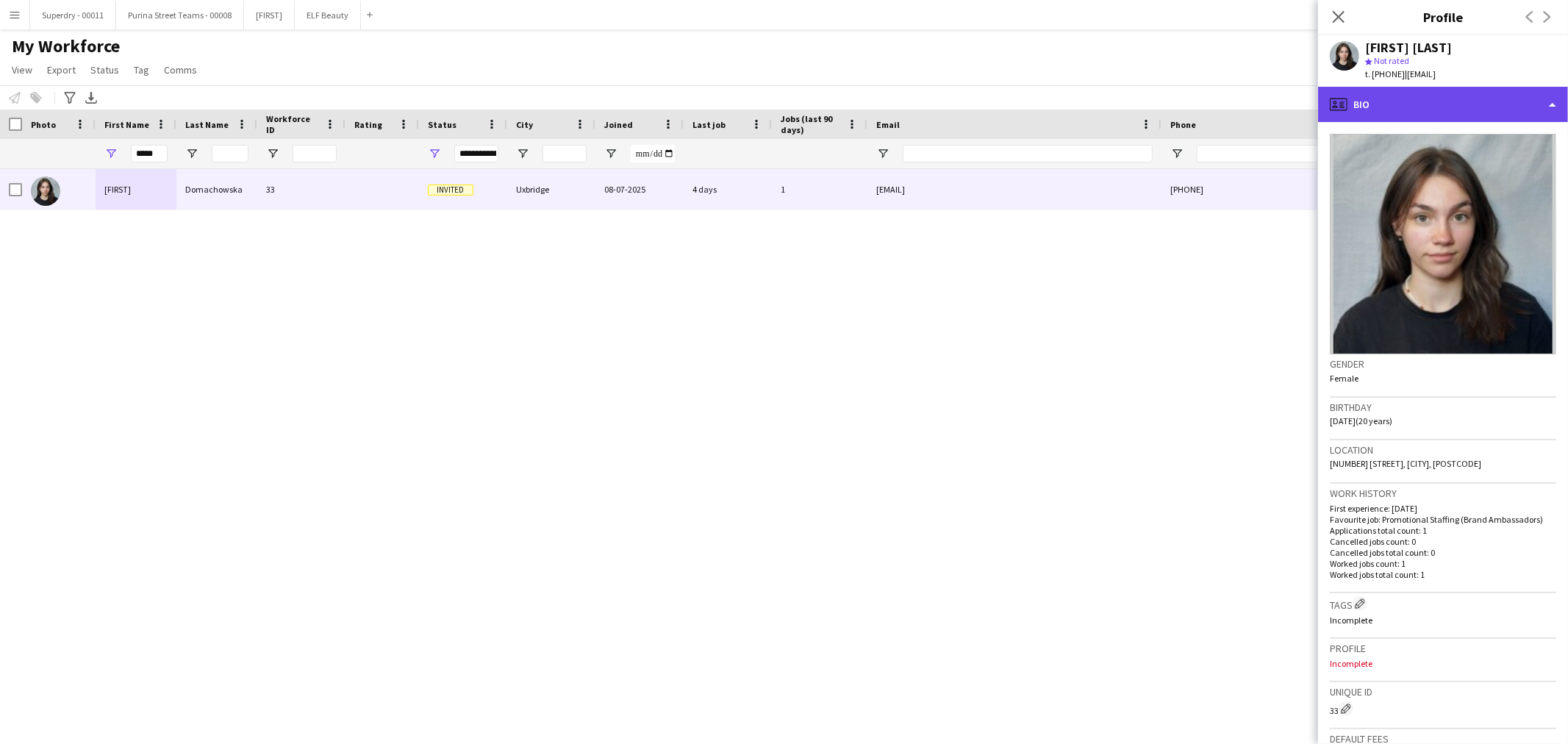 click on "profile
Bio" 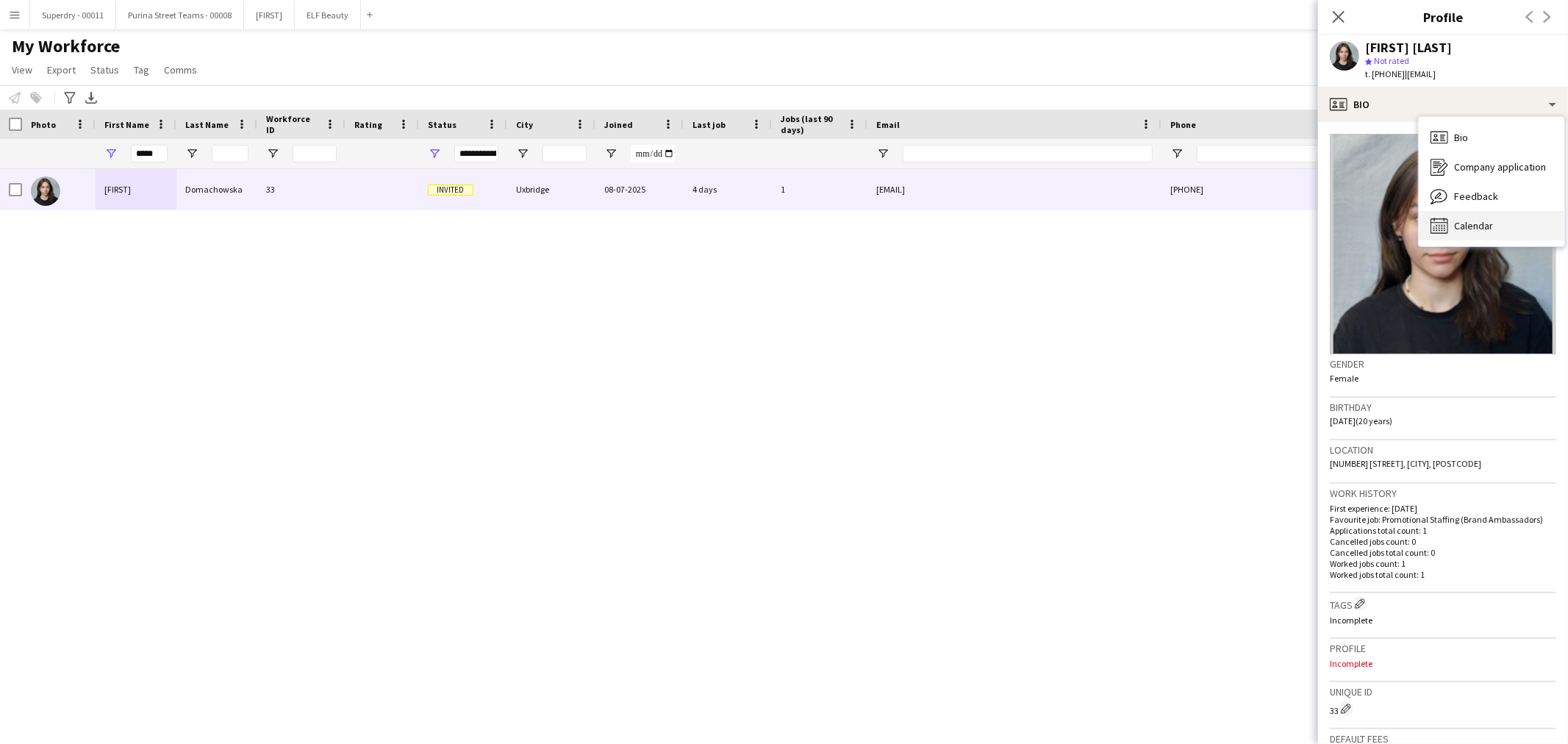 click on "Calendar" at bounding box center [1473, 226] 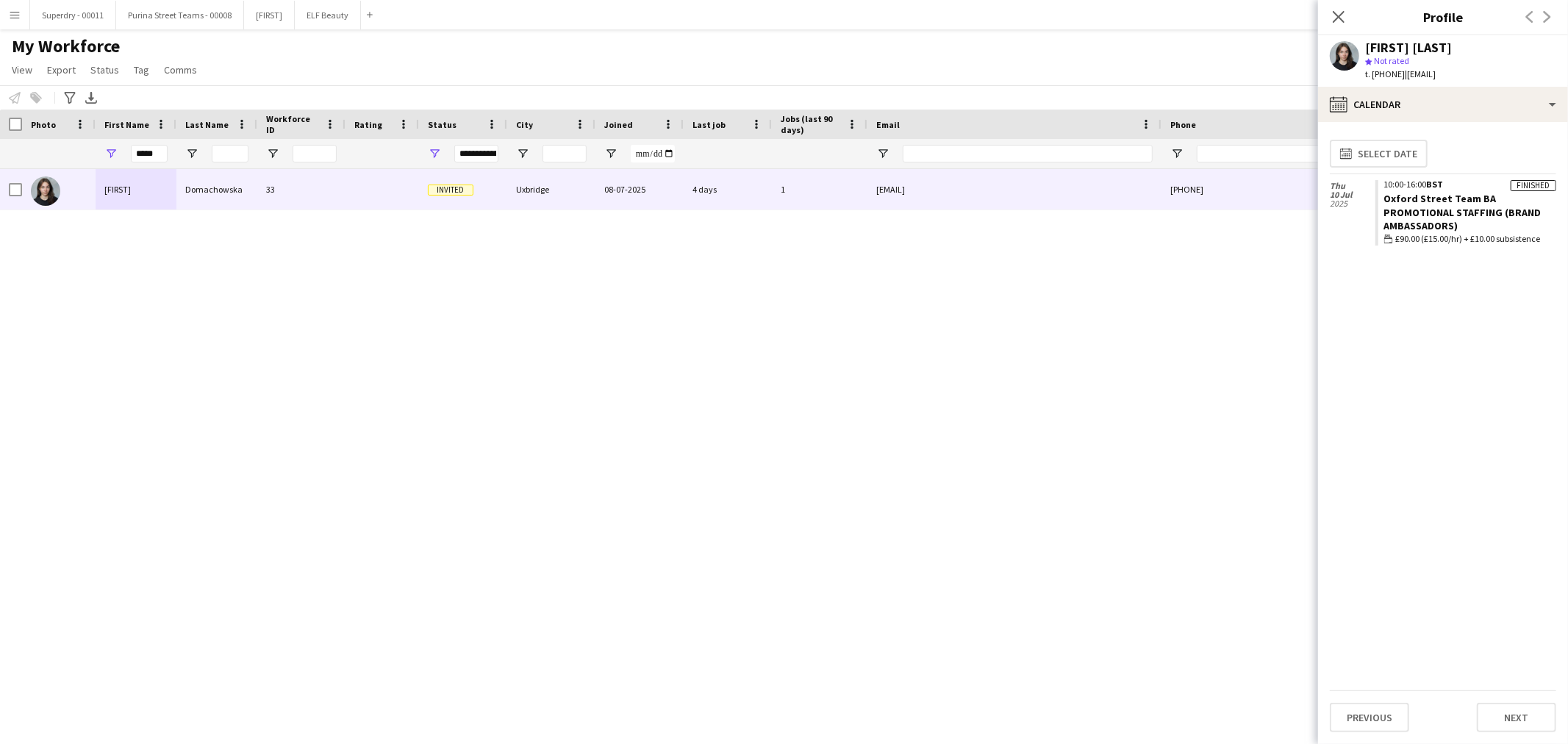 click on "Menu" at bounding box center [15, 15] 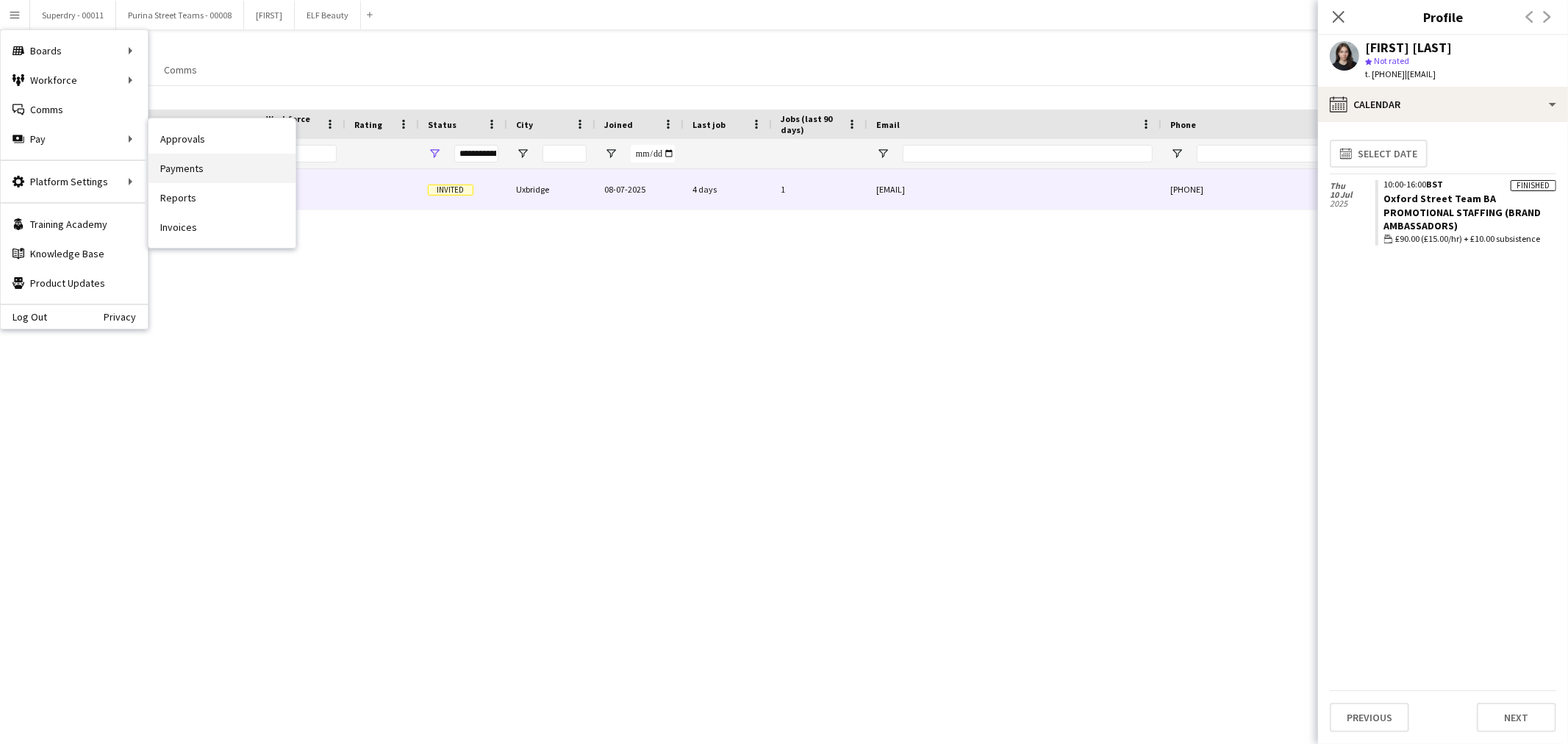 click on "Payments" at bounding box center (222, 168) 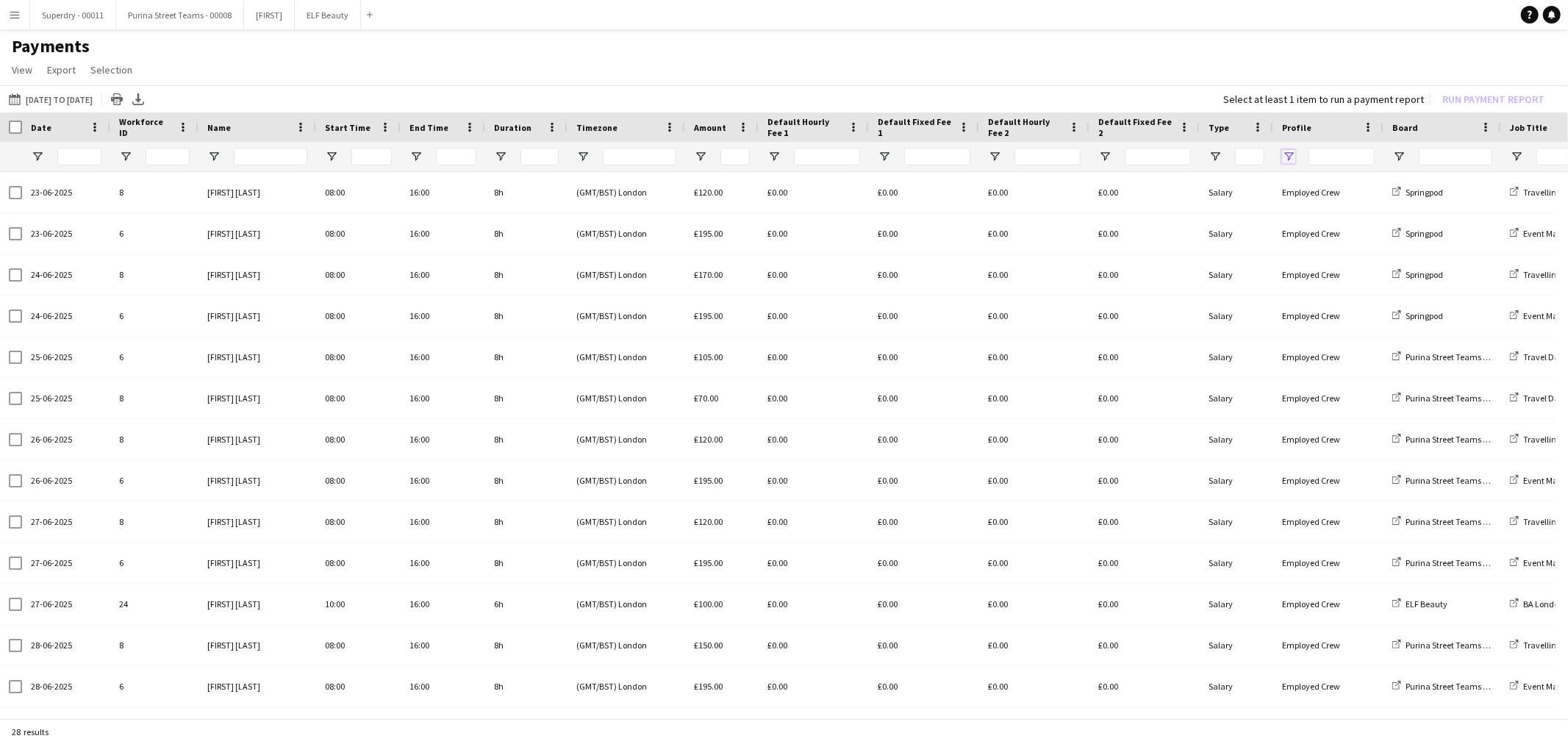 click at bounding box center (1289, 157) 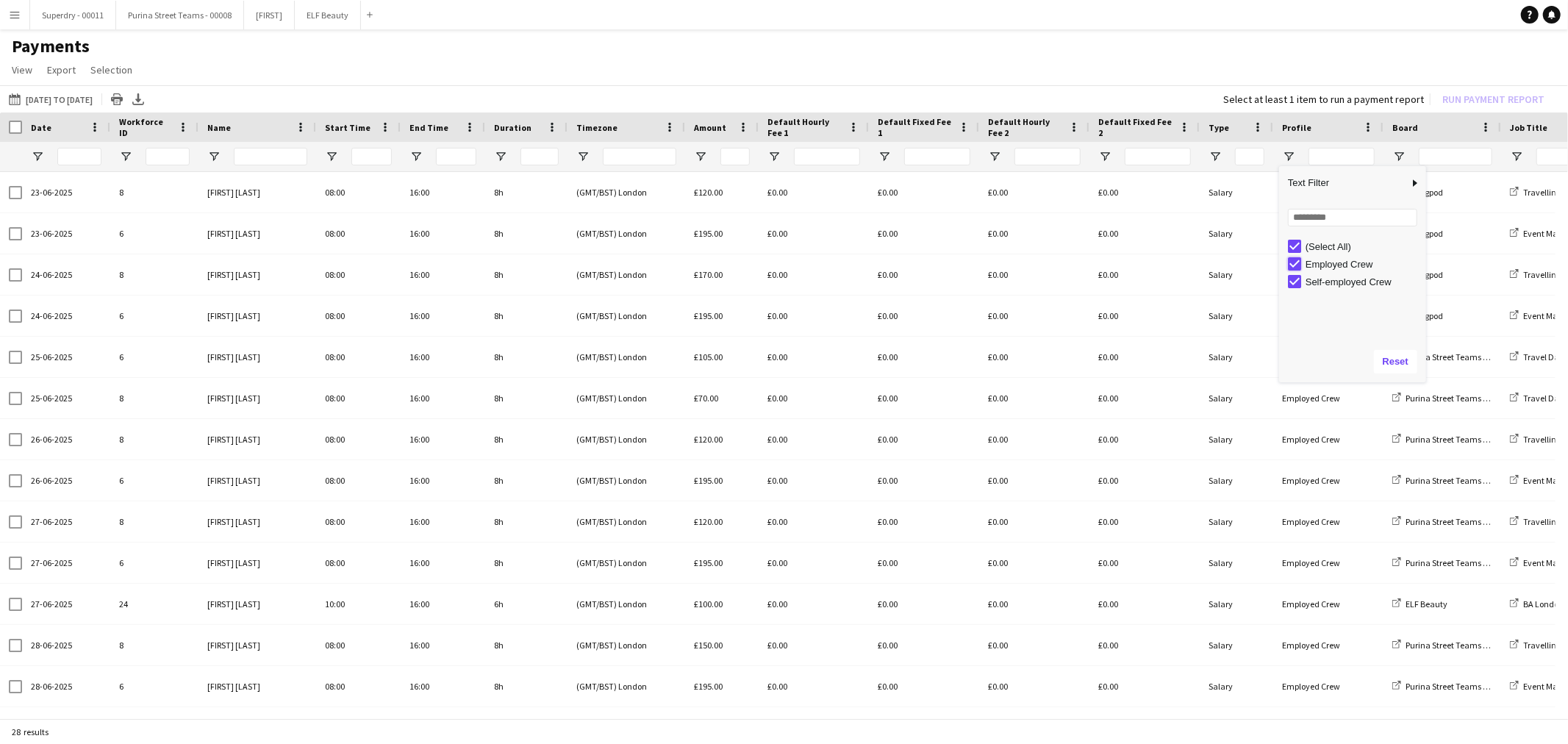type on "**********" 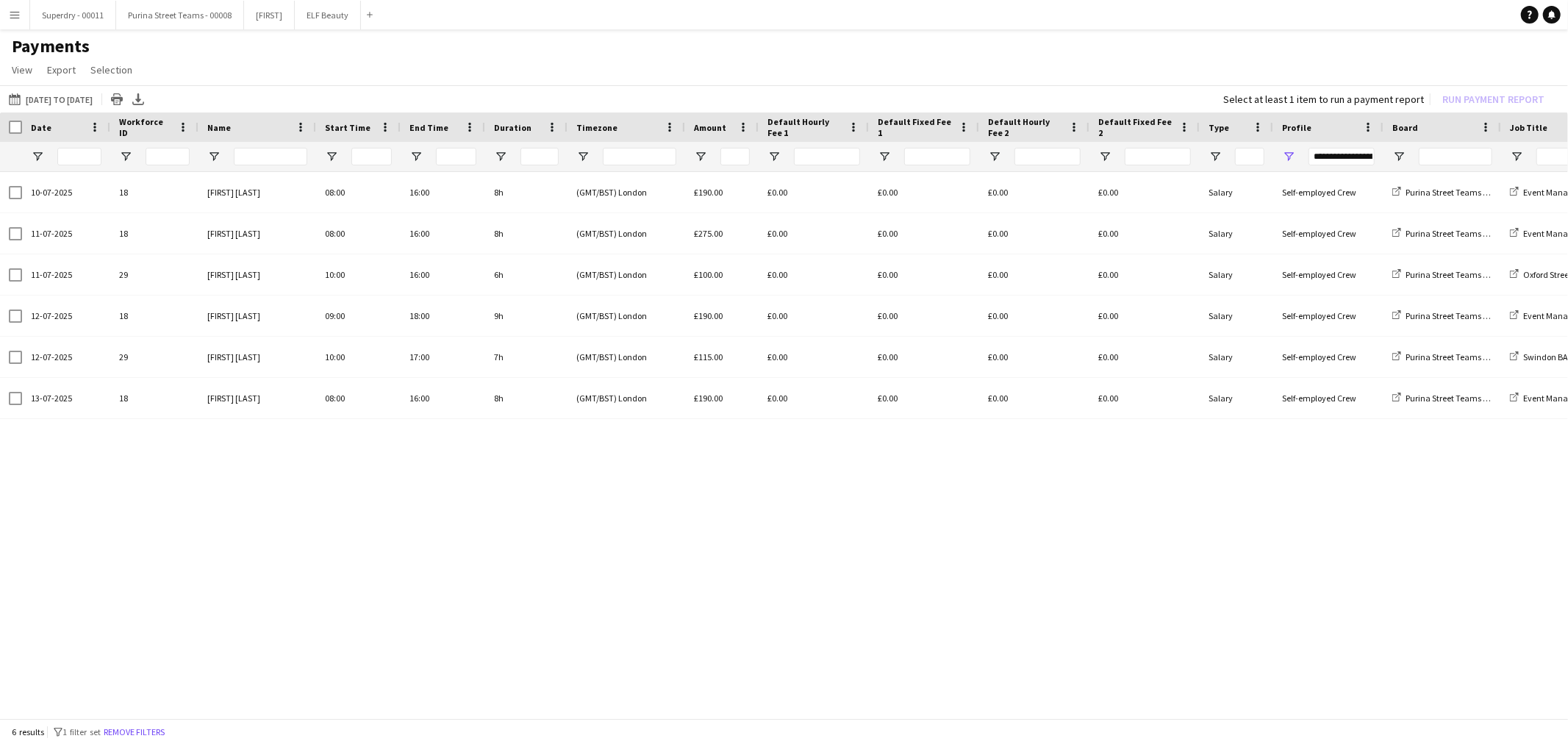 click on "Payments" 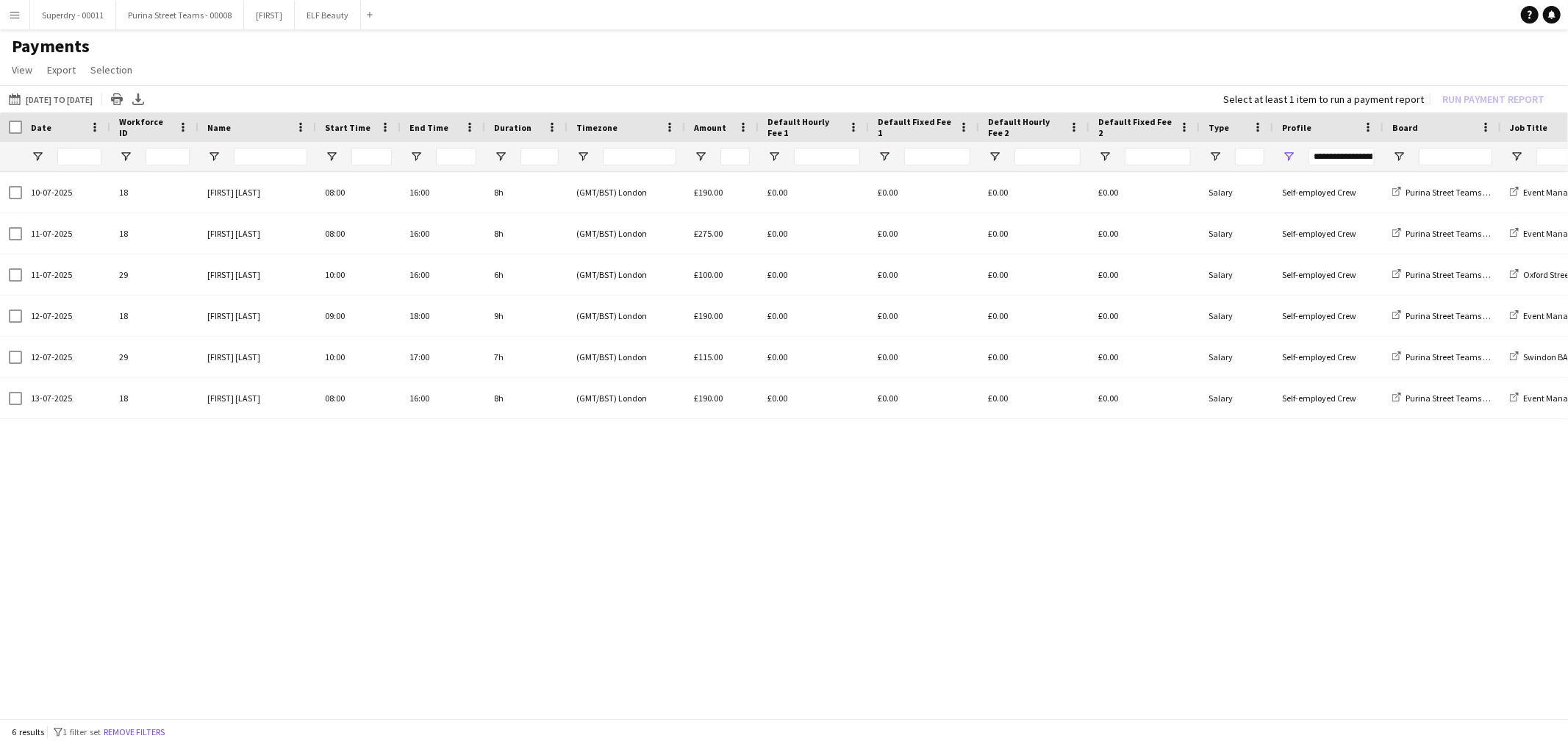 click on "Menu" at bounding box center [15, 15] 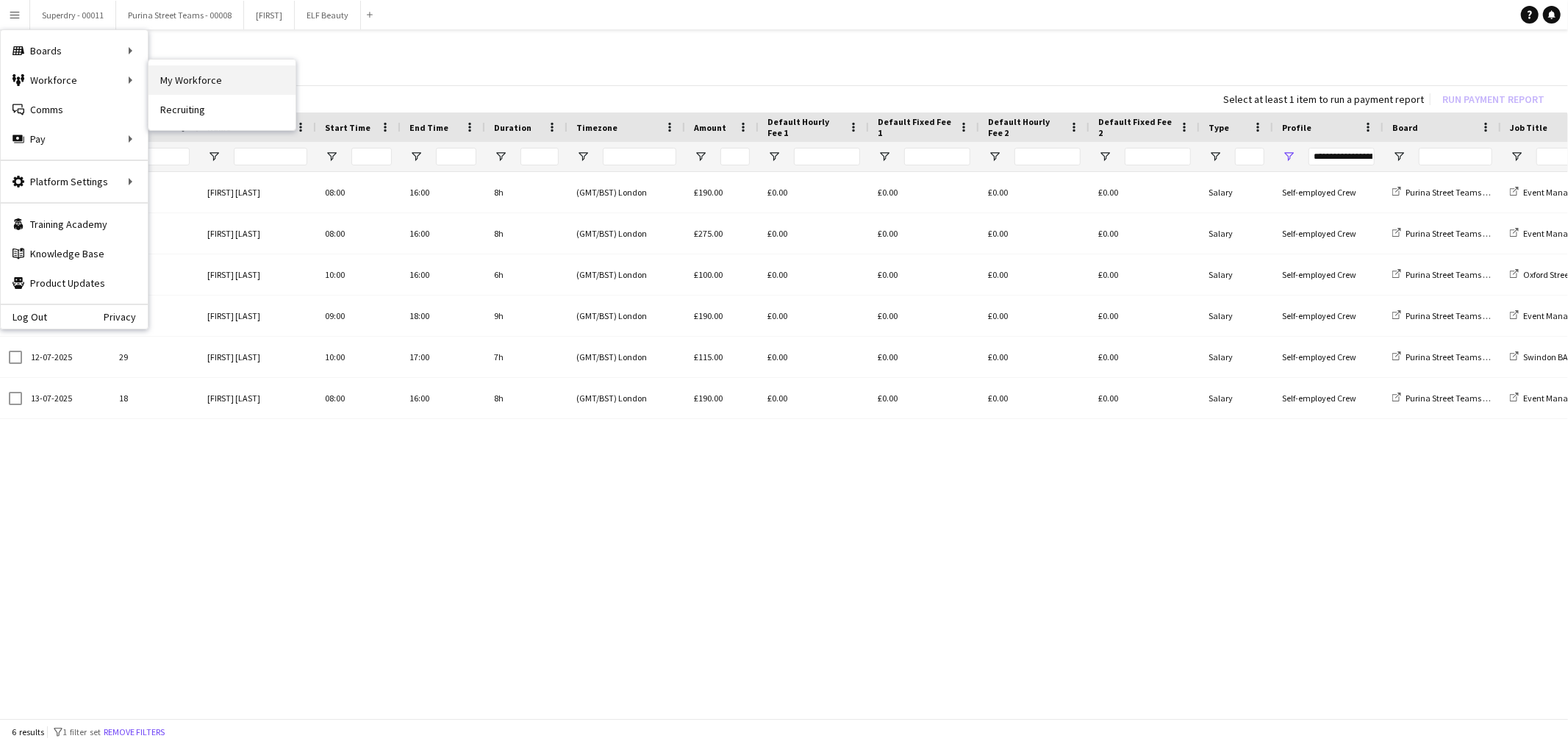 click on "My Workforce" at bounding box center [222, 80] 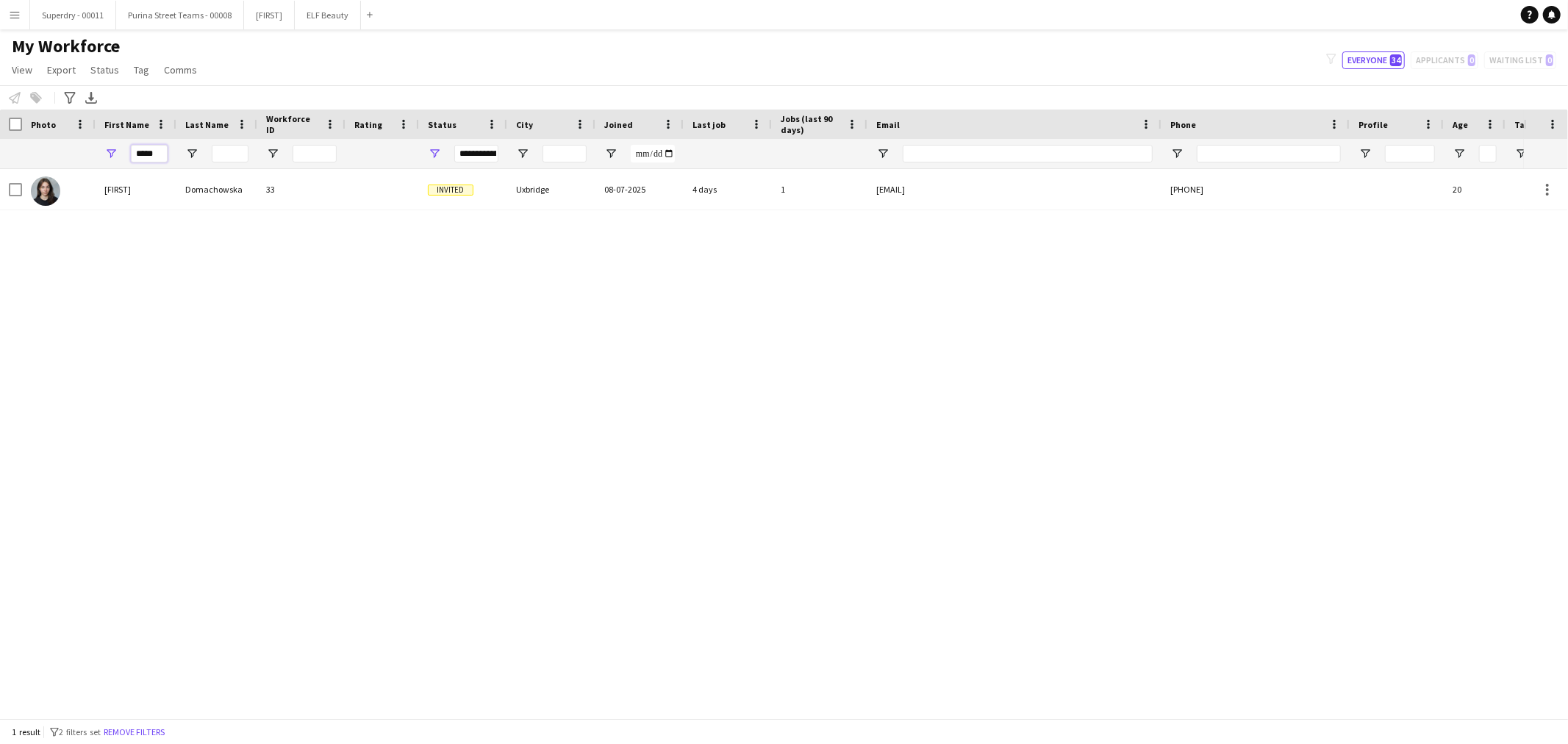 click on "*****" at bounding box center (149, 154) 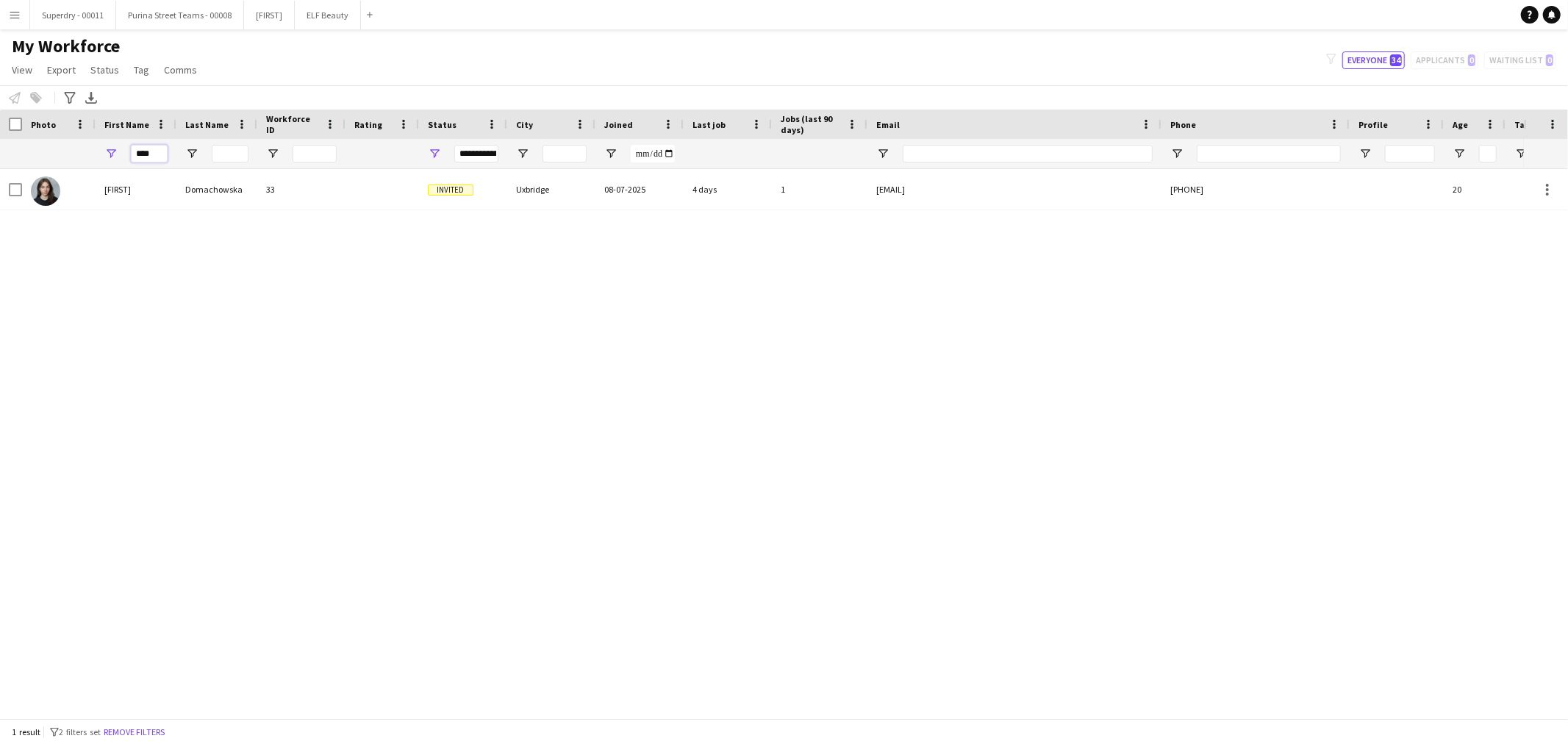 type on "****" 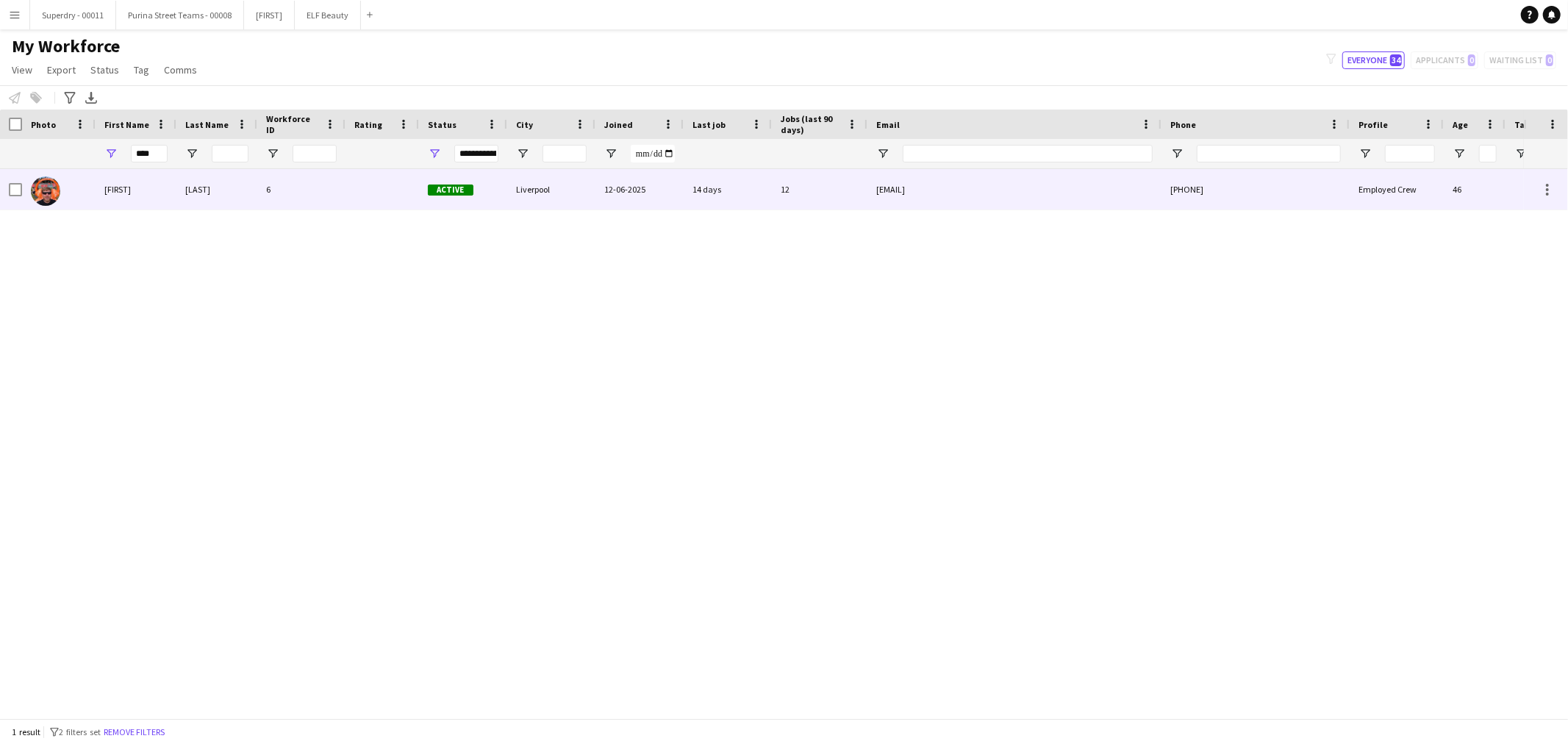click on "[FIRST]" at bounding box center (136, 189) 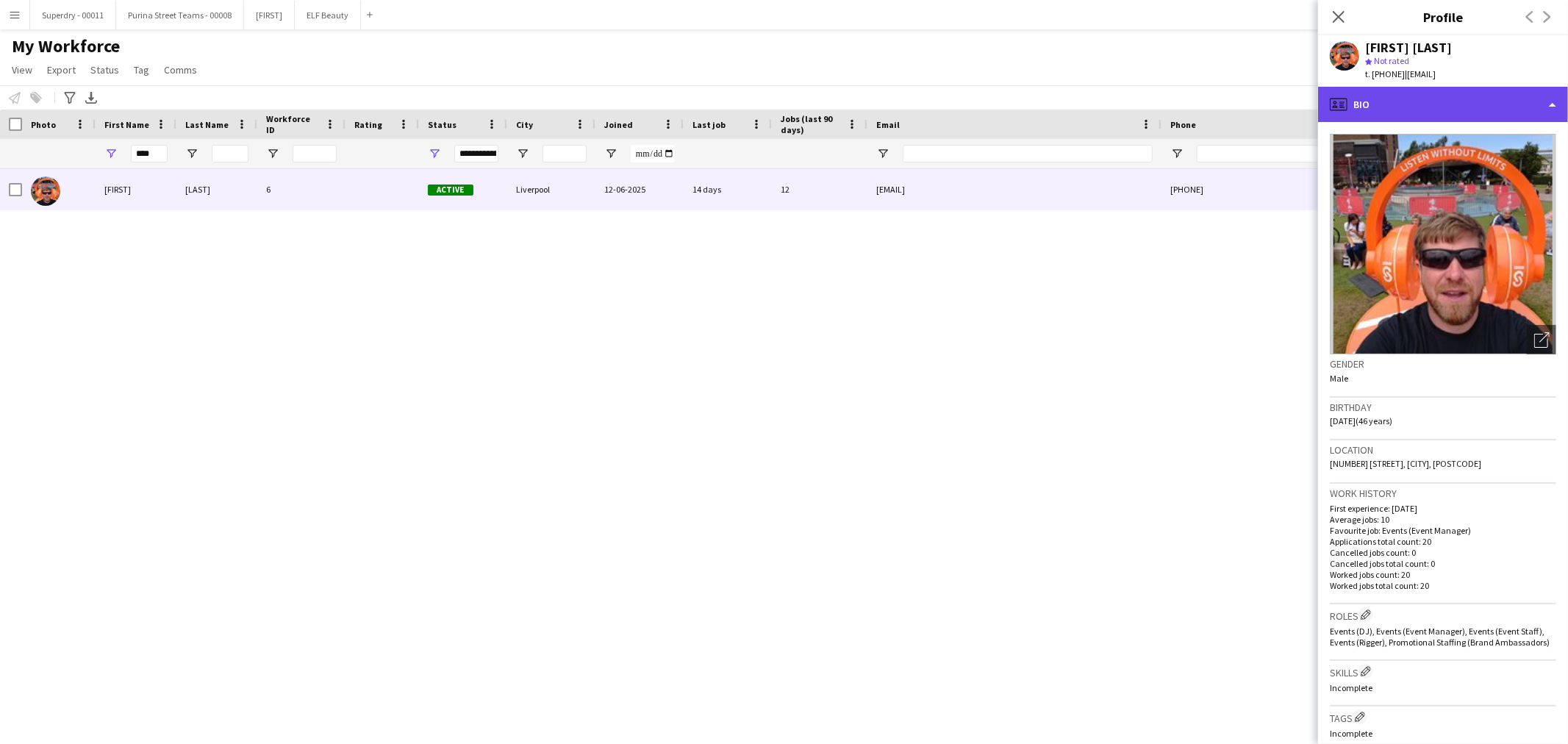 click on "profile
Bio" 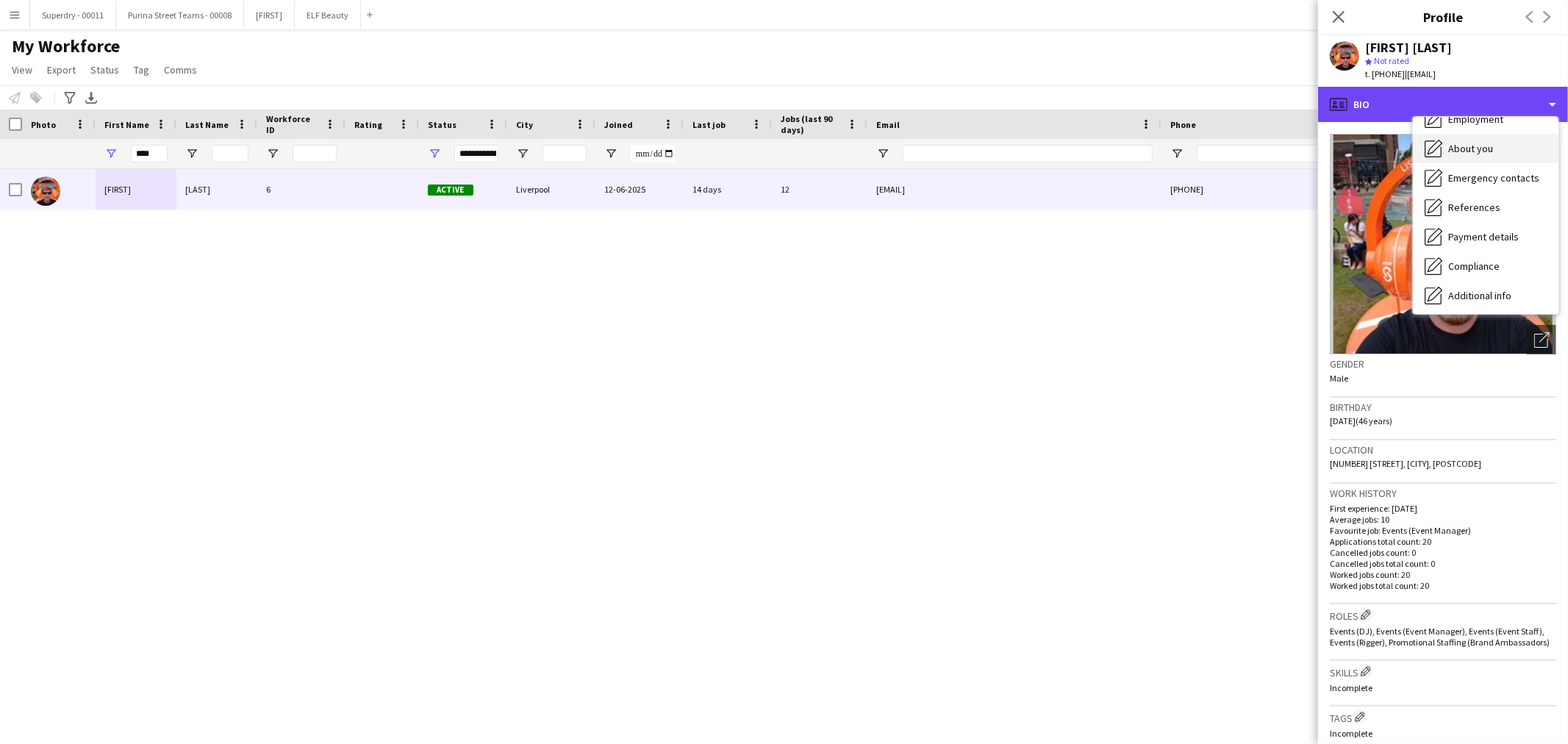 scroll, scrollTop: 167, scrollLeft: 0, axis: vertical 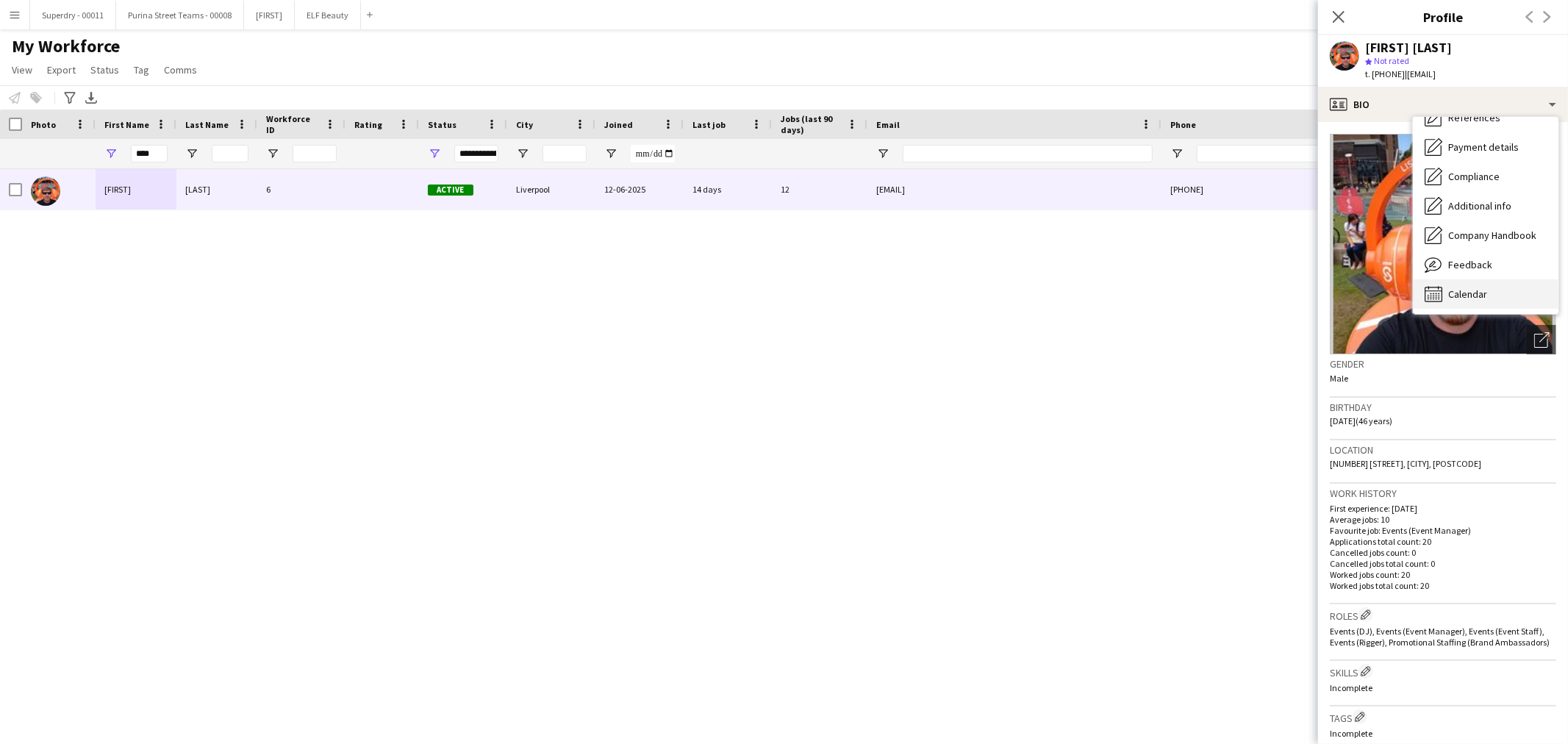 click on "Calendar
Calendar" at bounding box center (1486, 294) 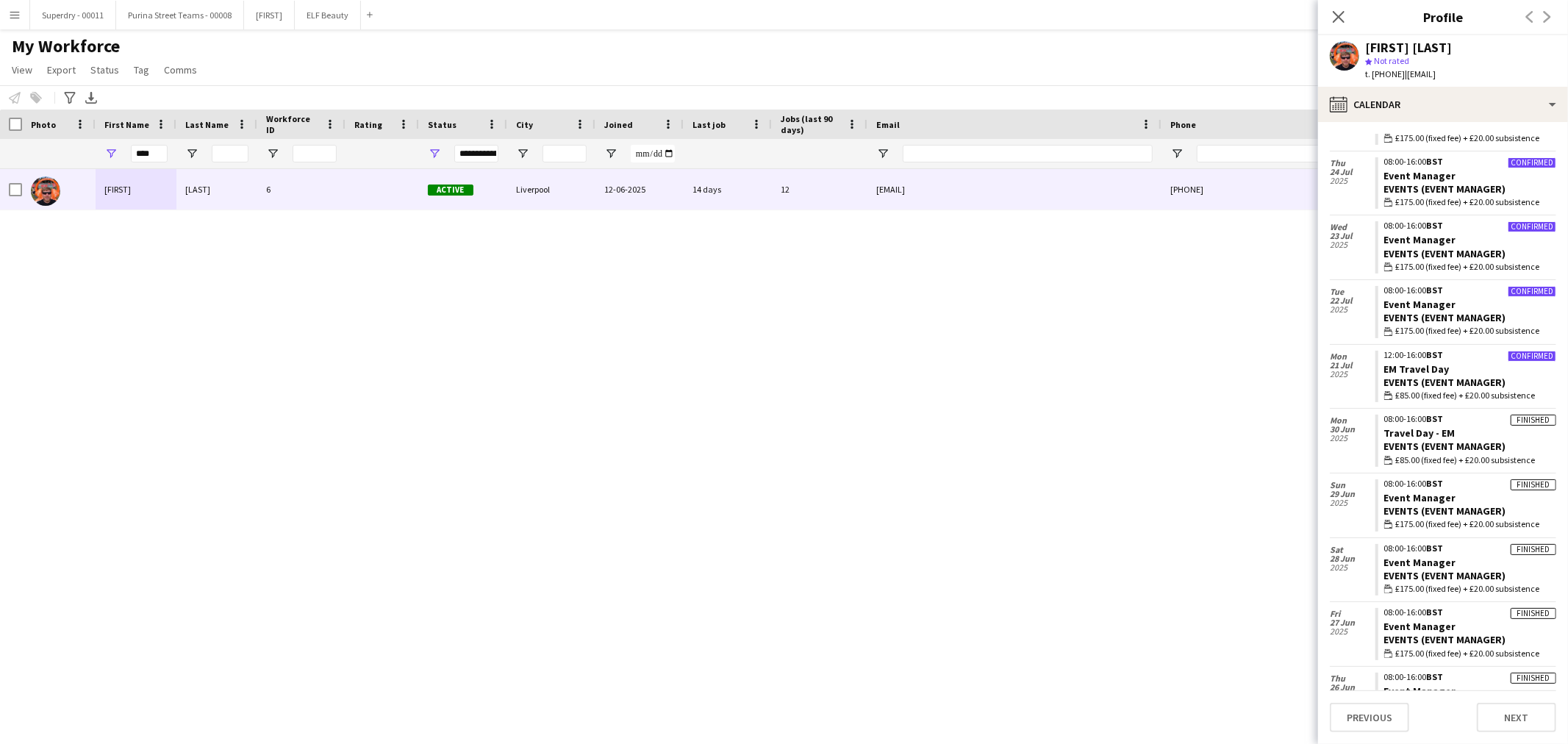 scroll, scrollTop: 199, scrollLeft: 0, axis: vertical 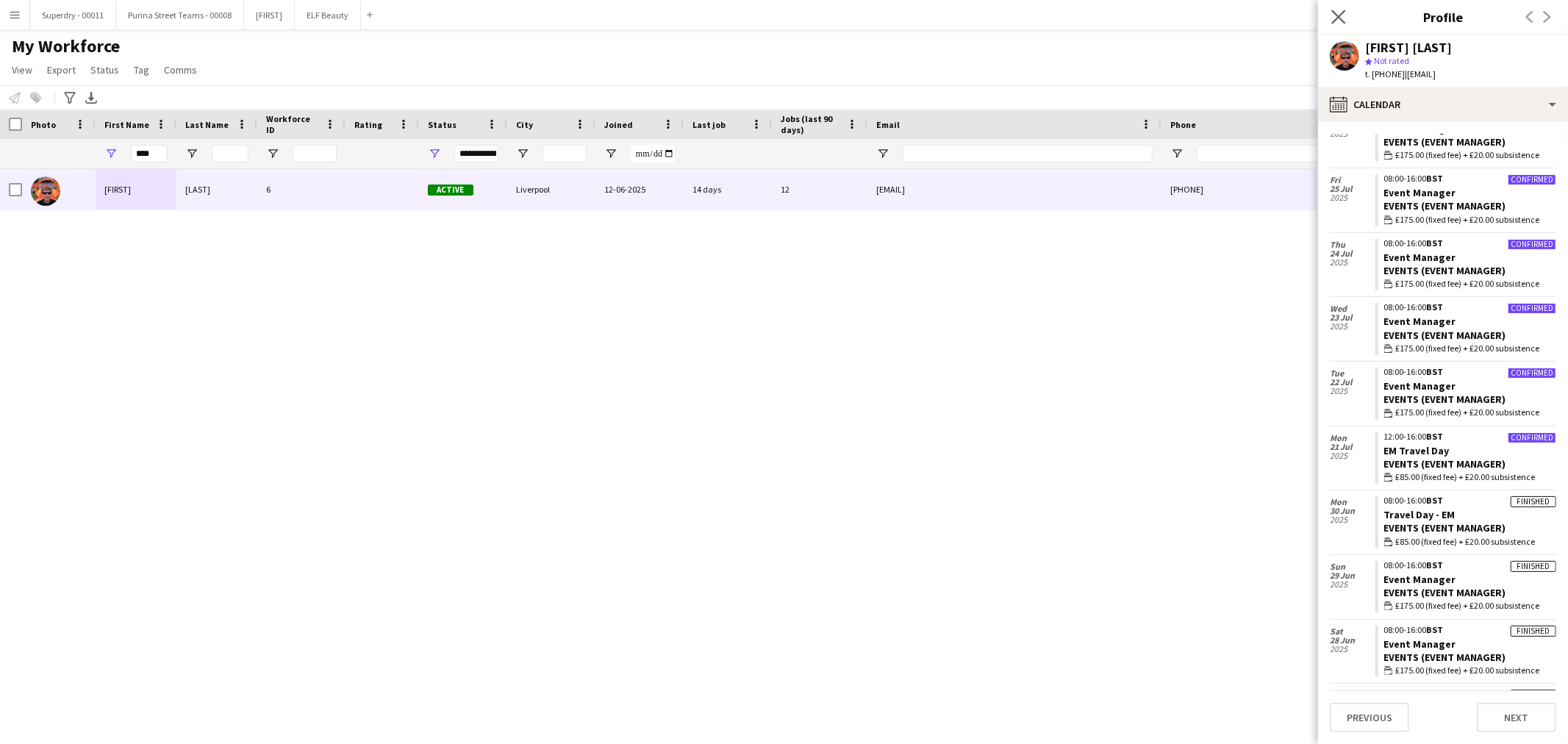 click on "Close pop-in" 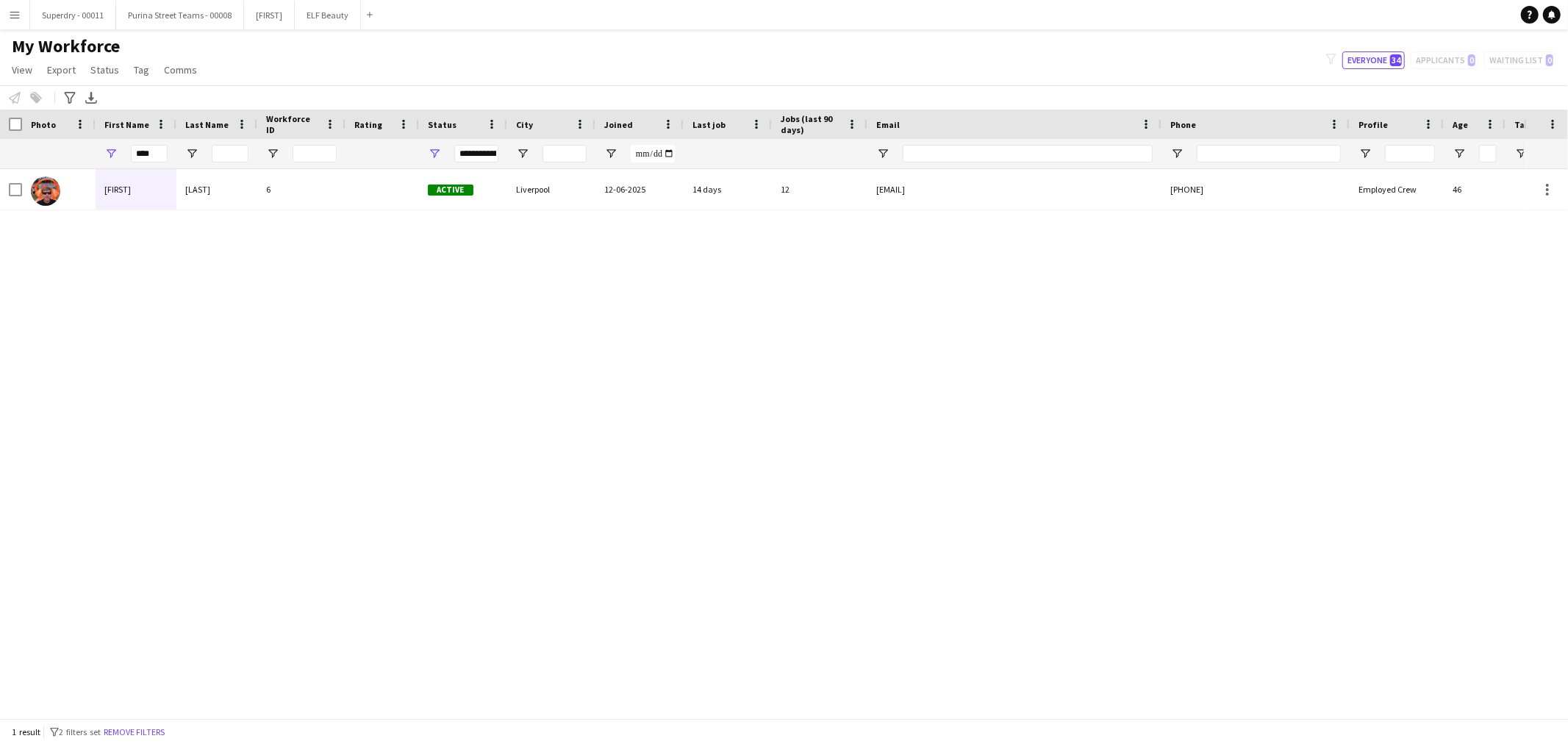 click on "Menu" at bounding box center [15, 15] 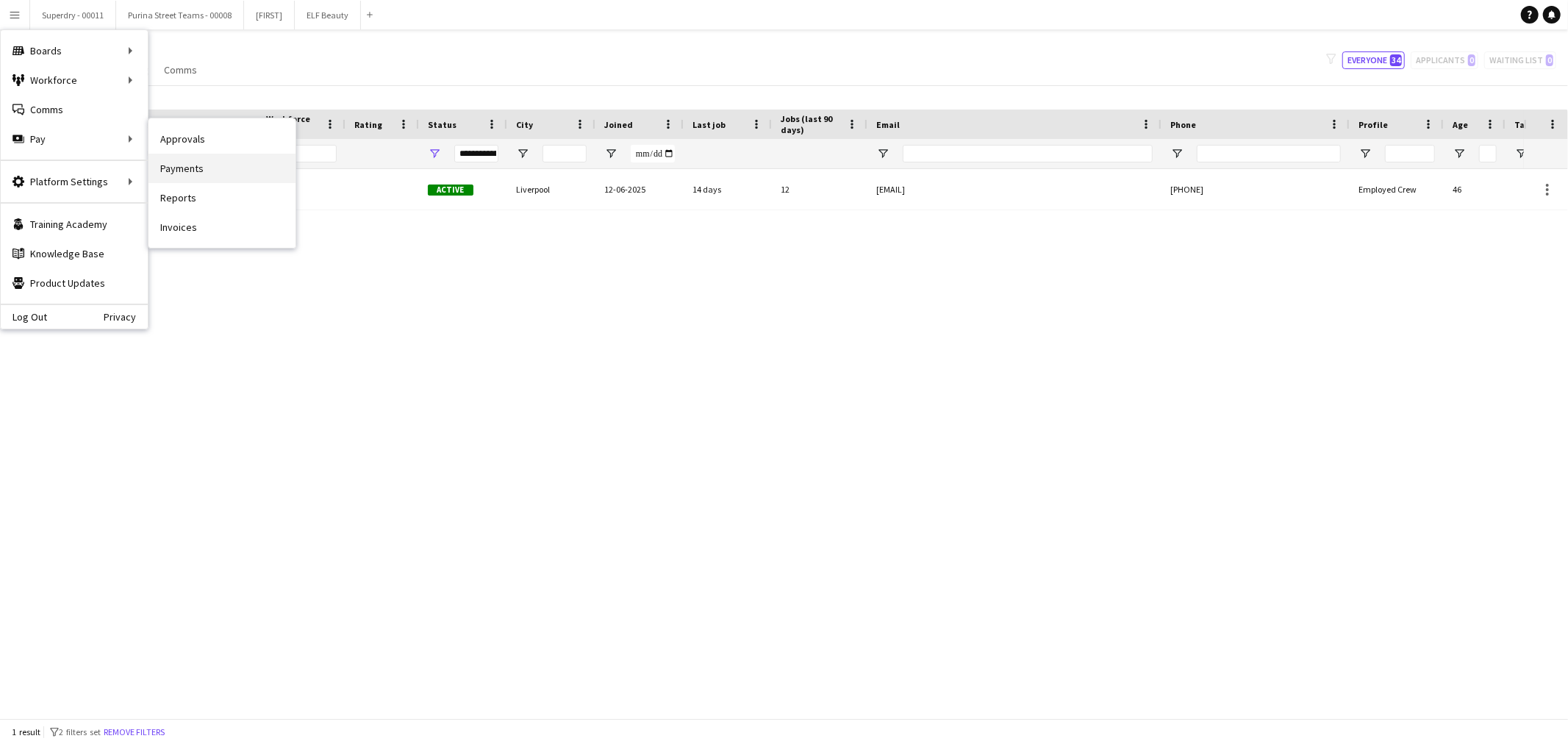 click on "Payments" at bounding box center (222, 168) 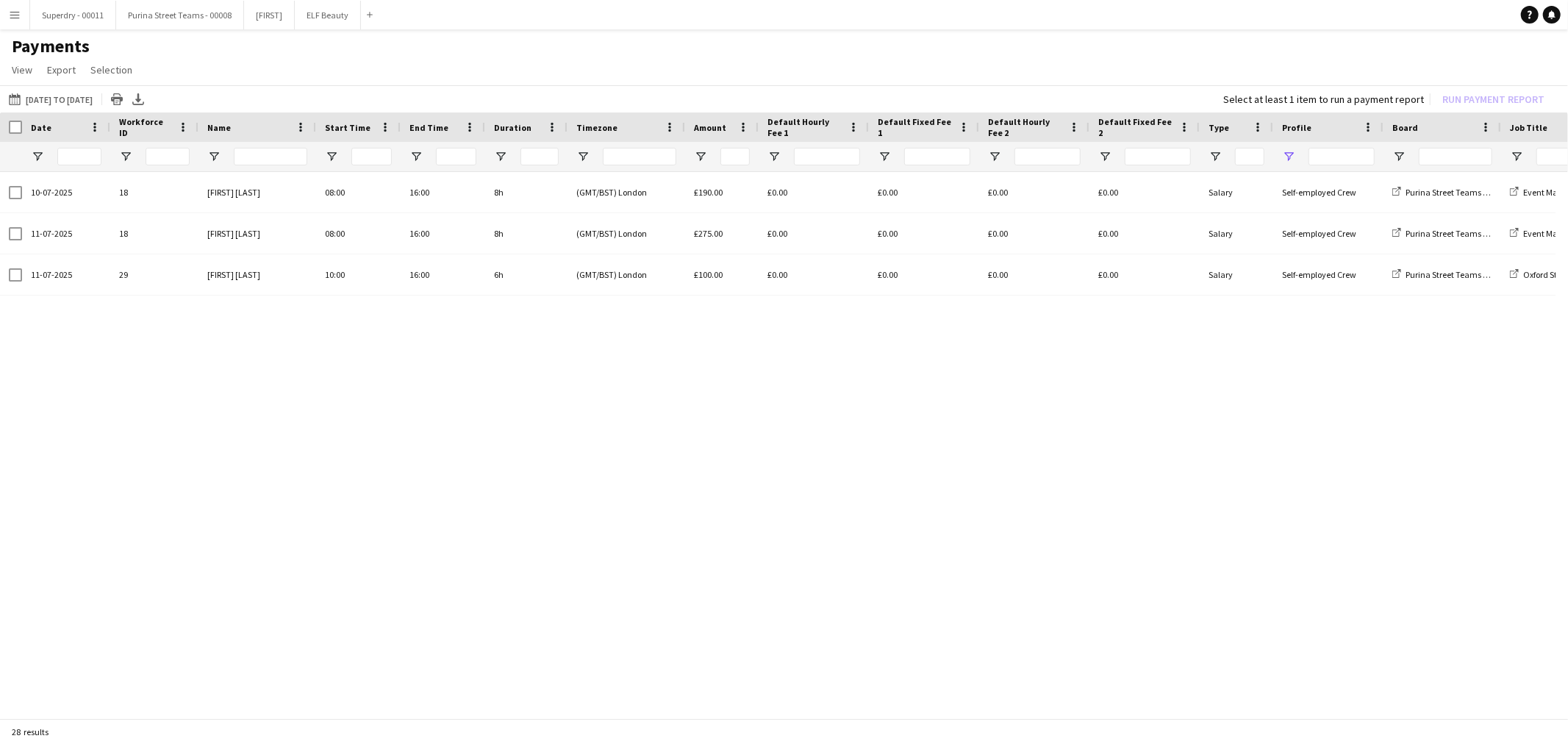 type on "**********" 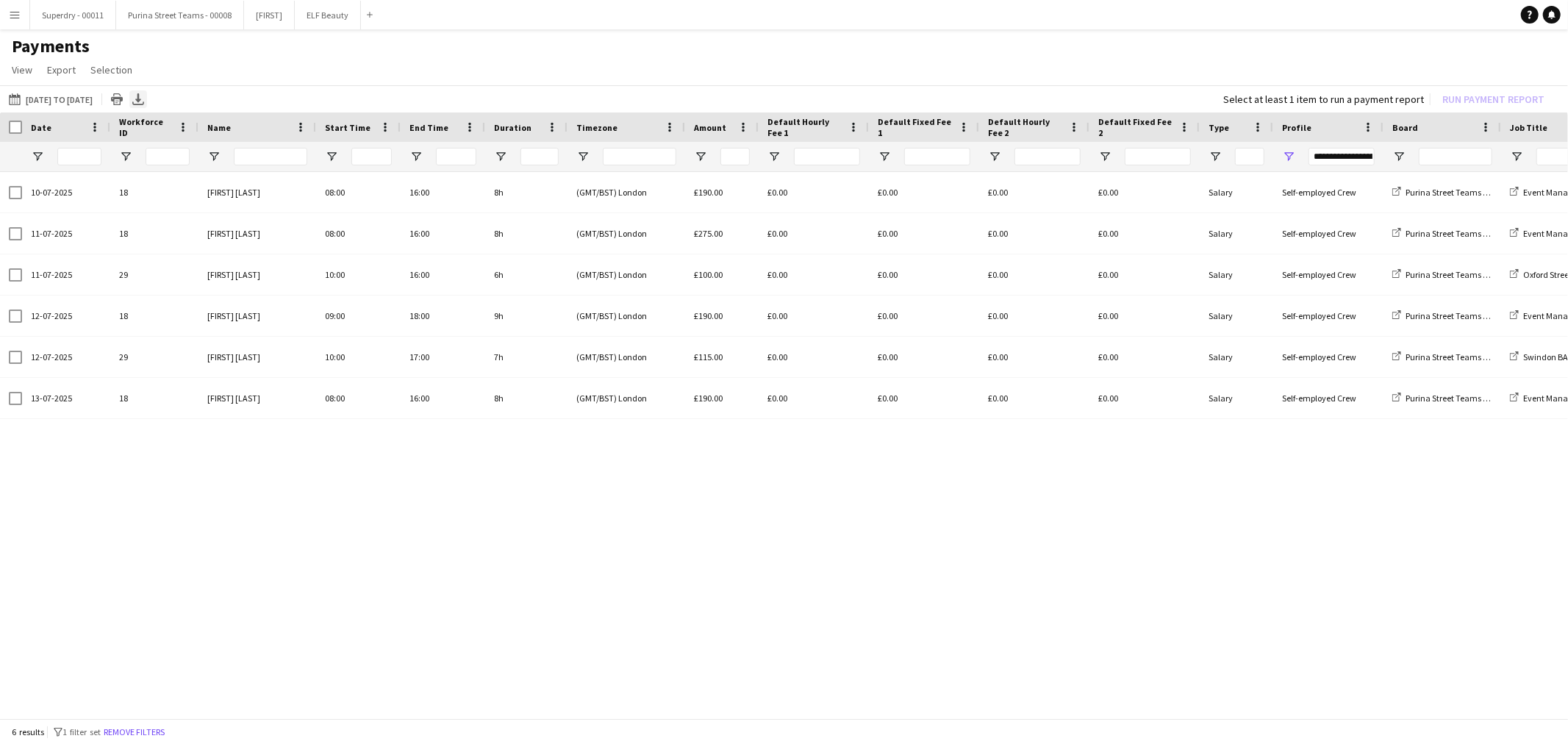 click on "Export XLSX" 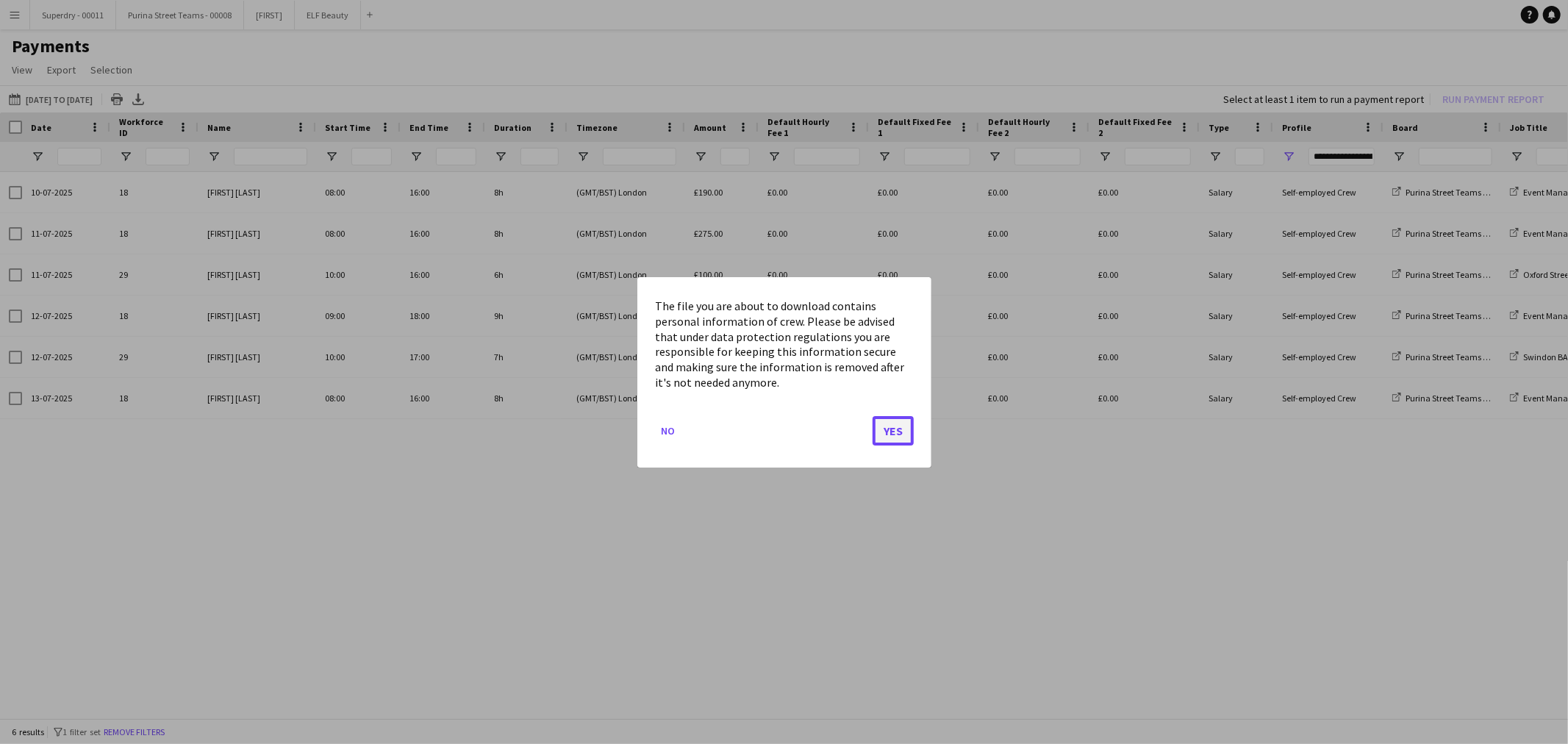 click on "Yes" 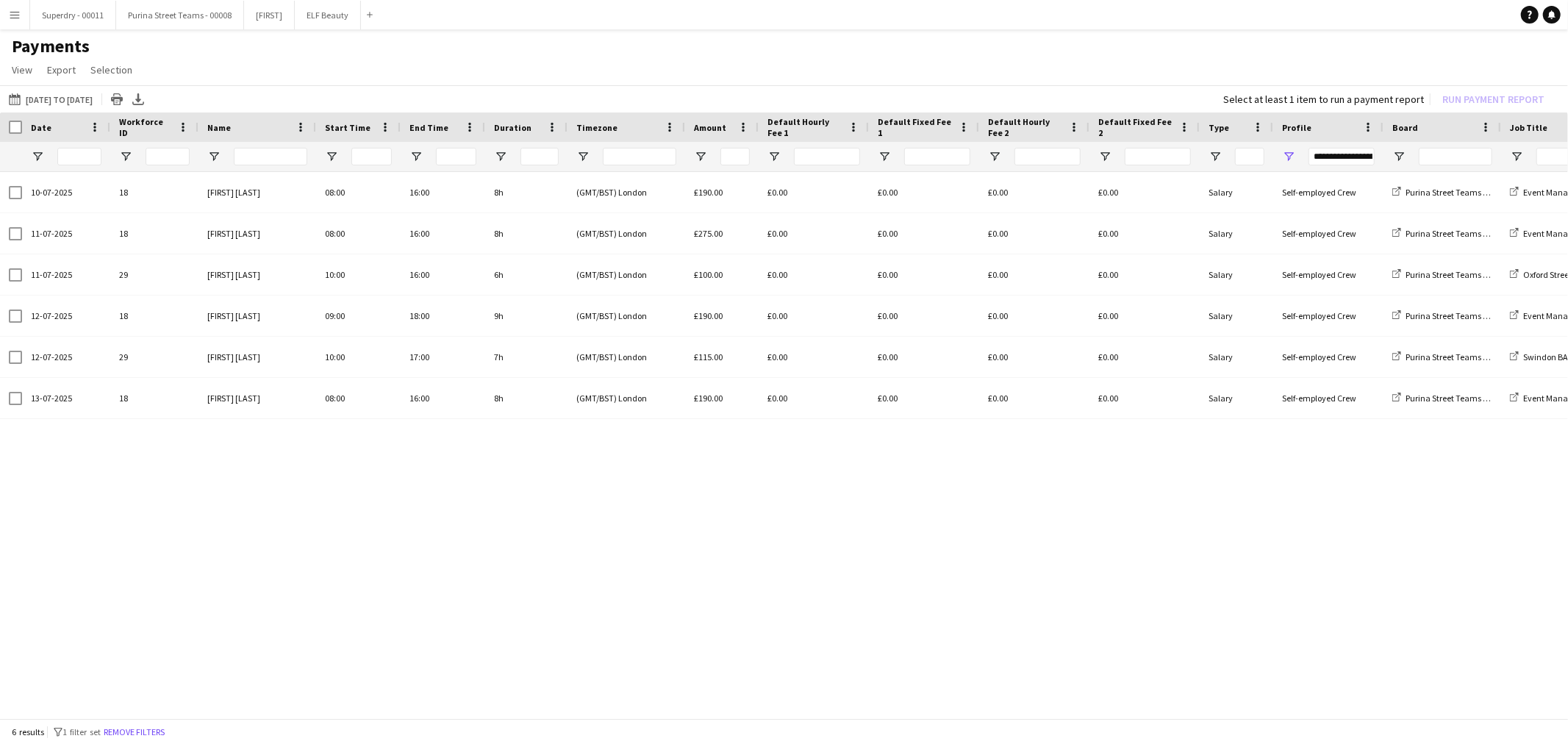 click on "**********" at bounding box center (1328, 157) 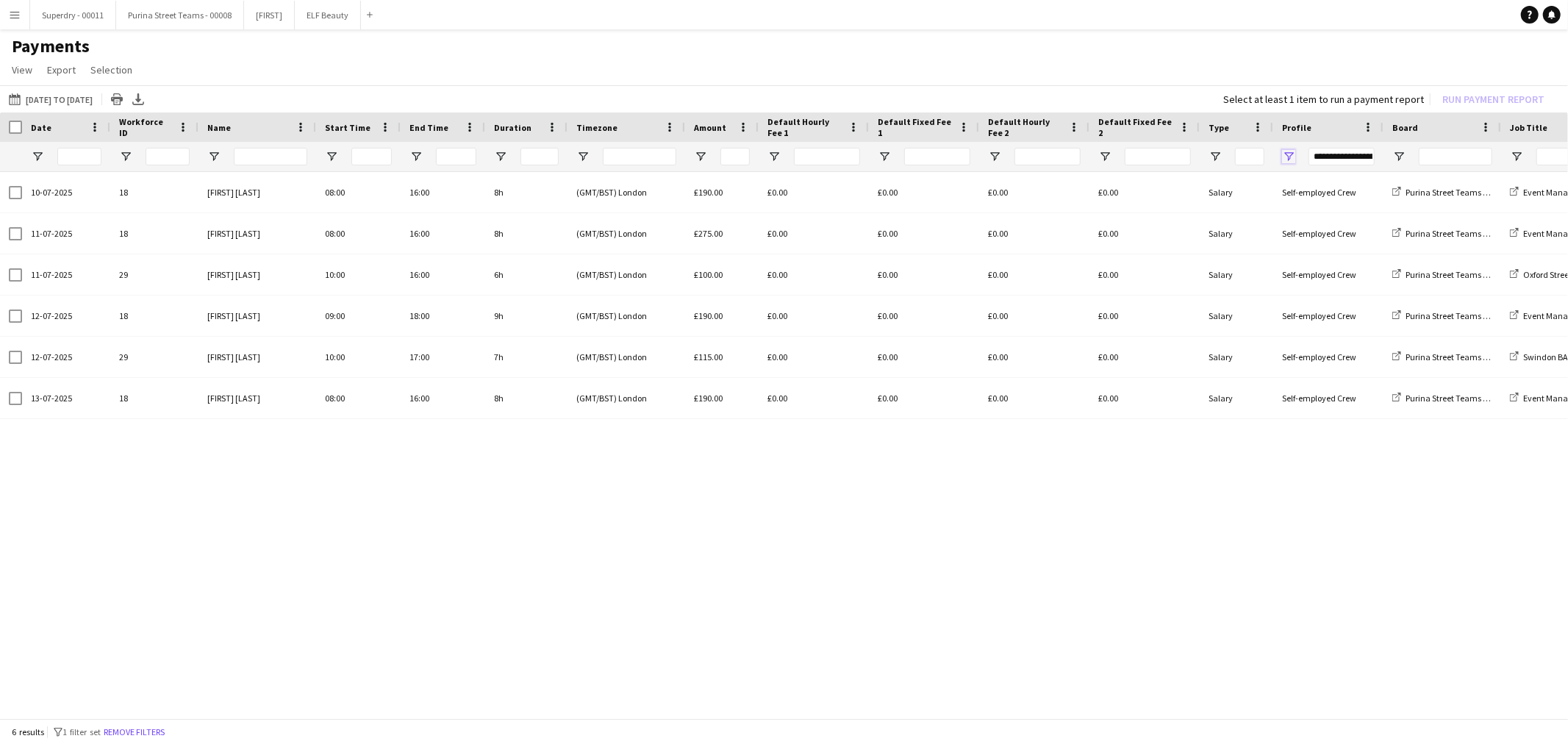 click at bounding box center [1289, 157] 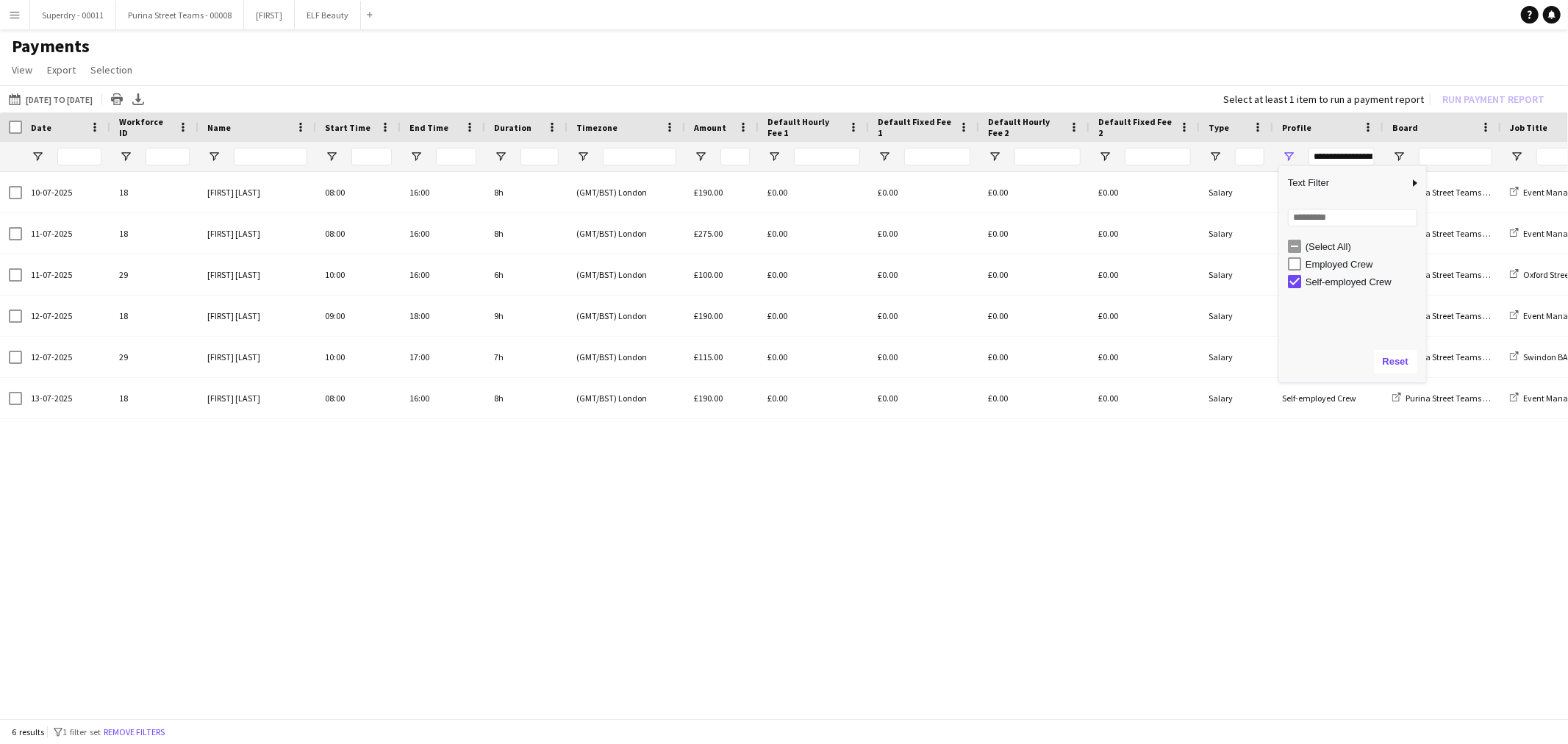click on "(Select All)" at bounding box center (1364, 246) 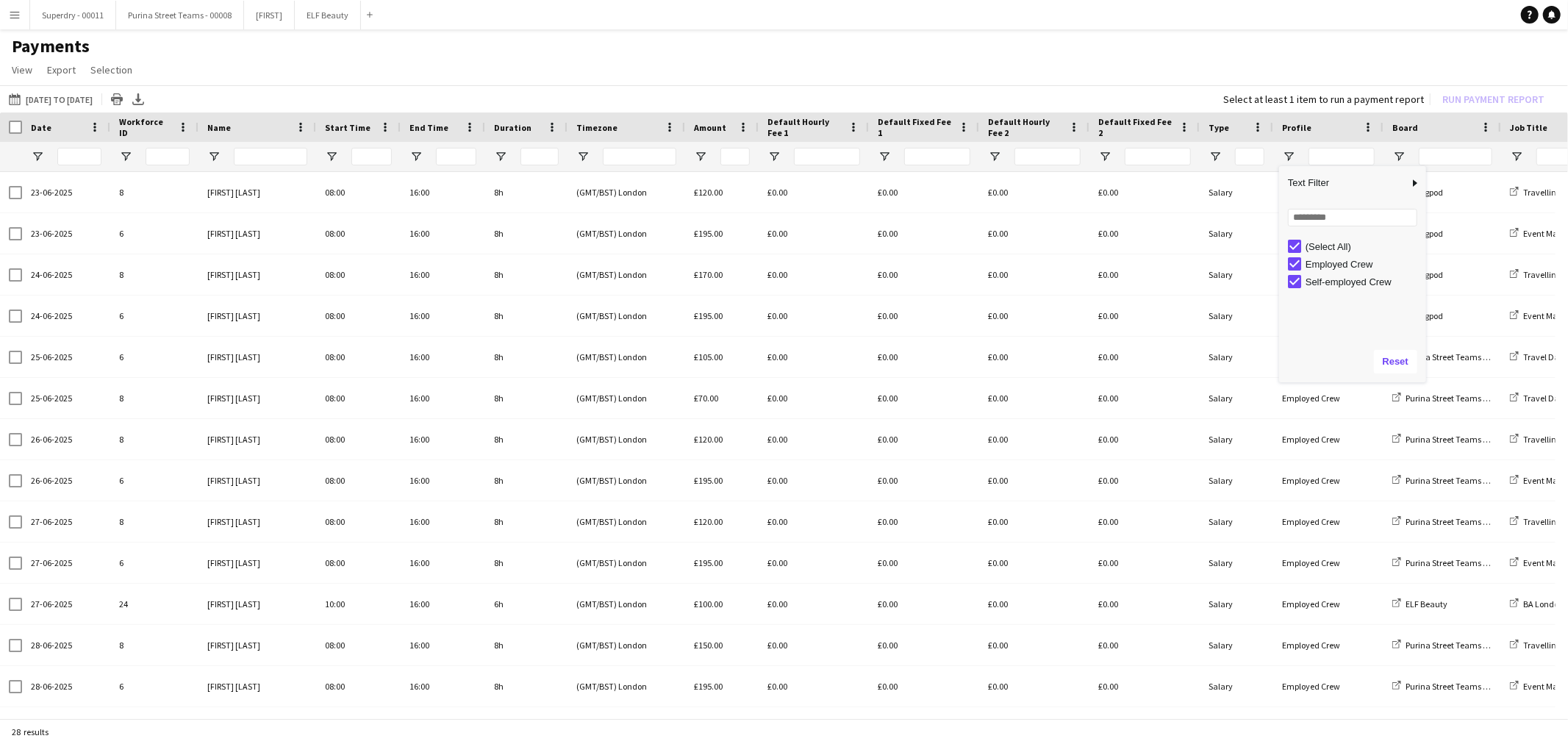 click on "View  Customise view Customise filters Reset Filters Reset View Reset All  Export  Export as XLSX Export as CSV Export as PDF  Selection  All for Date Range Clear All All Filtered Clear All Filtered" 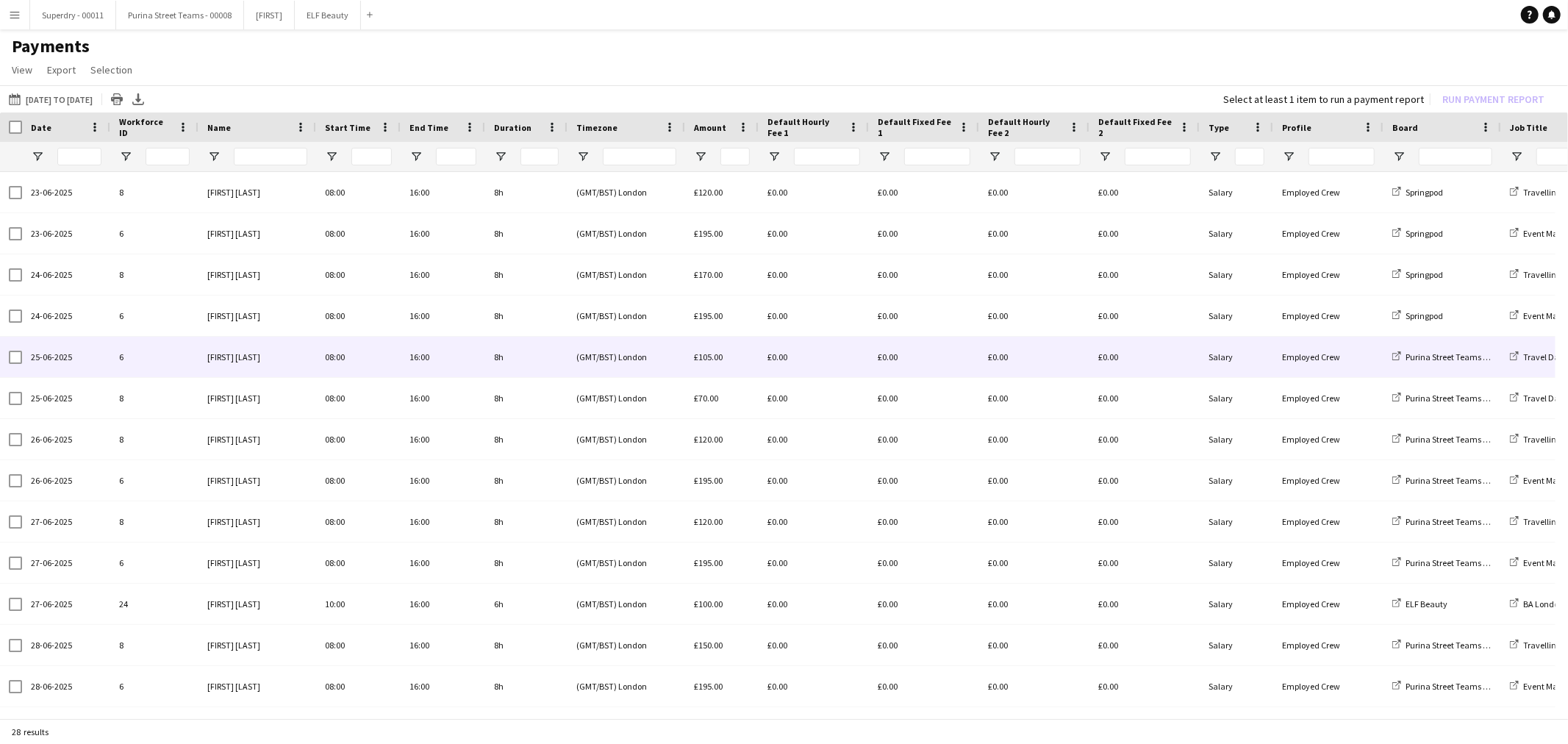 scroll, scrollTop: 157, scrollLeft: 0, axis: vertical 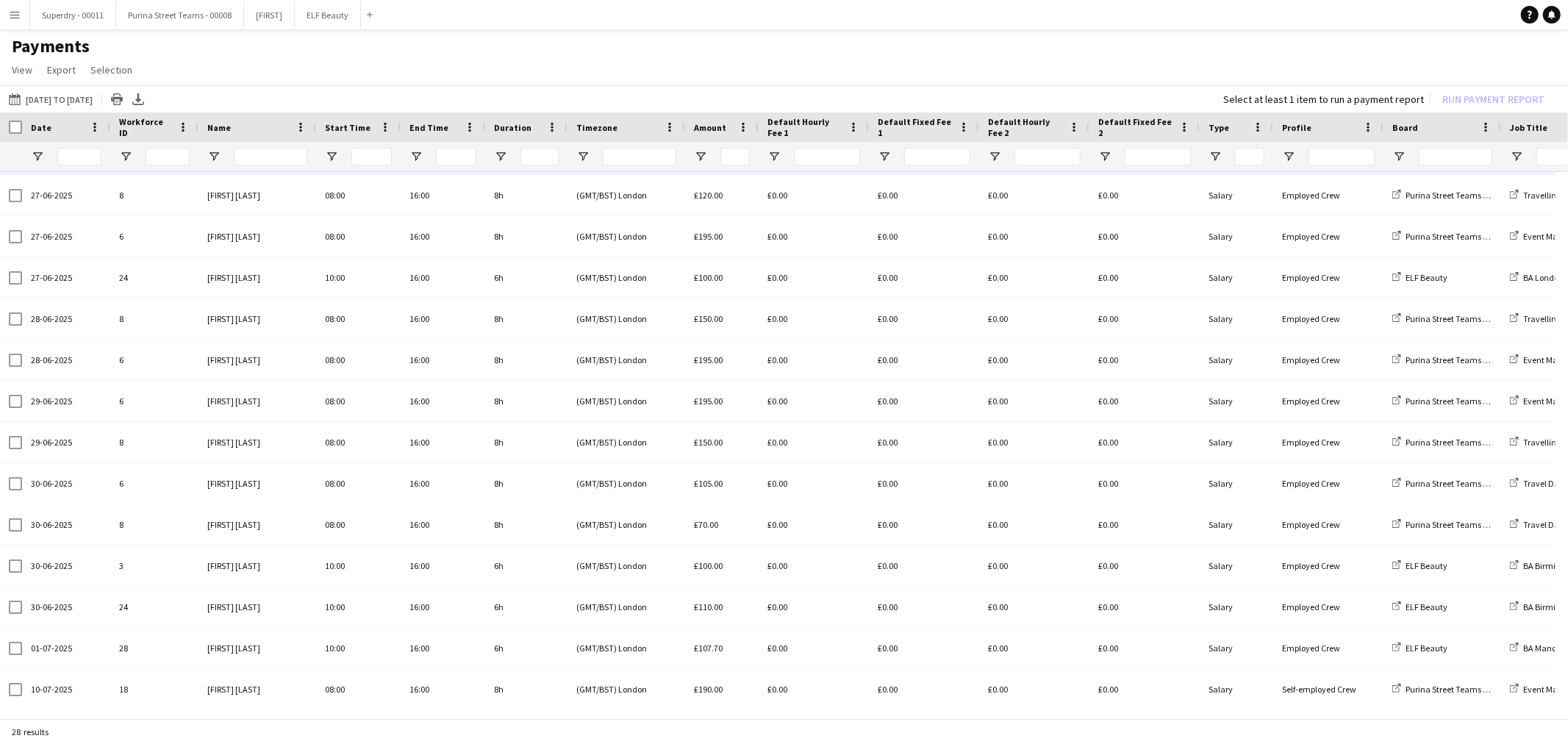 click on "Name" at bounding box center (257, 127) 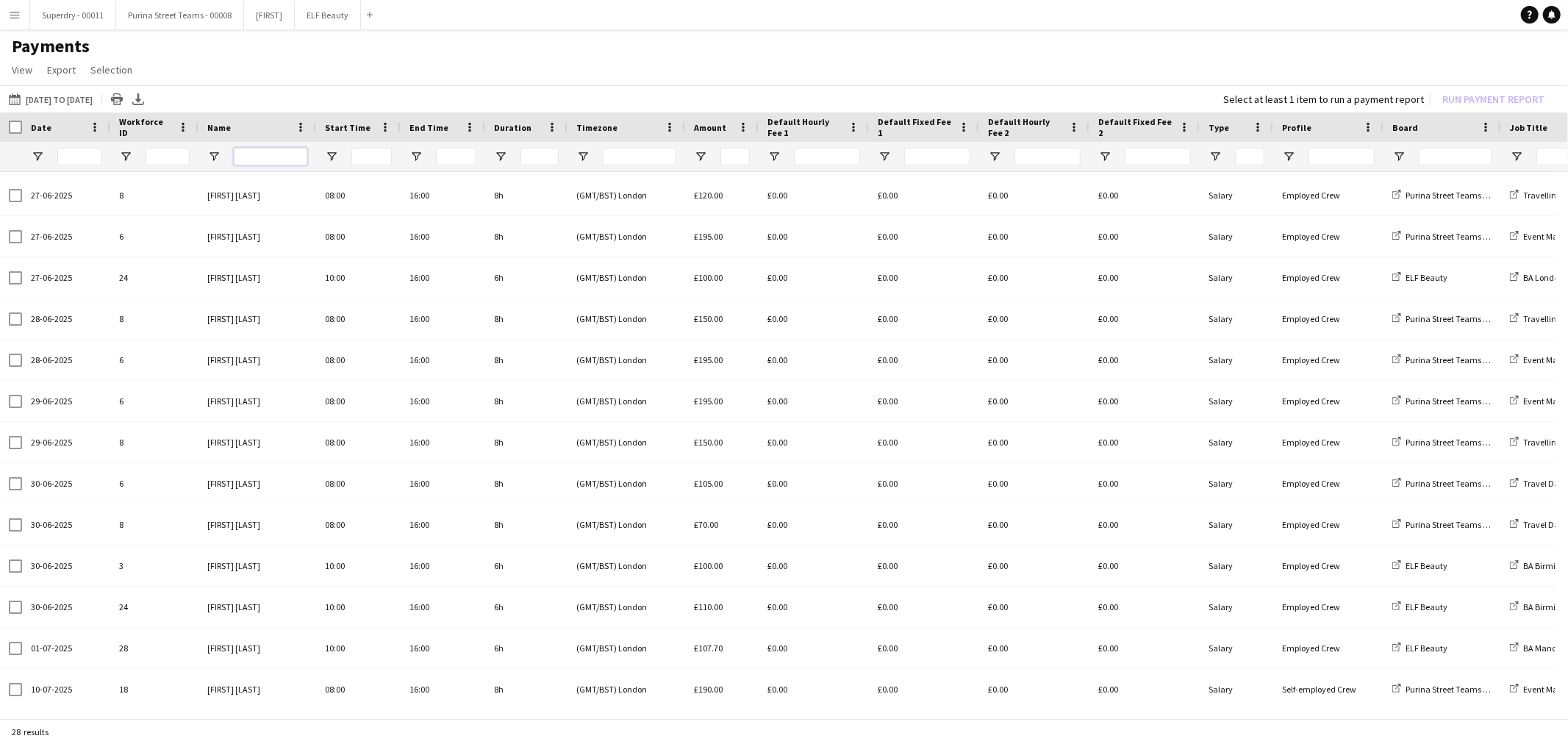 click at bounding box center (271, 157) 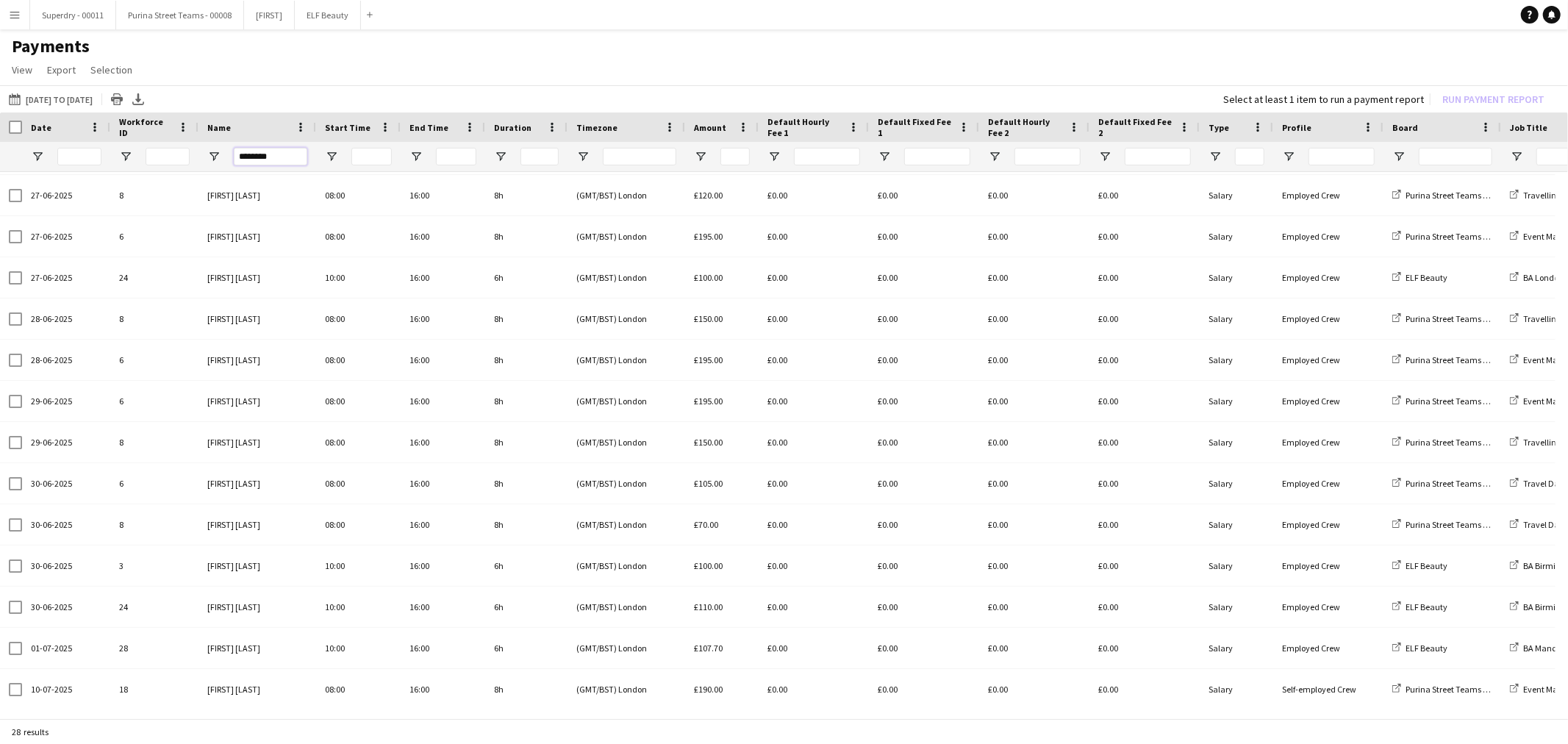 scroll, scrollTop: 0, scrollLeft: 0, axis: both 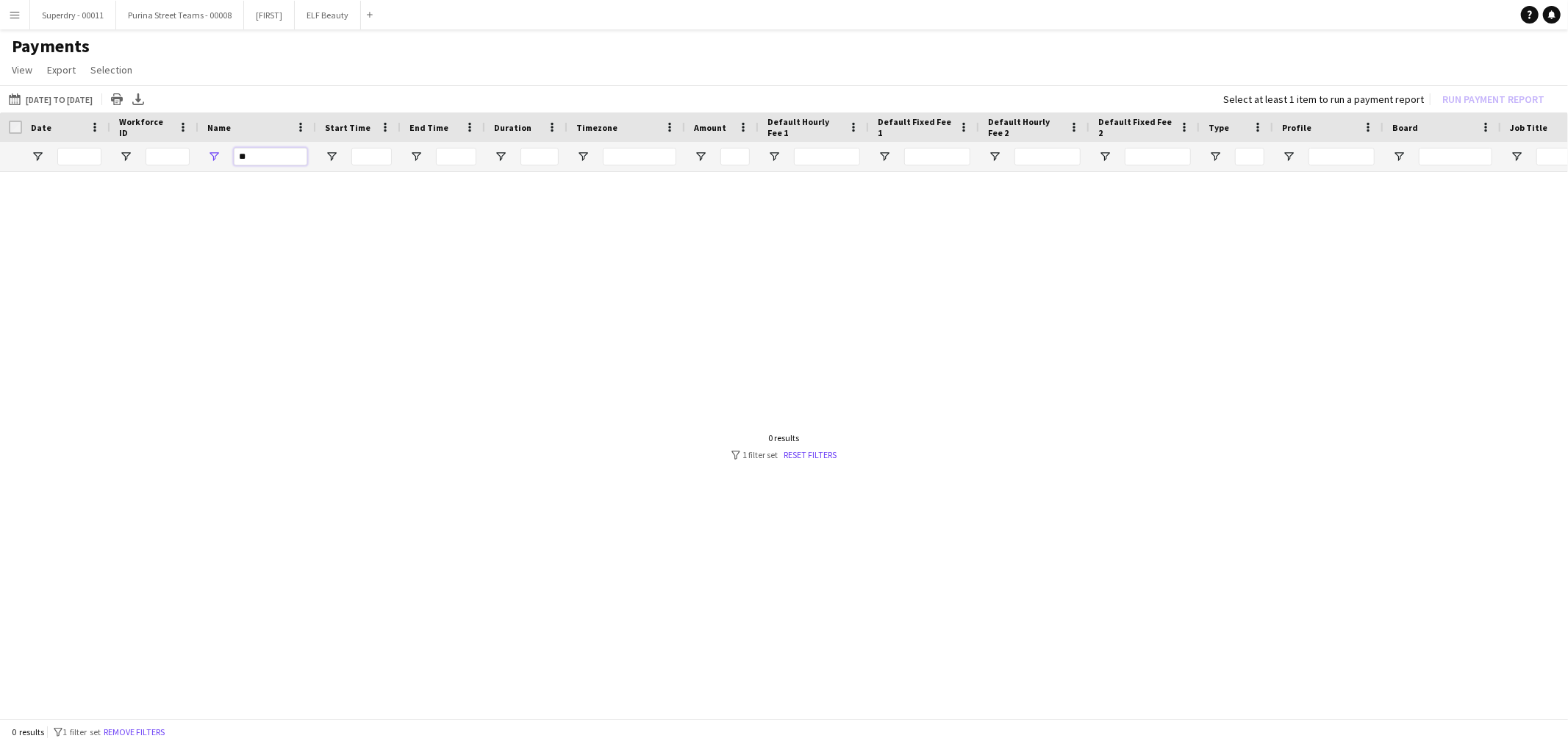 type on "*" 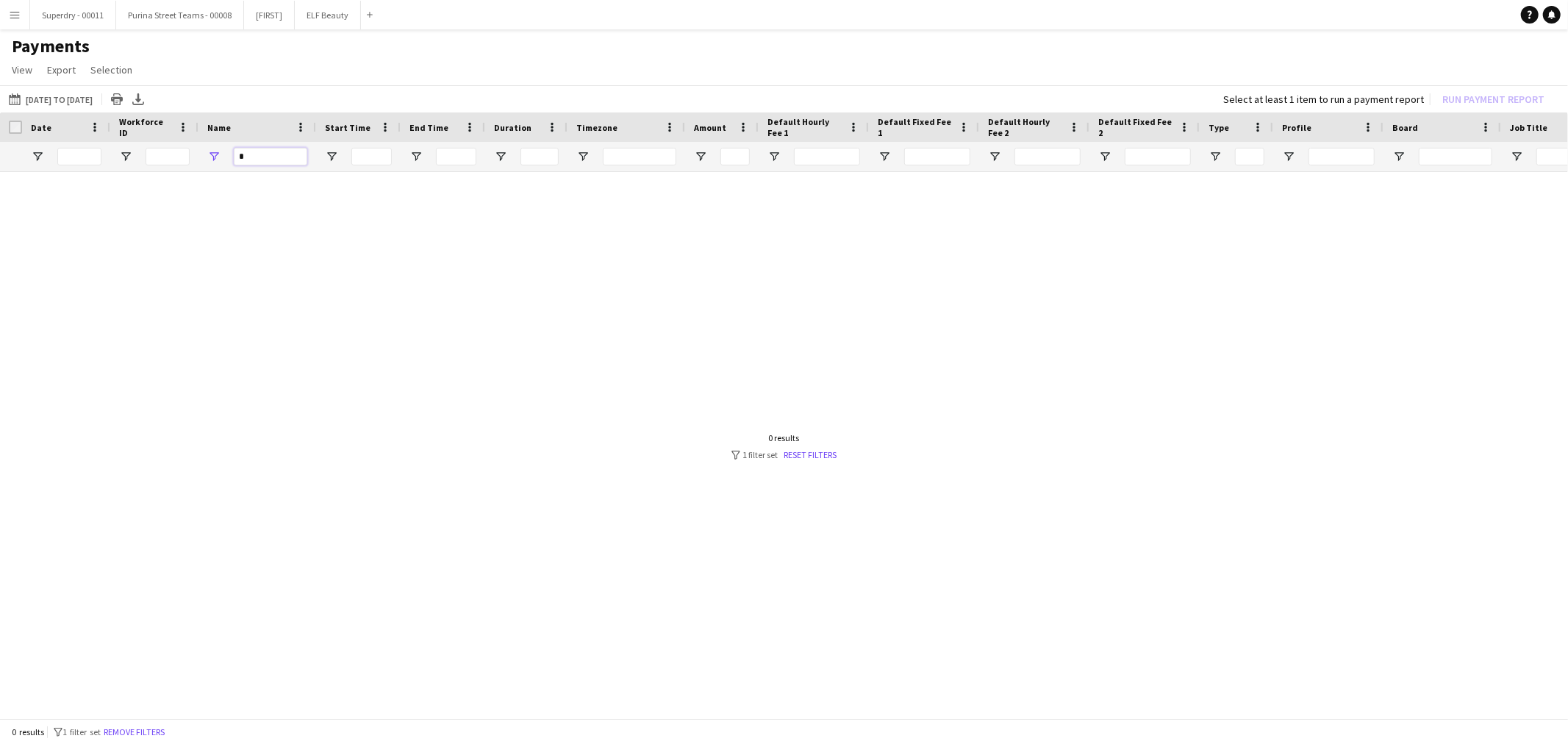 type 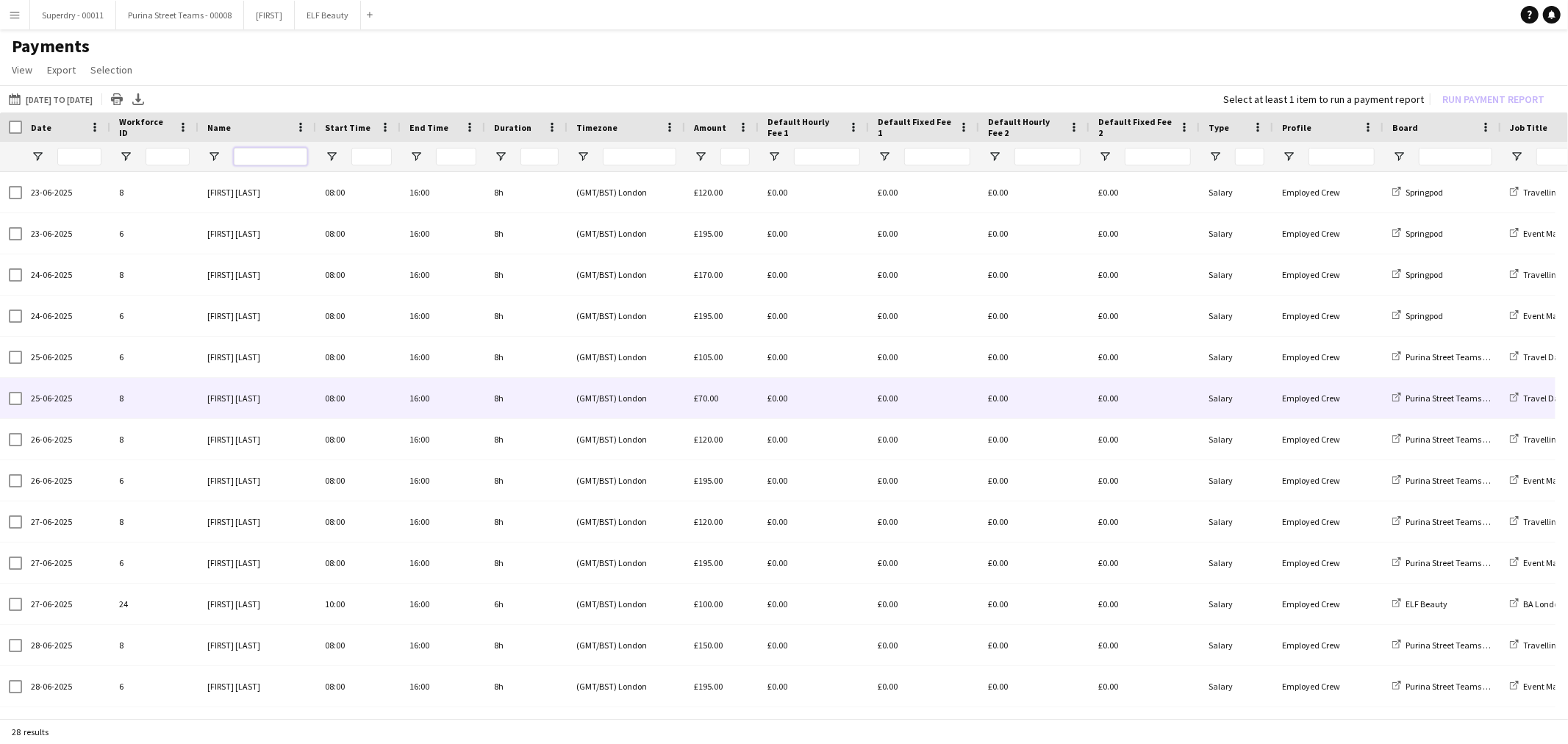 scroll, scrollTop: 62, scrollLeft: 0, axis: vertical 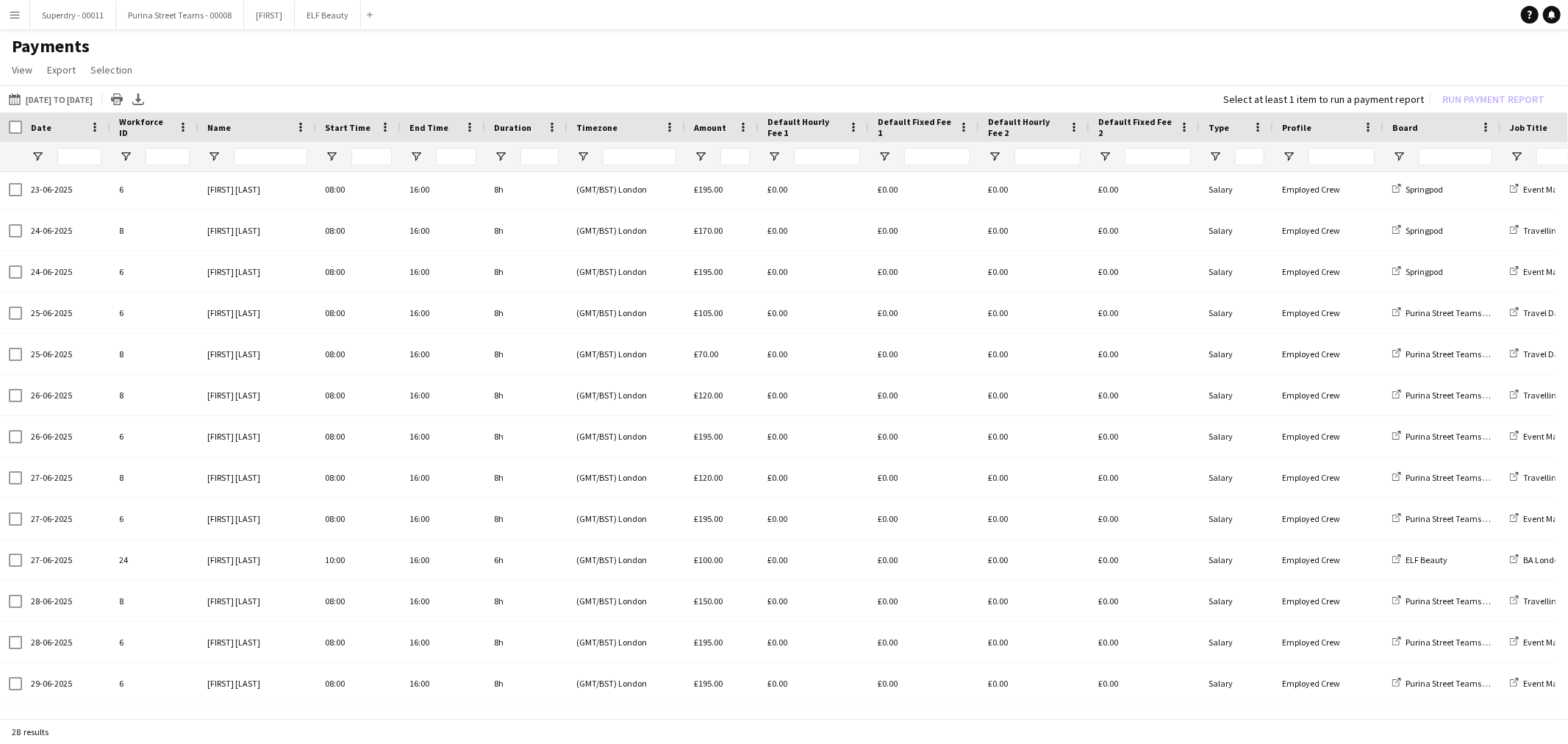 drag, startPoint x: 7, startPoint y: 11, endPoint x: 4, endPoint y: 41, distance: 30.14963 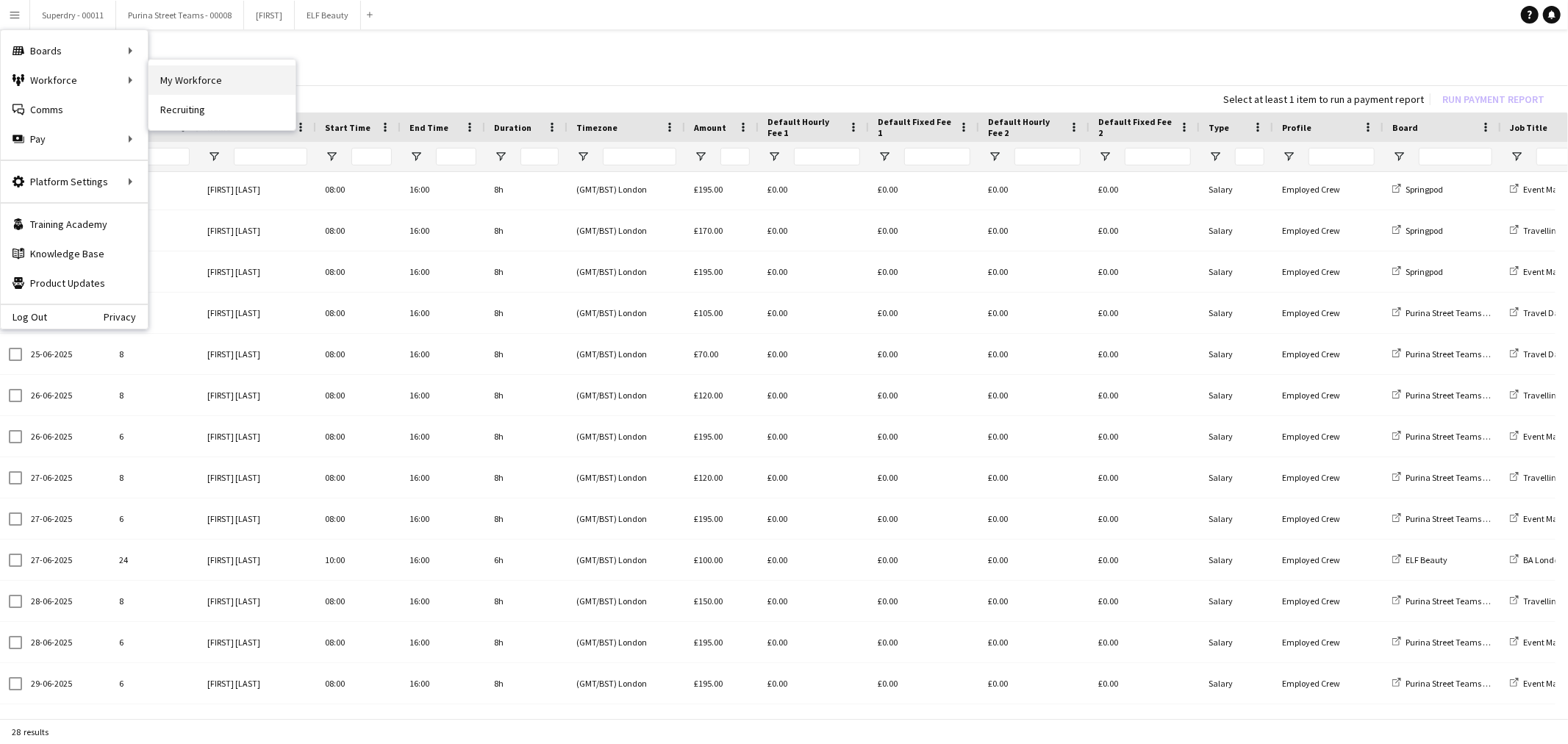 click on "My Workforce" at bounding box center (222, 80) 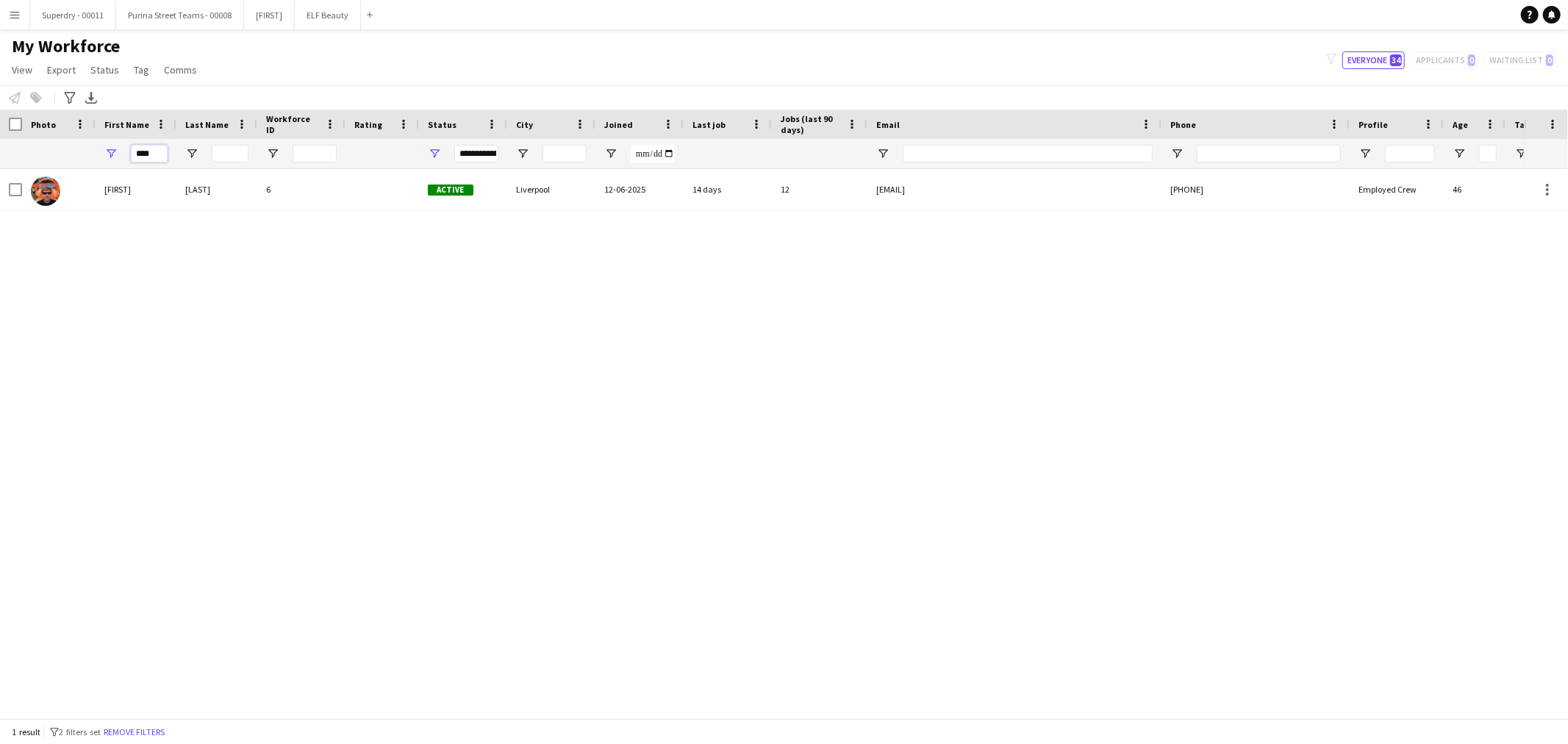 click on "****" at bounding box center (149, 154) 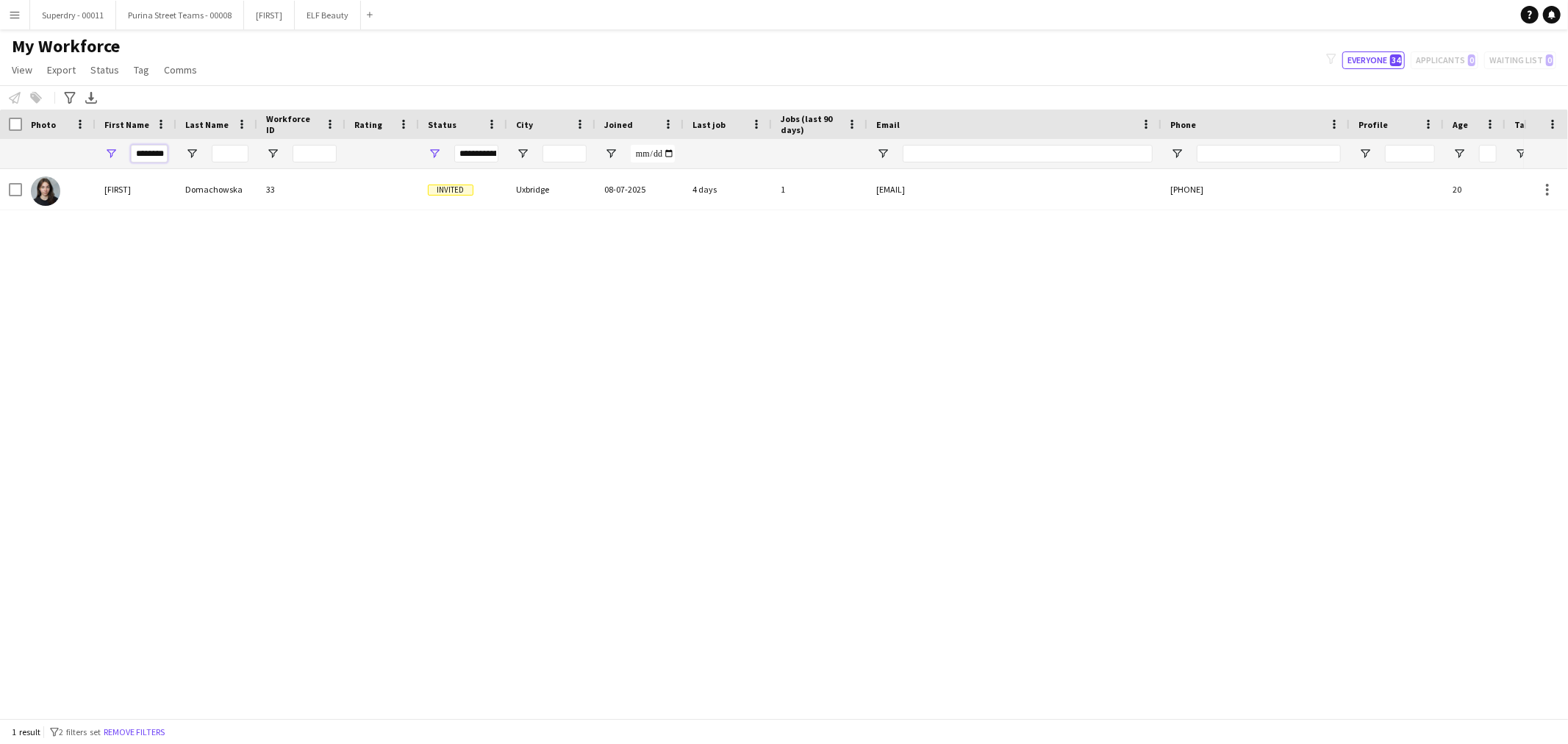 scroll, scrollTop: 0, scrollLeft: 5, axis: horizontal 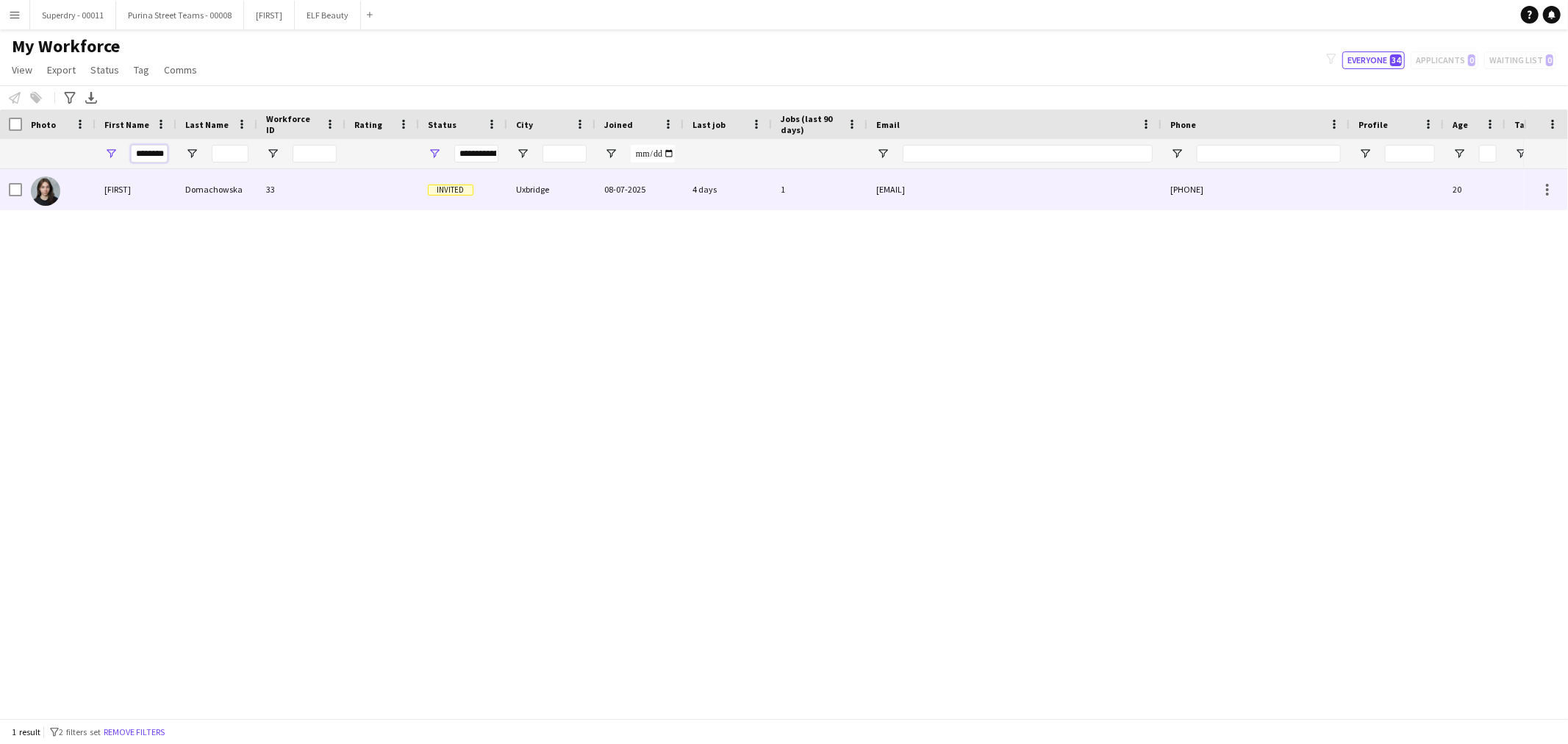 type on "********" 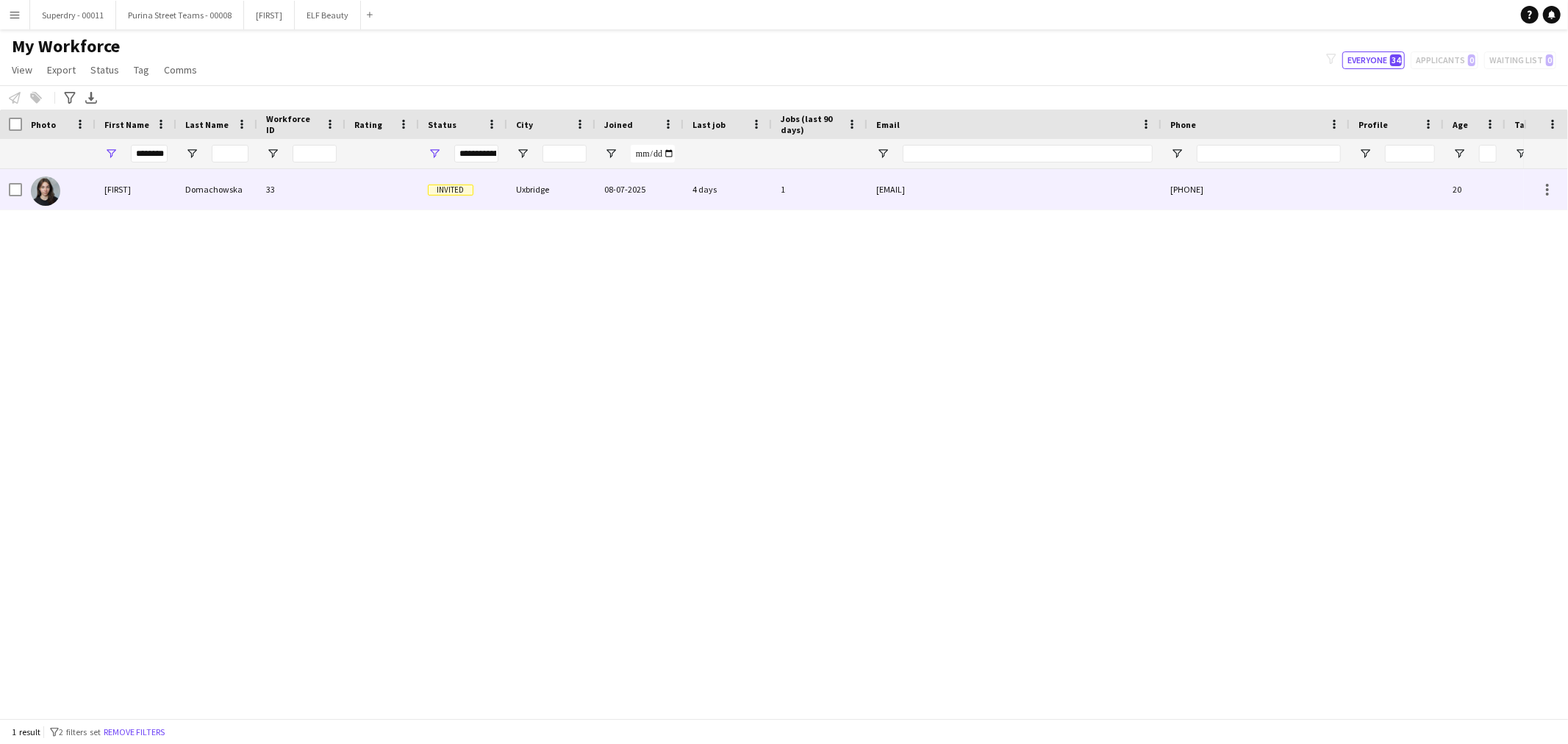 click on "[FIRST]" at bounding box center (136, 189) 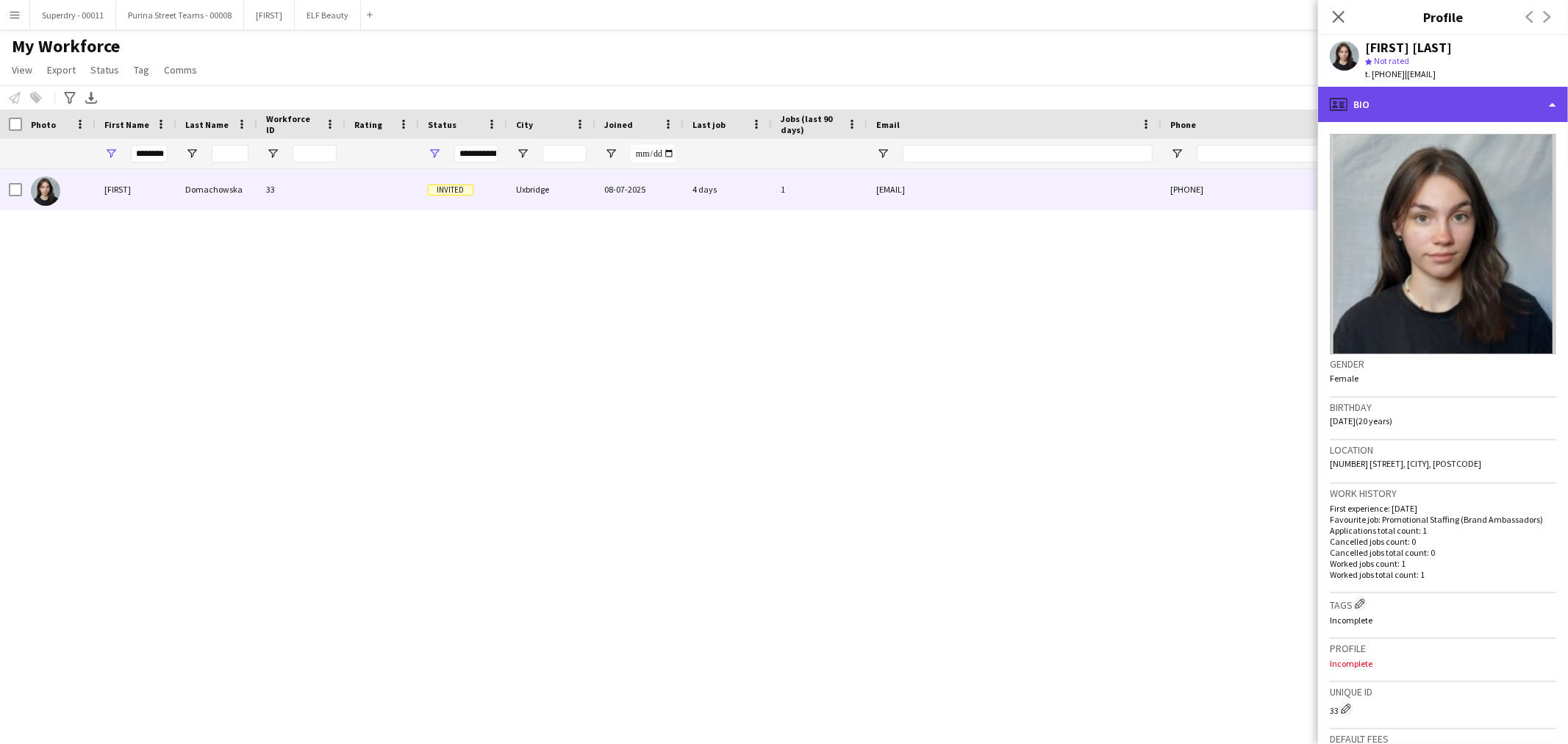click on "profile
Bio" 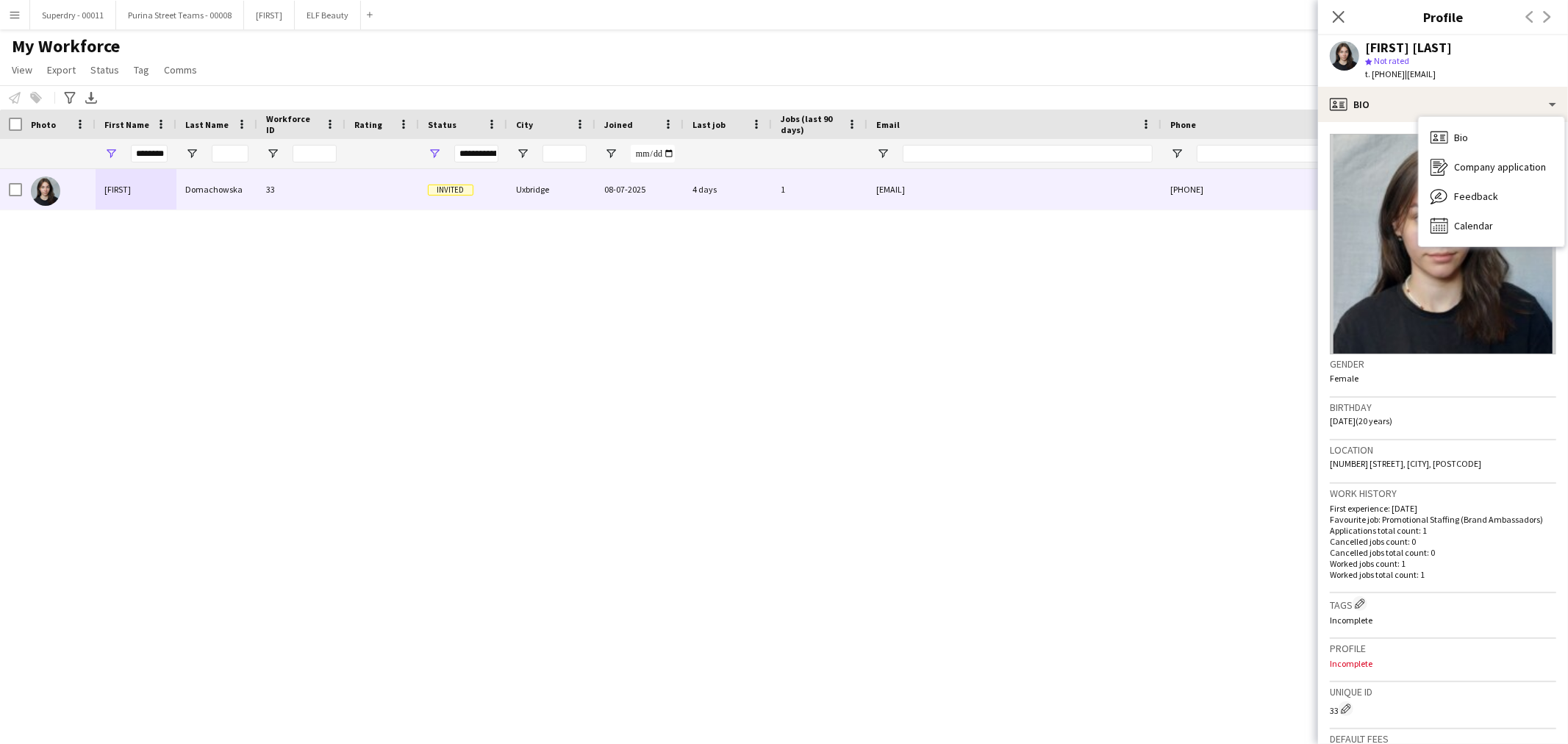click on "Bio
Bio
Company application
Company application
Feedback
Feedback
Calendar
Calendar" at bounding box center (1492, 182) 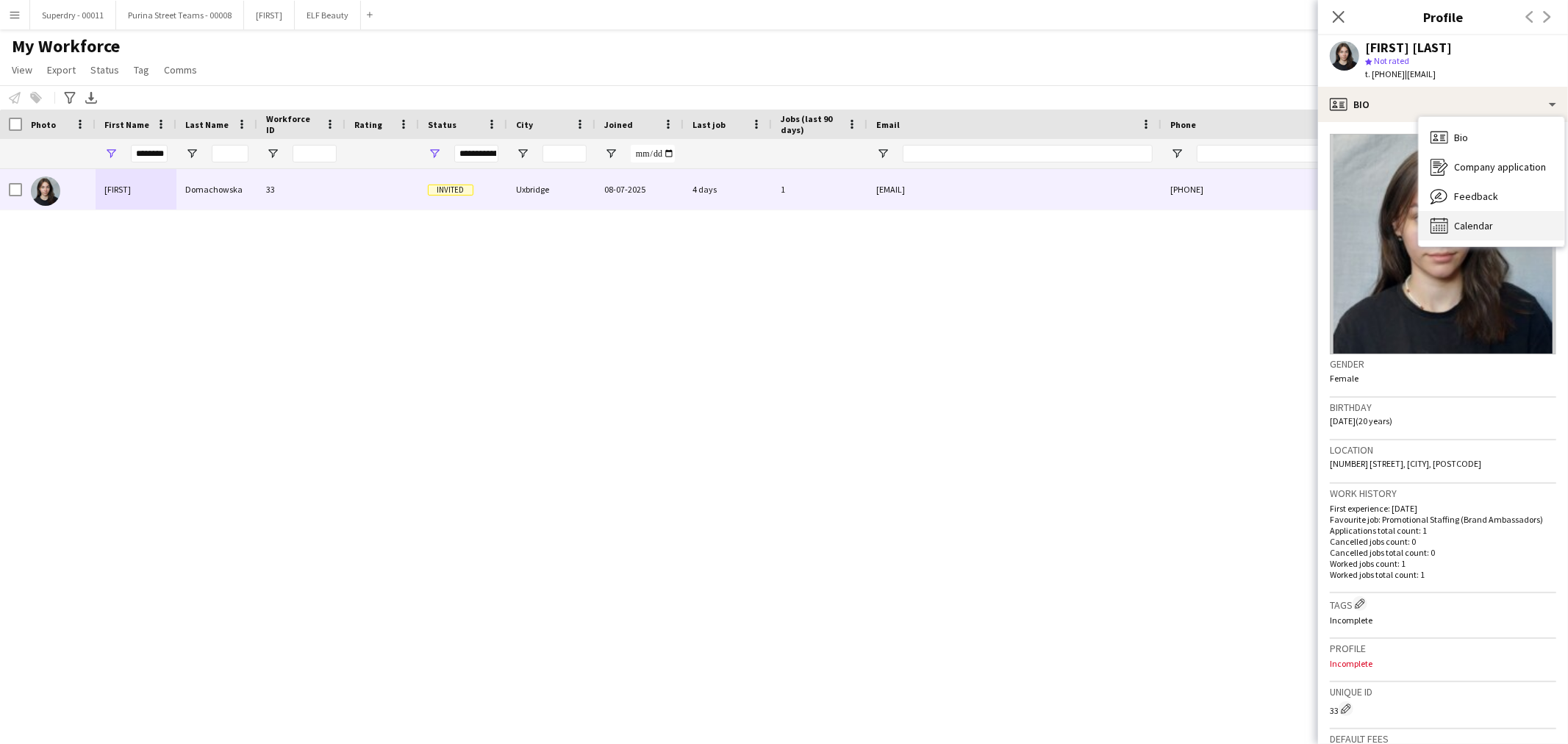 click on "Calendar
Calendar" at bounding box center (1492, 226) 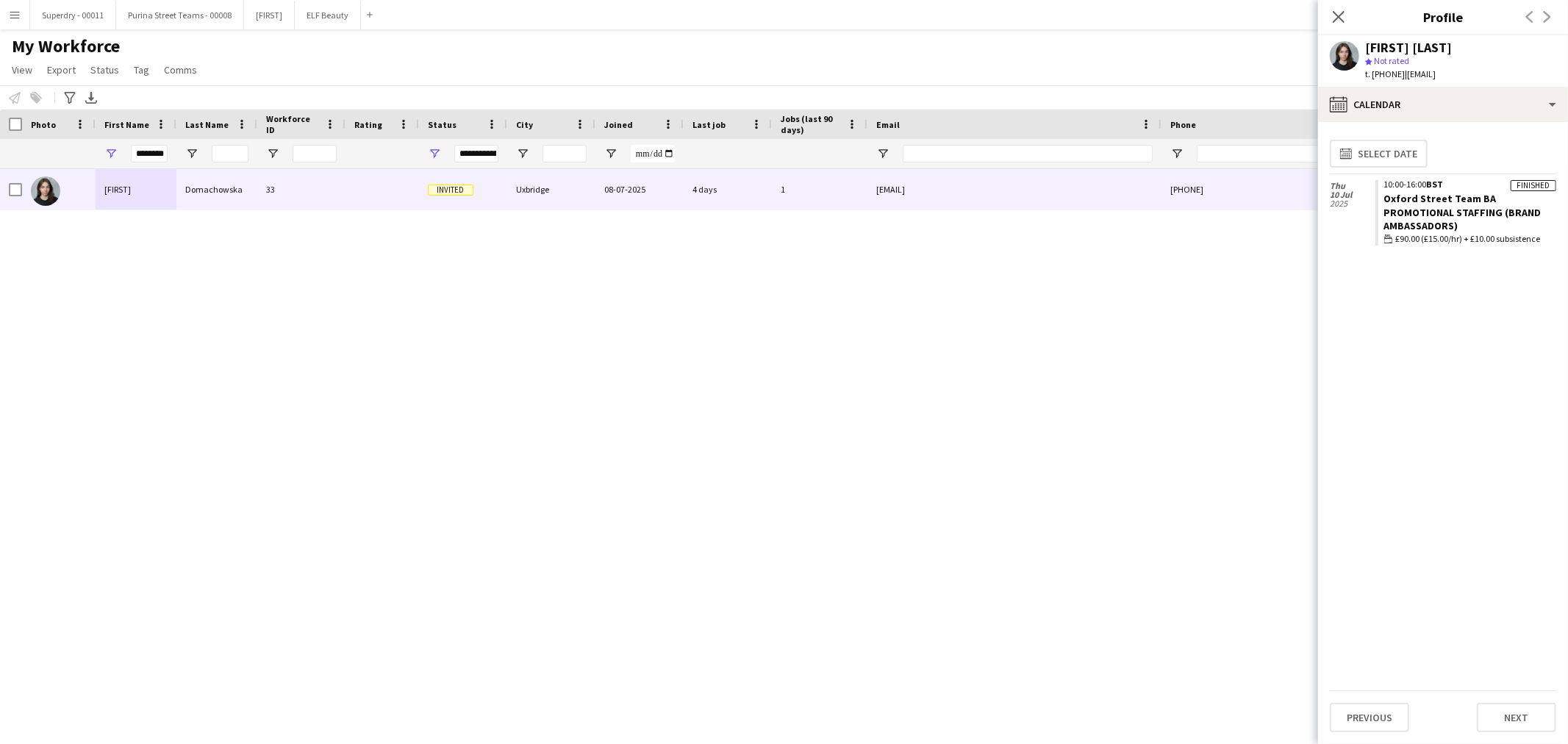 click on "Promotional Staffing (Brand Ambassadors)" 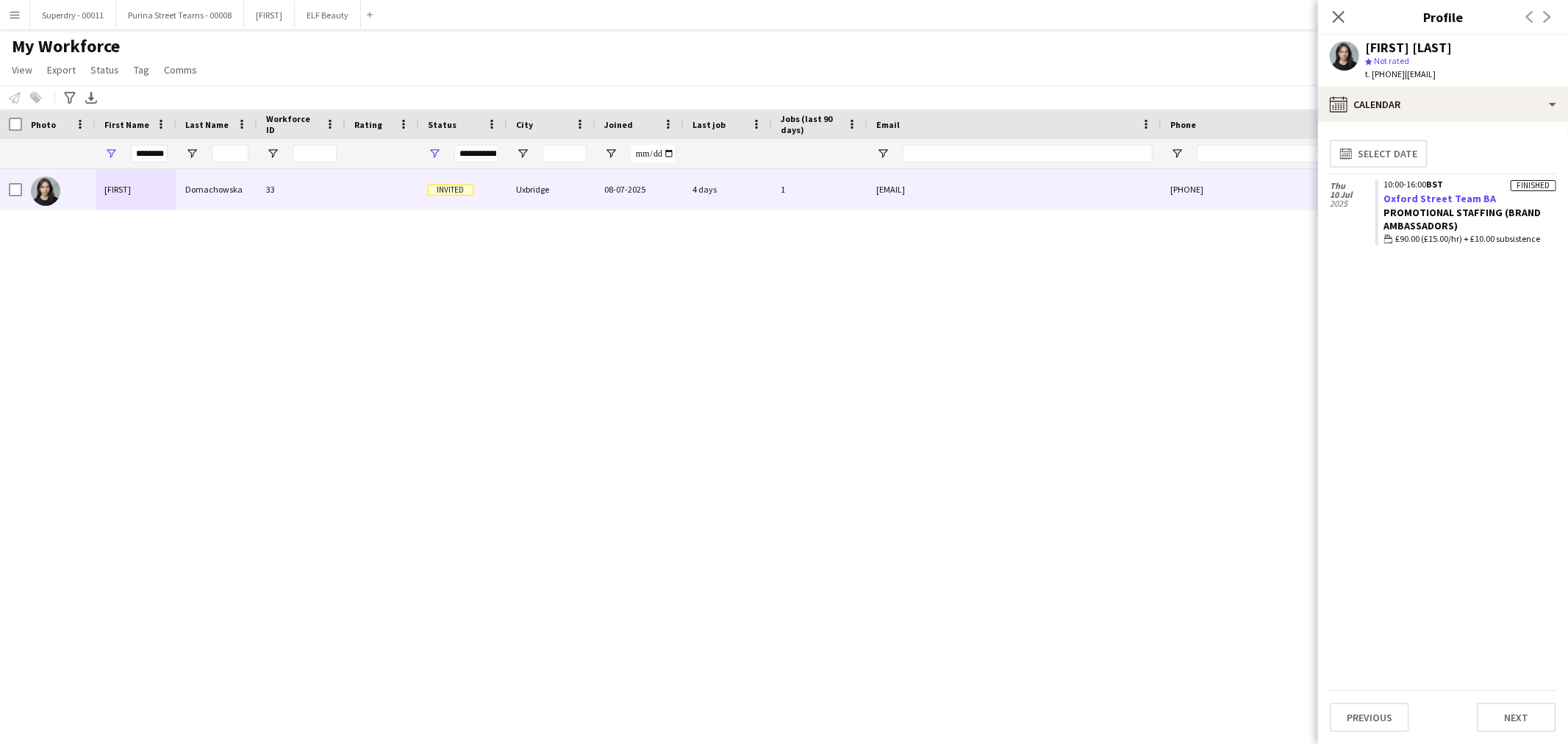 click on "Oxford Street Team BA" 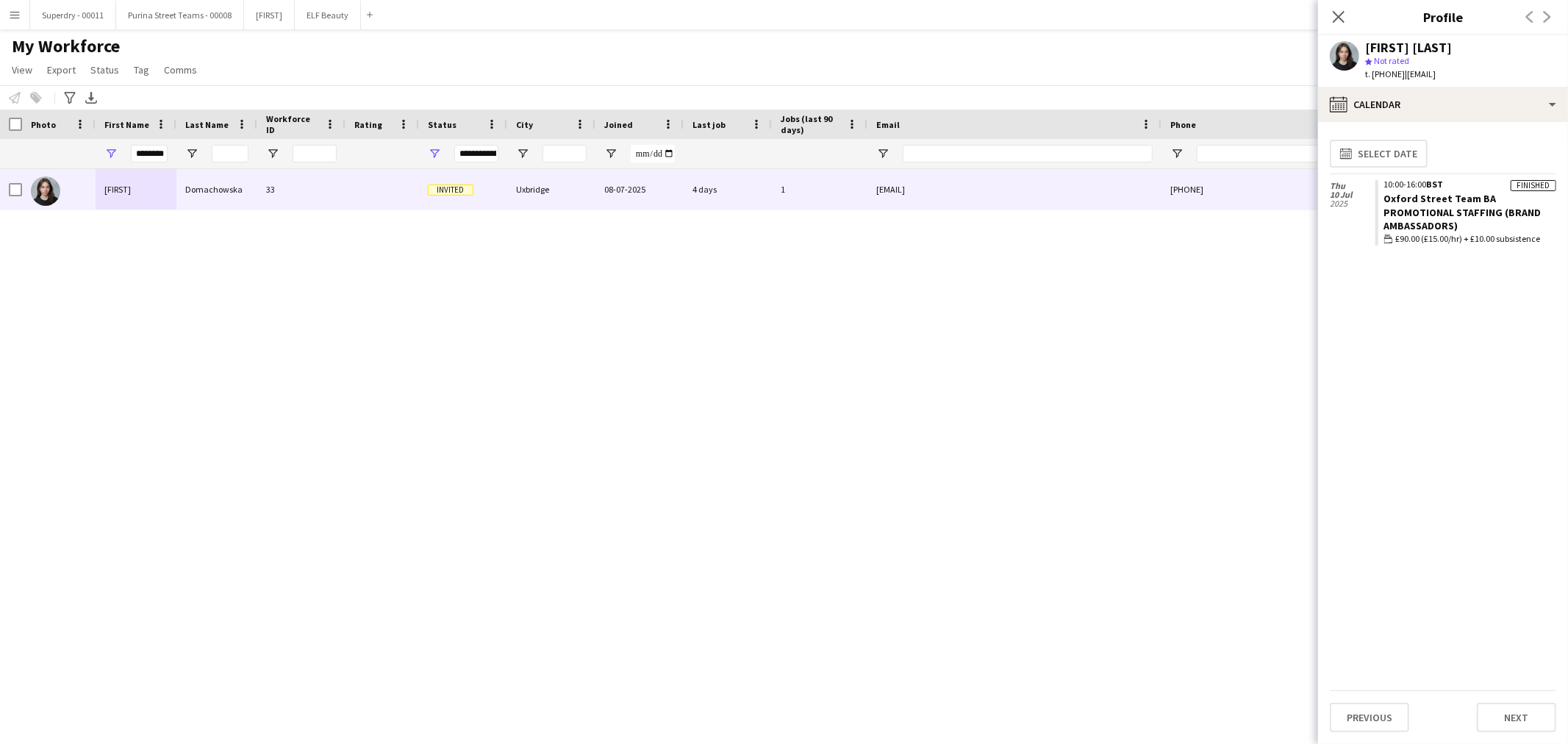 click on "Promotional Staffing (Brand Ambassadors)" 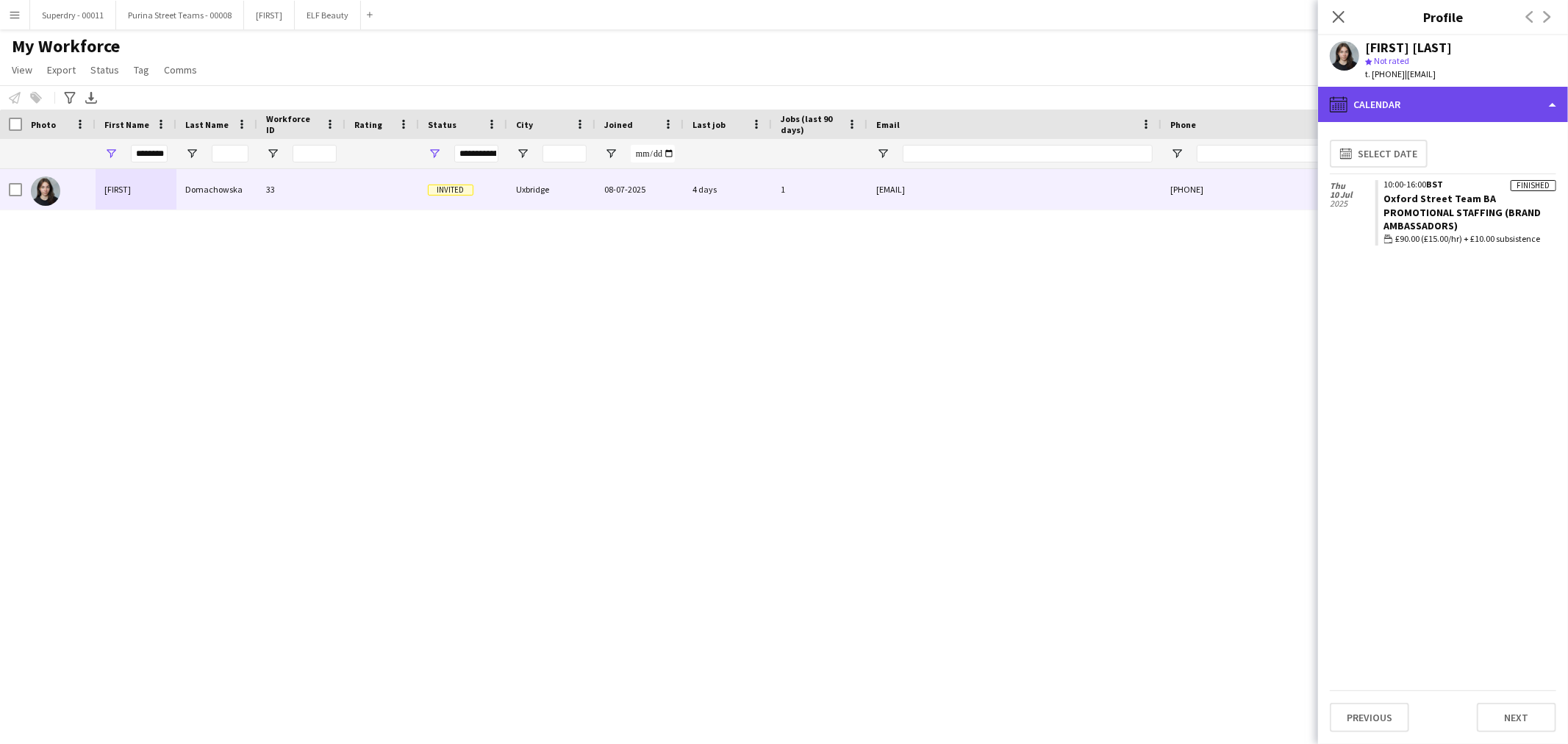 click on "calendar-full
Calendar" 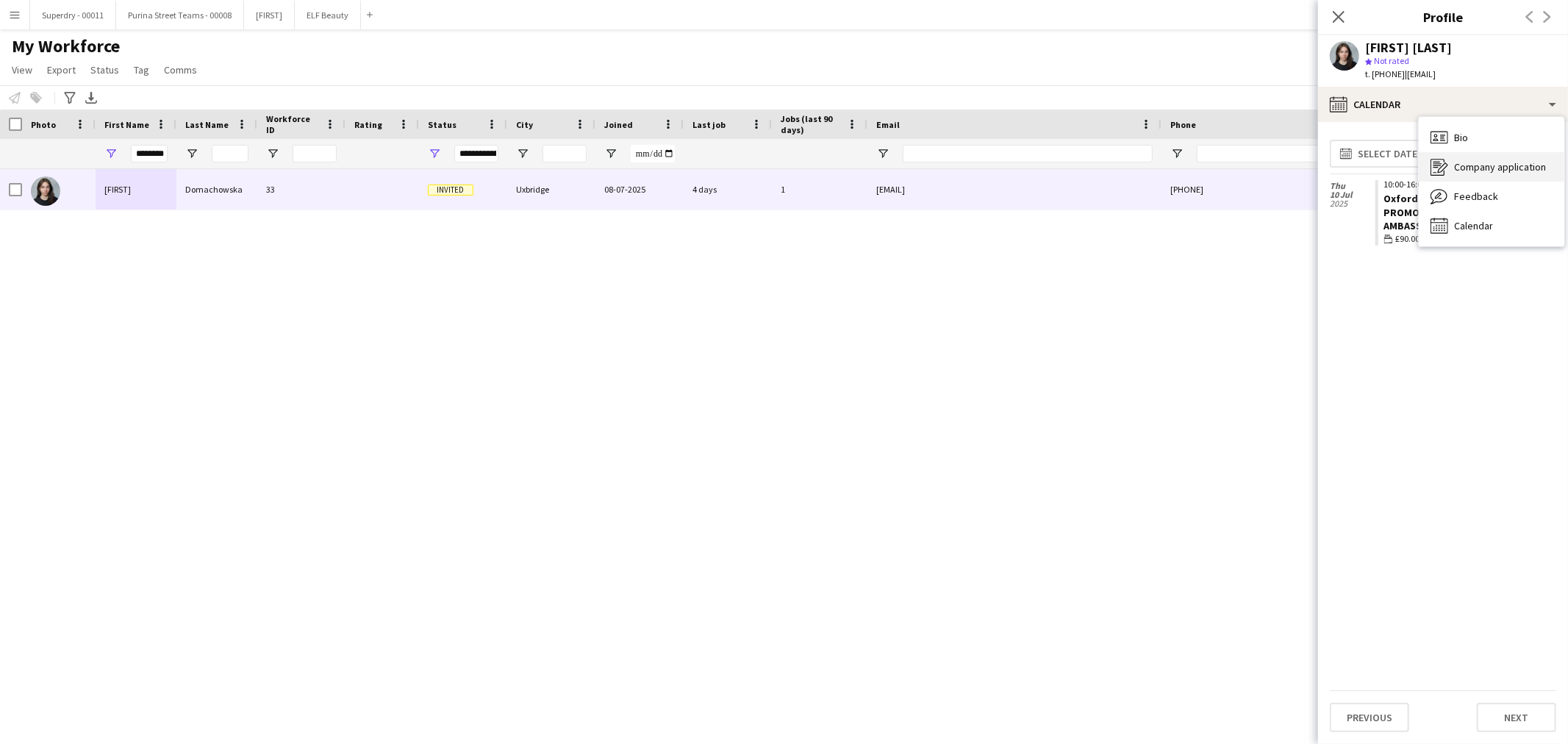 click on "Company application" at bounding box center (1500, 167) 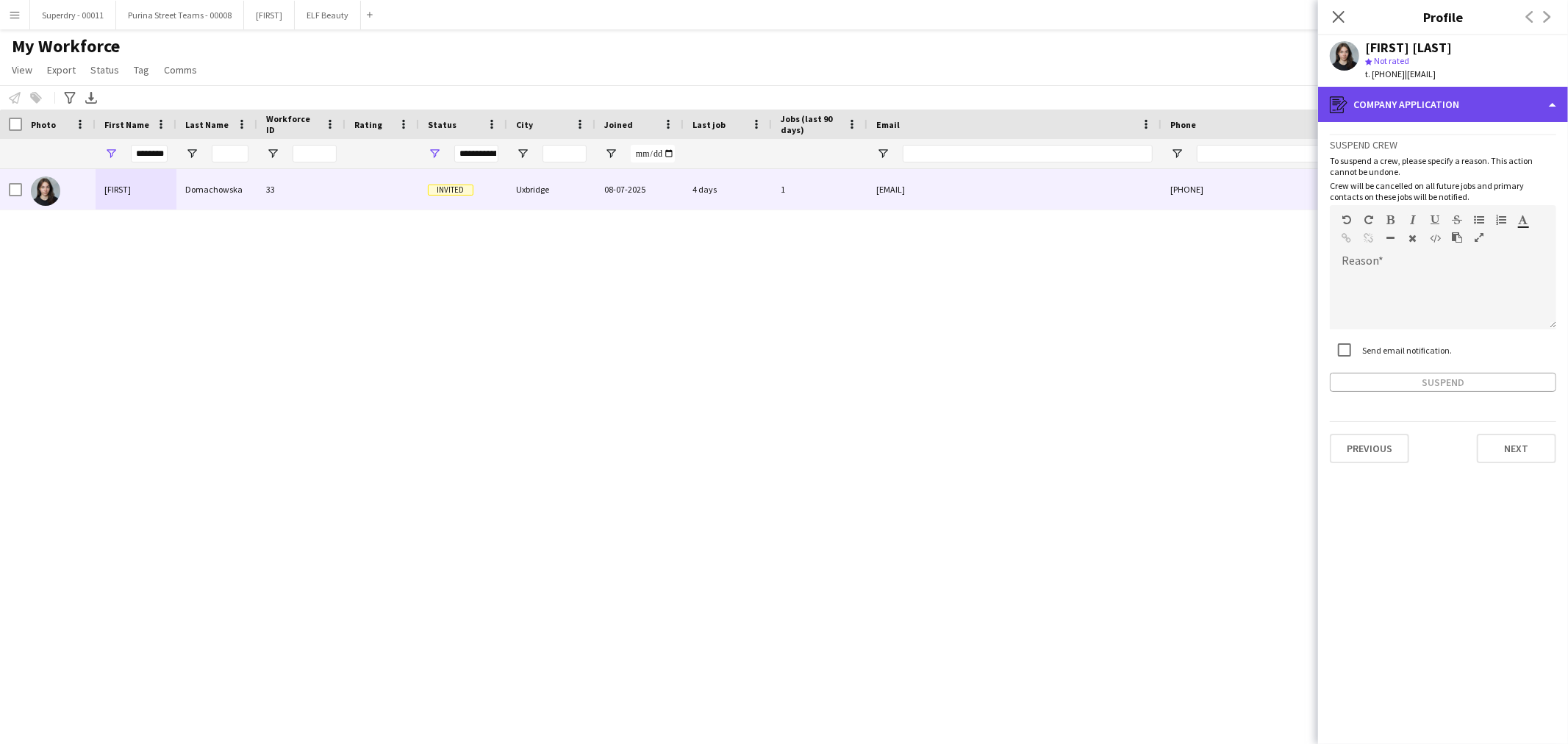 click on "register
Company application" 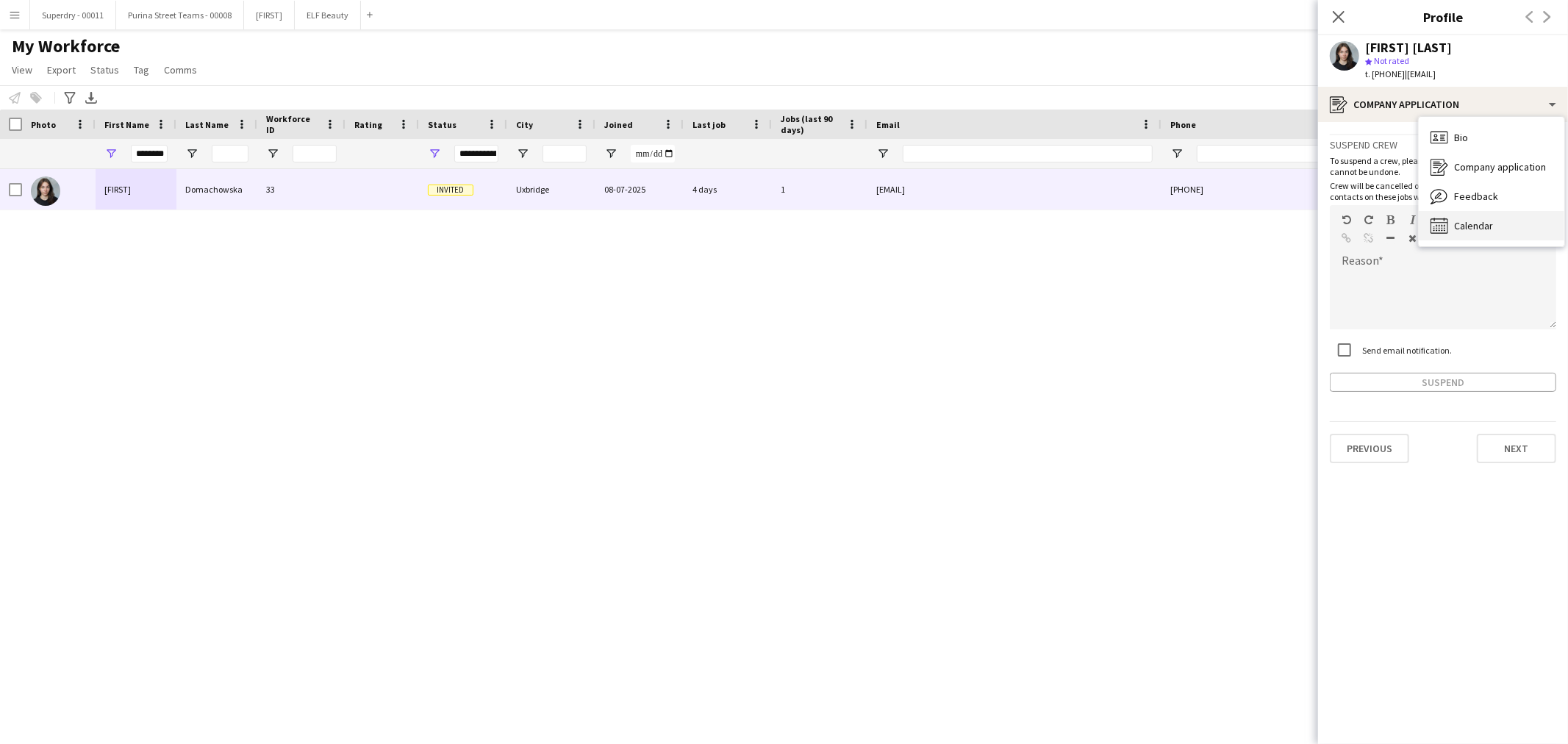 click on "Calendar" at bounding box center [1473, 226] 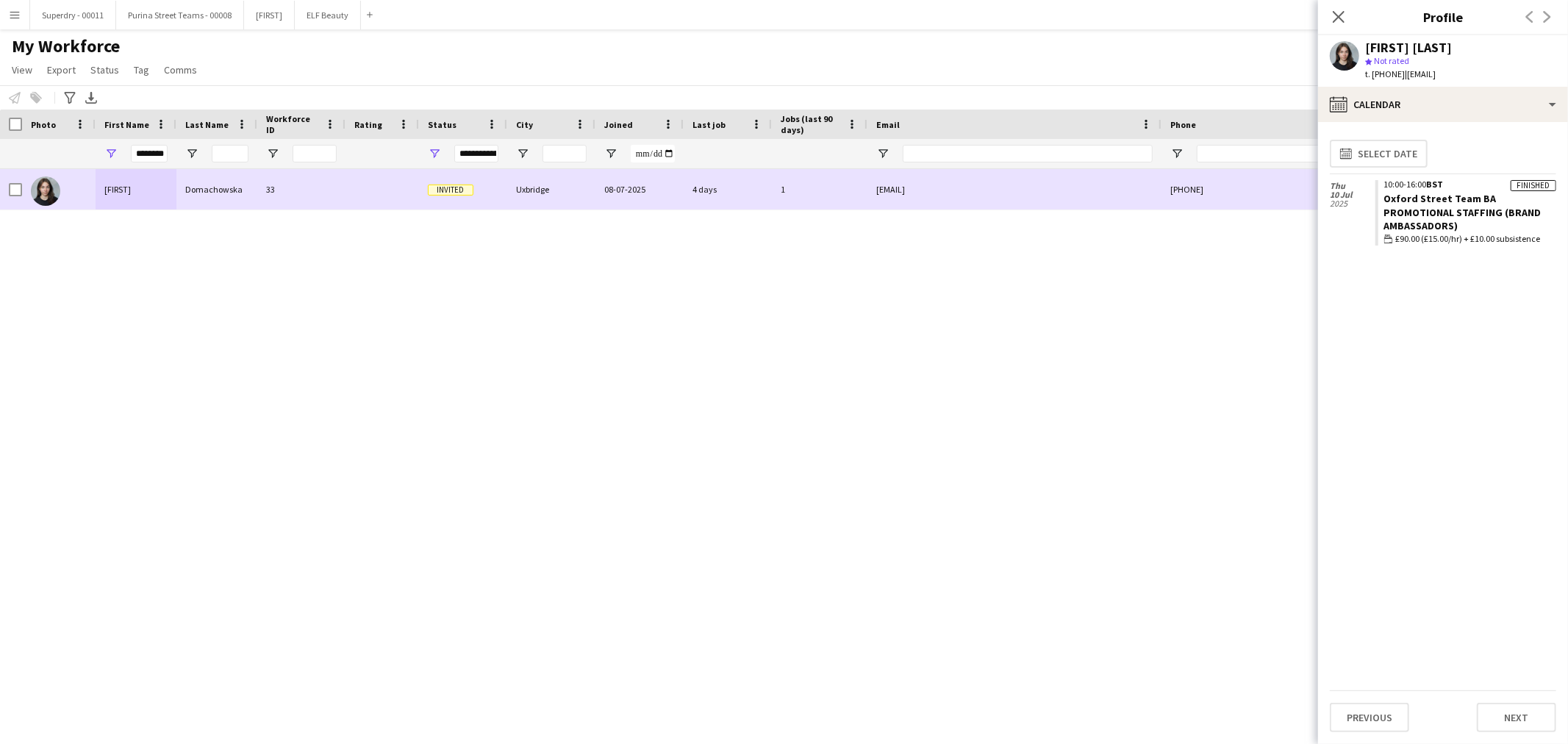 click on "[FIRST]" at bounding box center (136, 189) 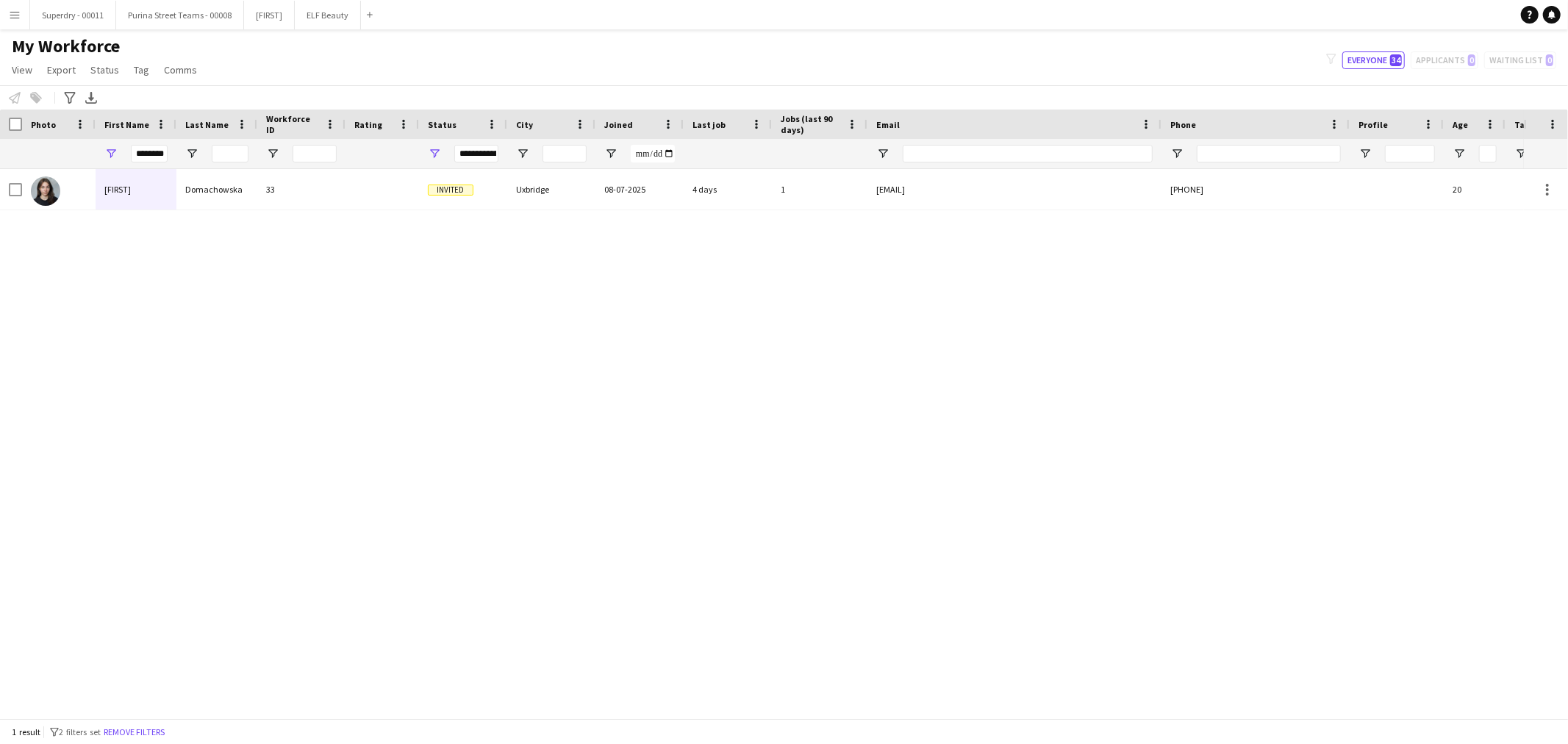 click on "Menu" at bounding box center [15, 15] 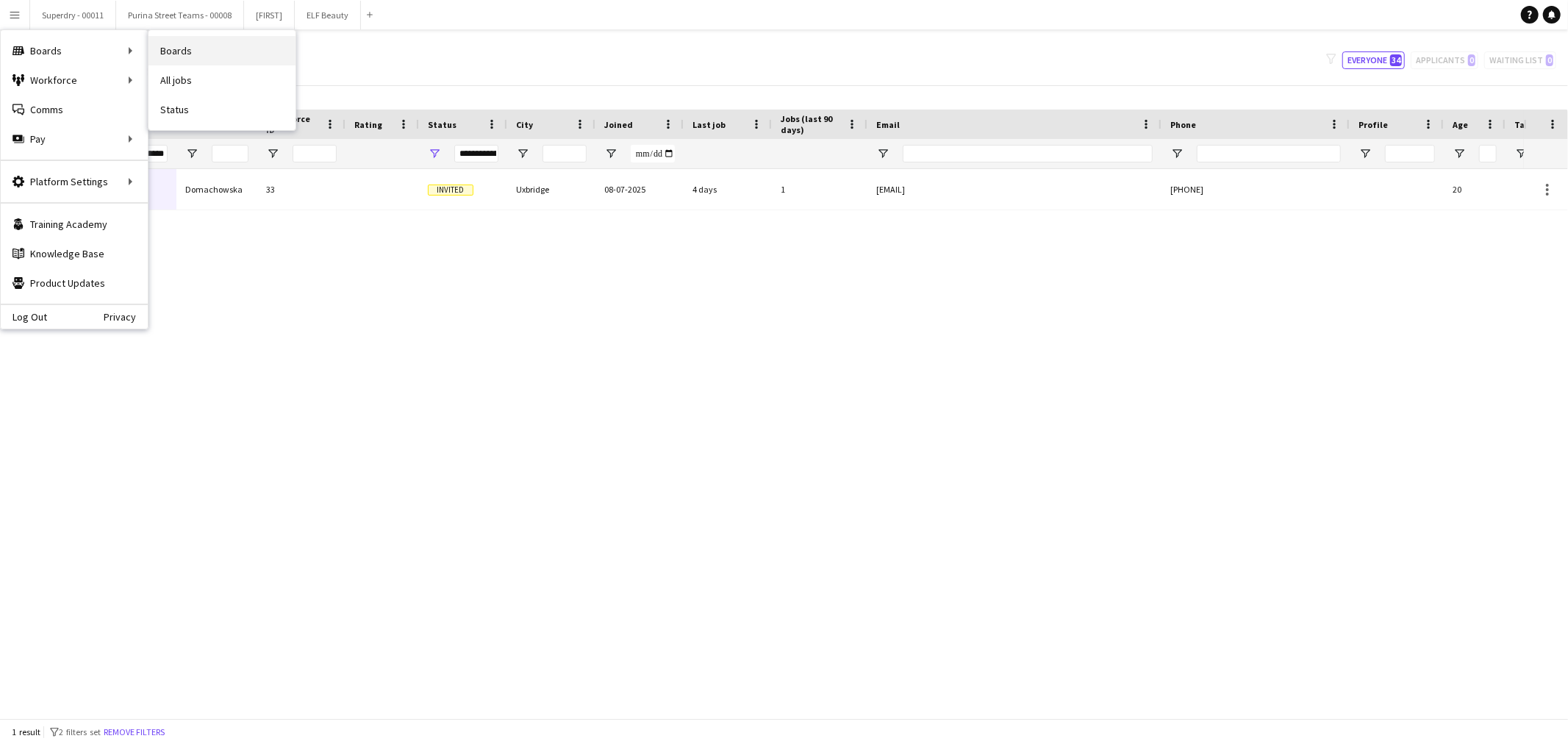 click on "Boards" at bounding box center [222, 51] 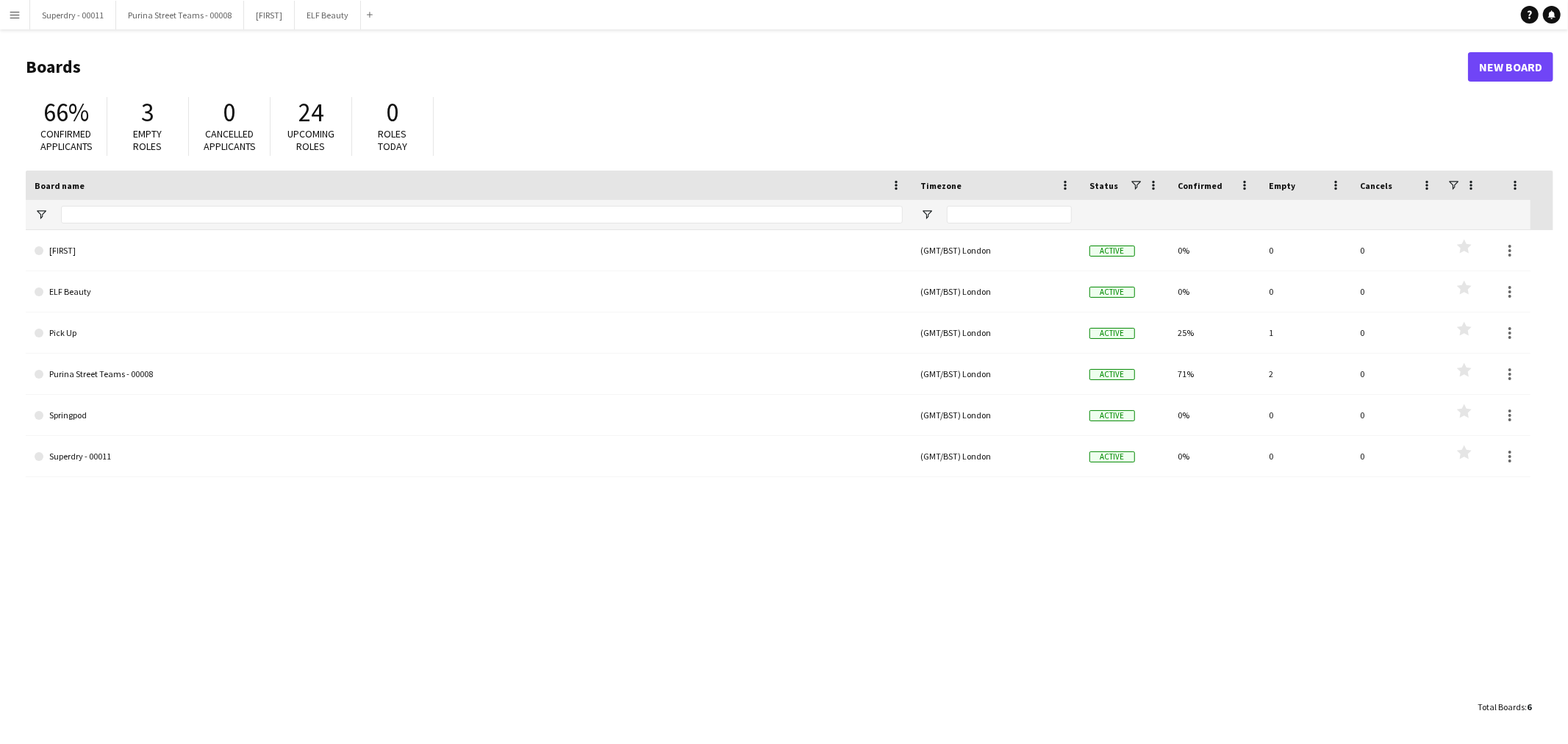 click on "Menu" at bounding box center (15, 15) 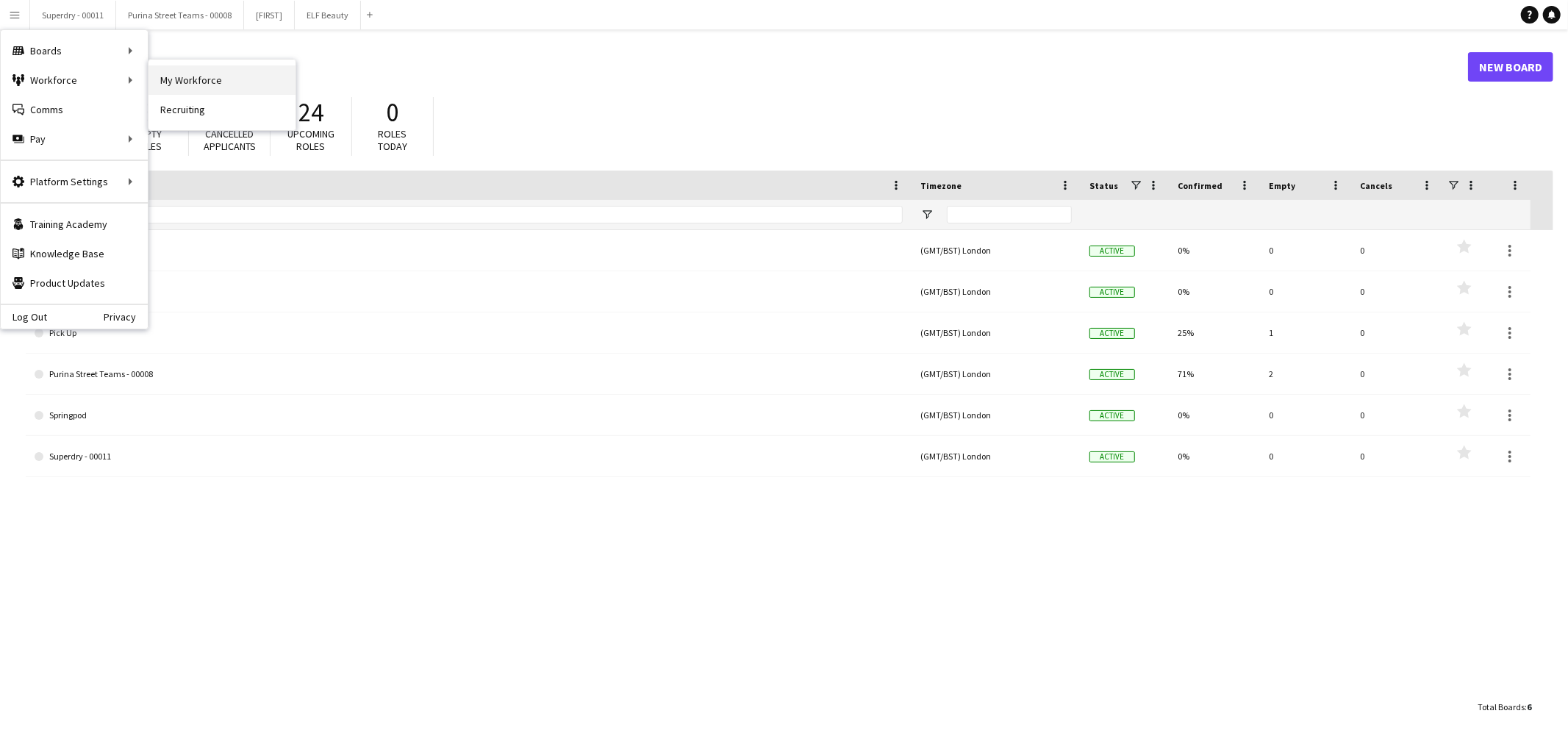 click on "My Workforce" at bounding box center [222, 80] 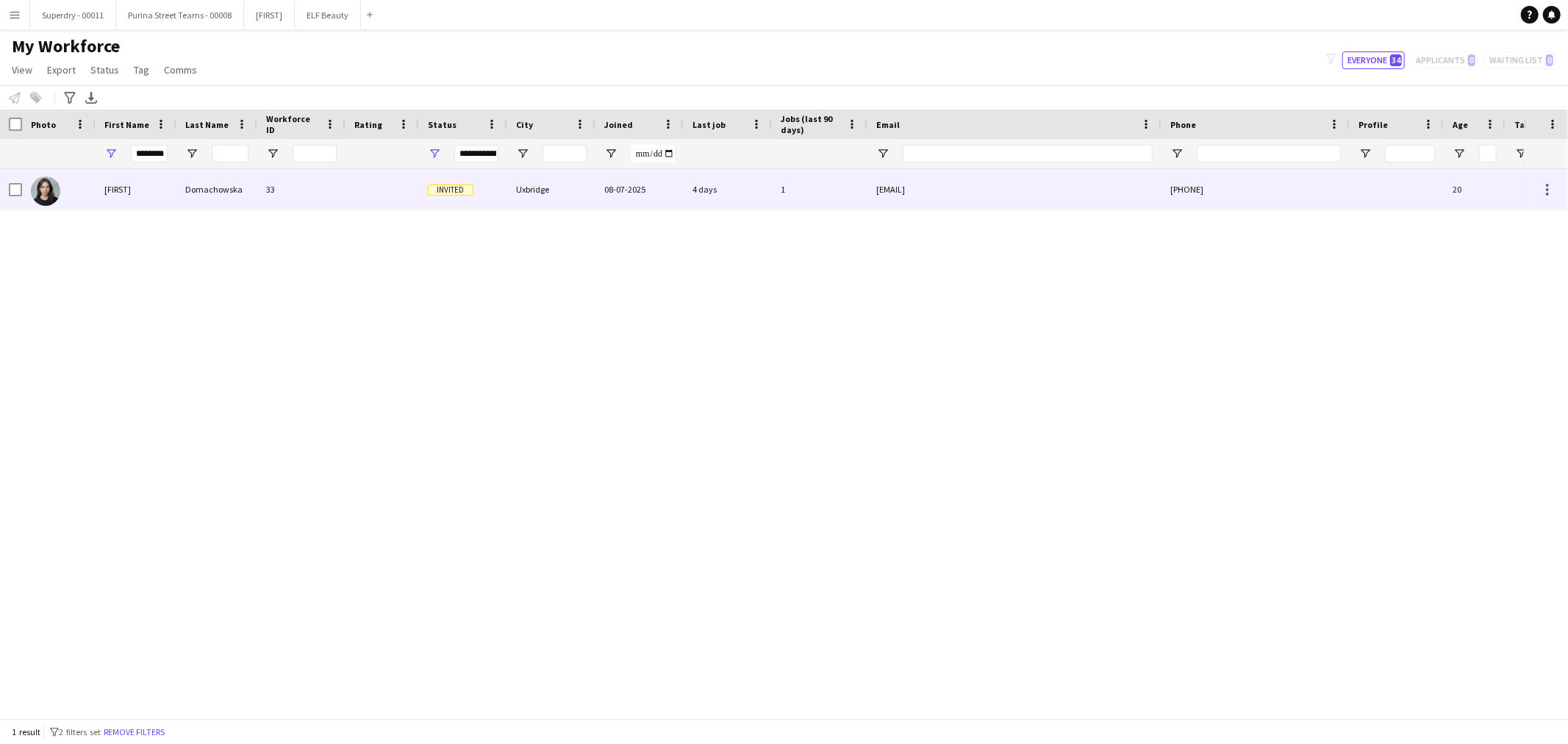 click on "[FIRST]" at bounding box center (136, 189) 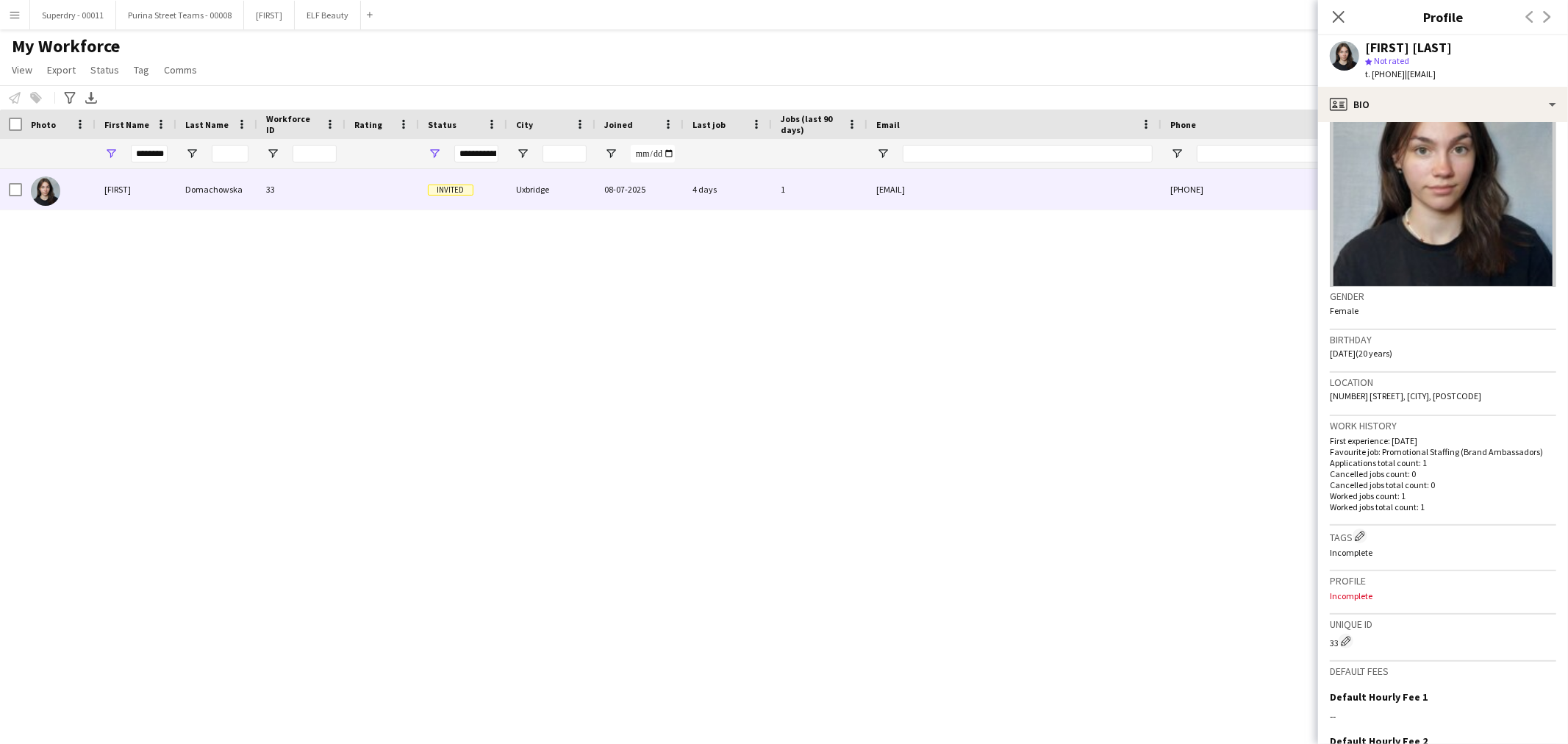 scroll, scrollTop: 0, scrollLeft: 0, axis: both 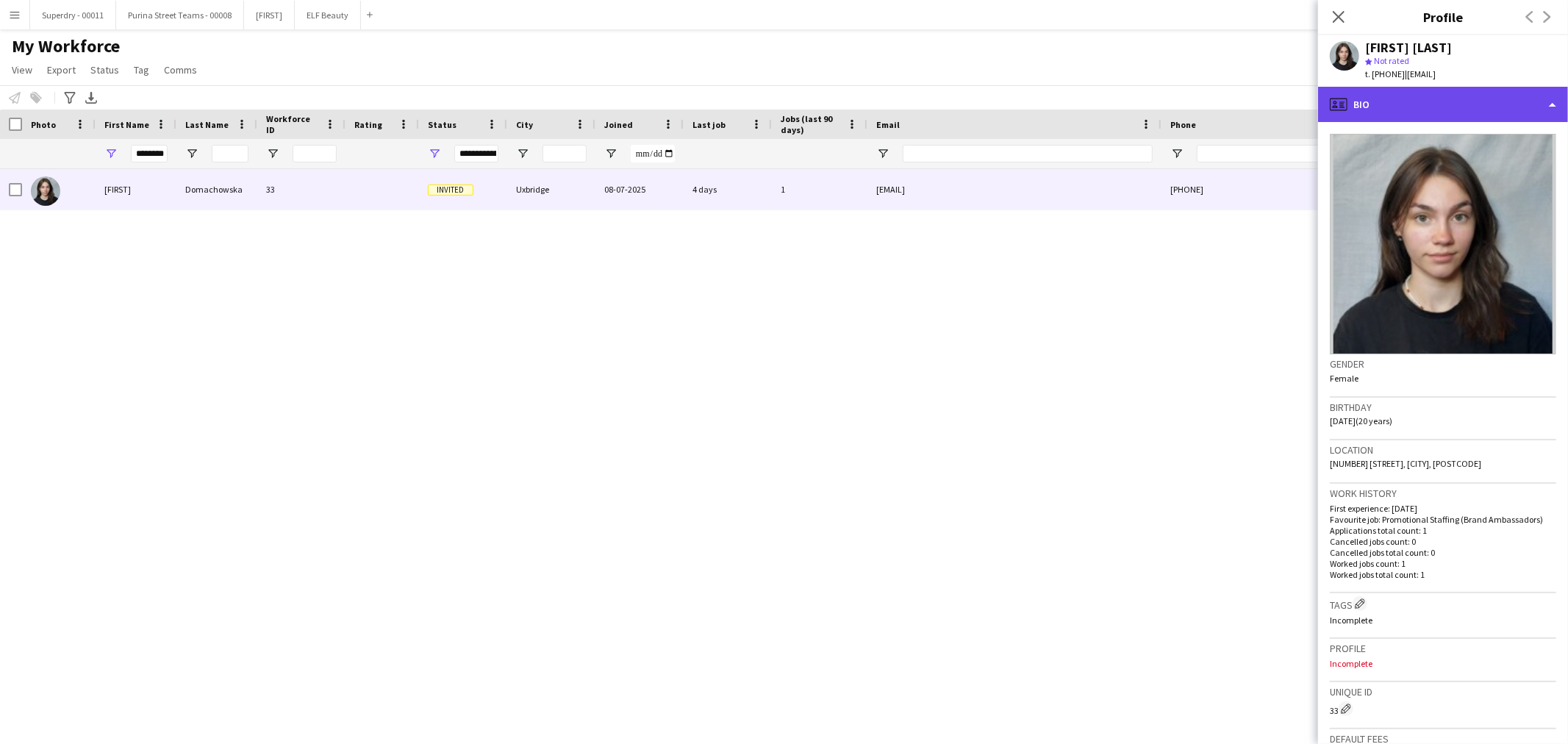 click on "profile
Bio" 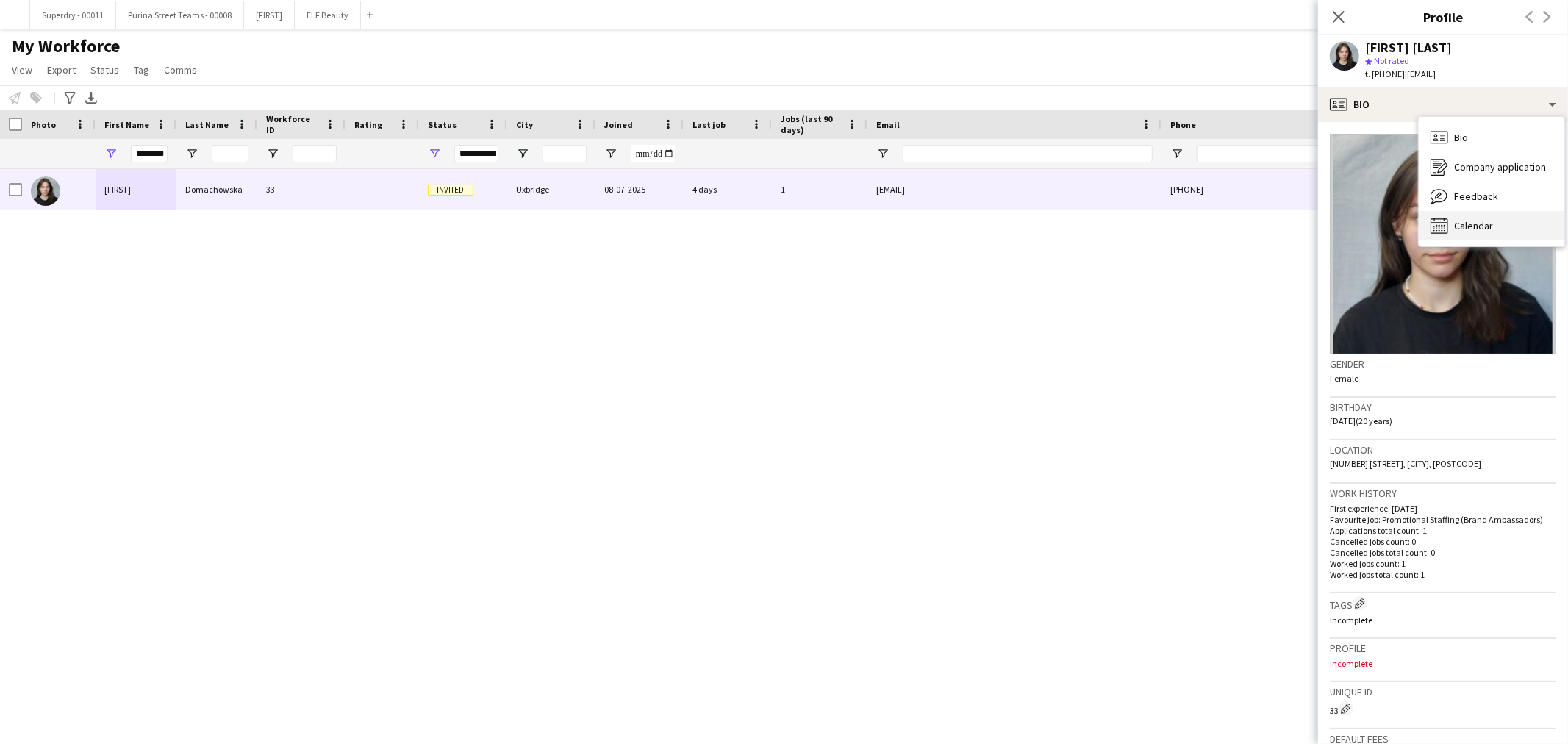 click on "Calendar
Calendar" at bounding box center [1492, 226] 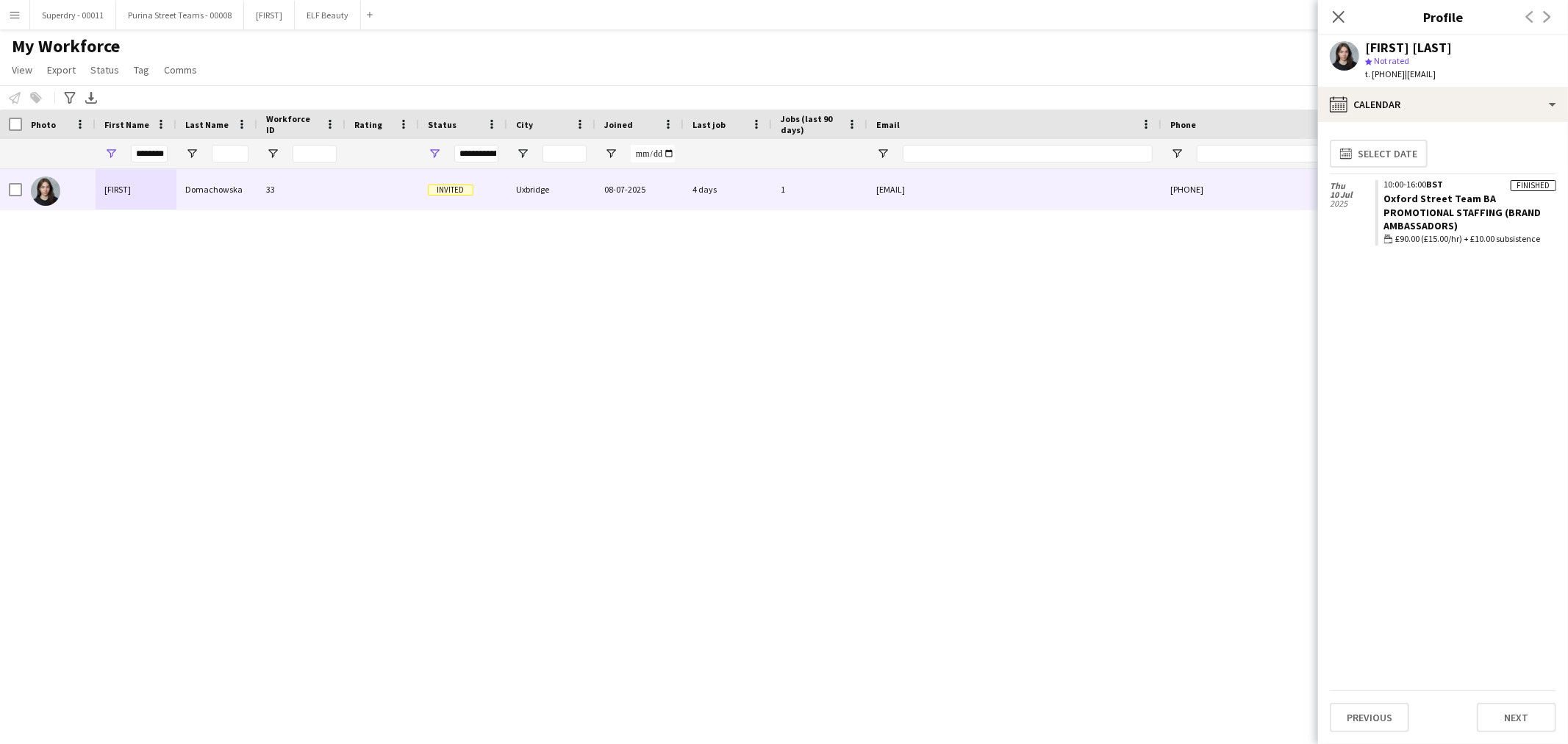 click on "Finished" 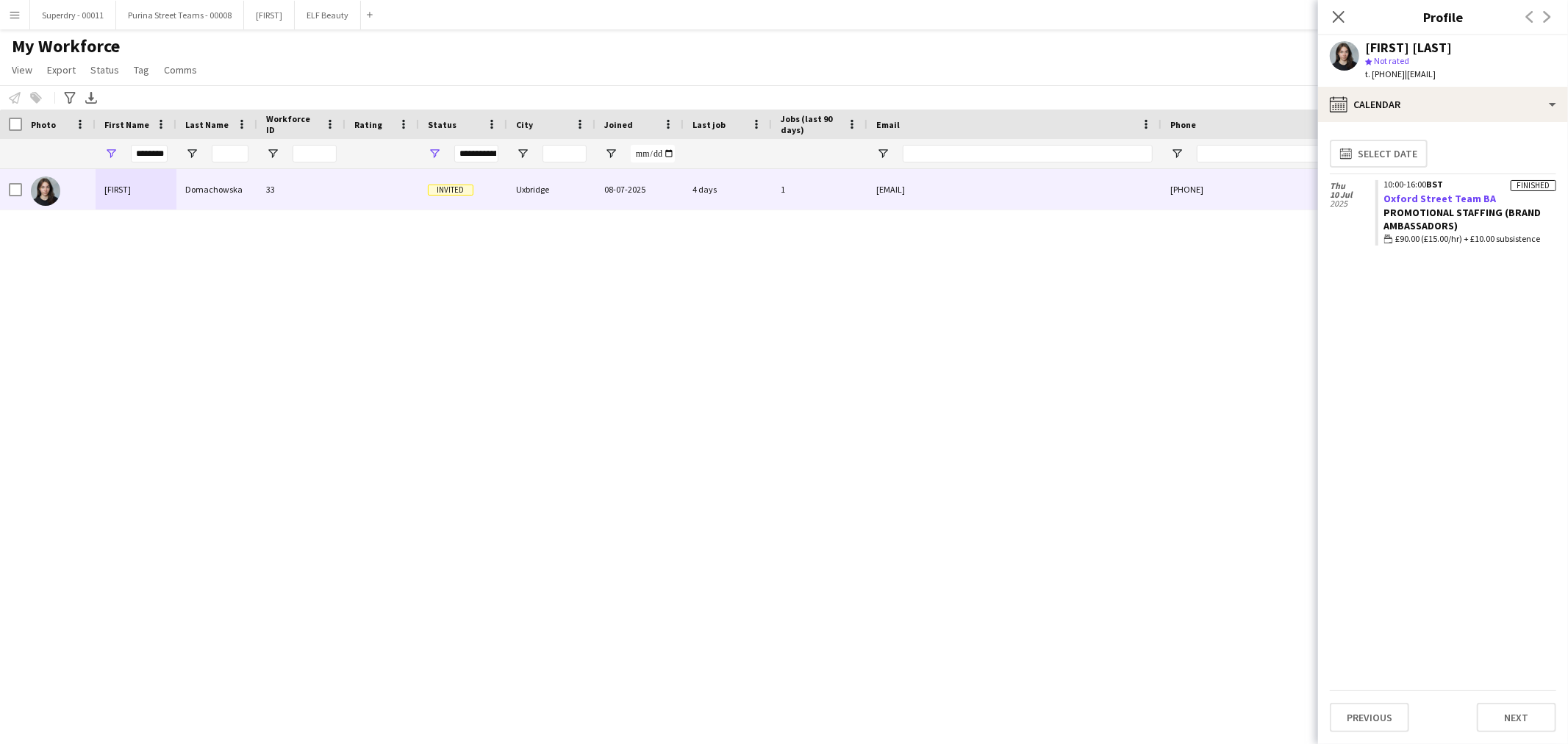 click on "Oxford Street Team BA" 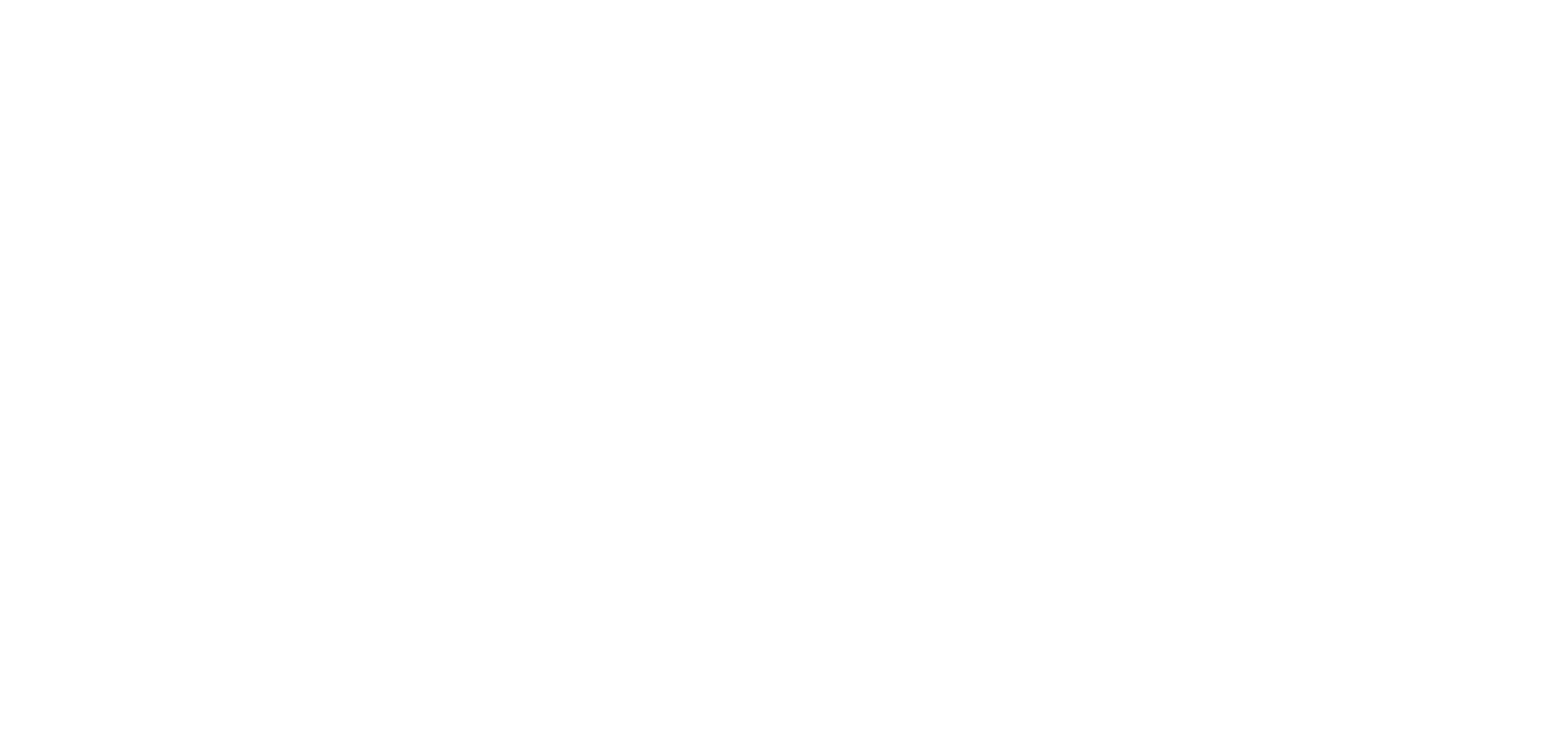 scroll, scrollTop: 0, scrollLeft: 0, axis: both 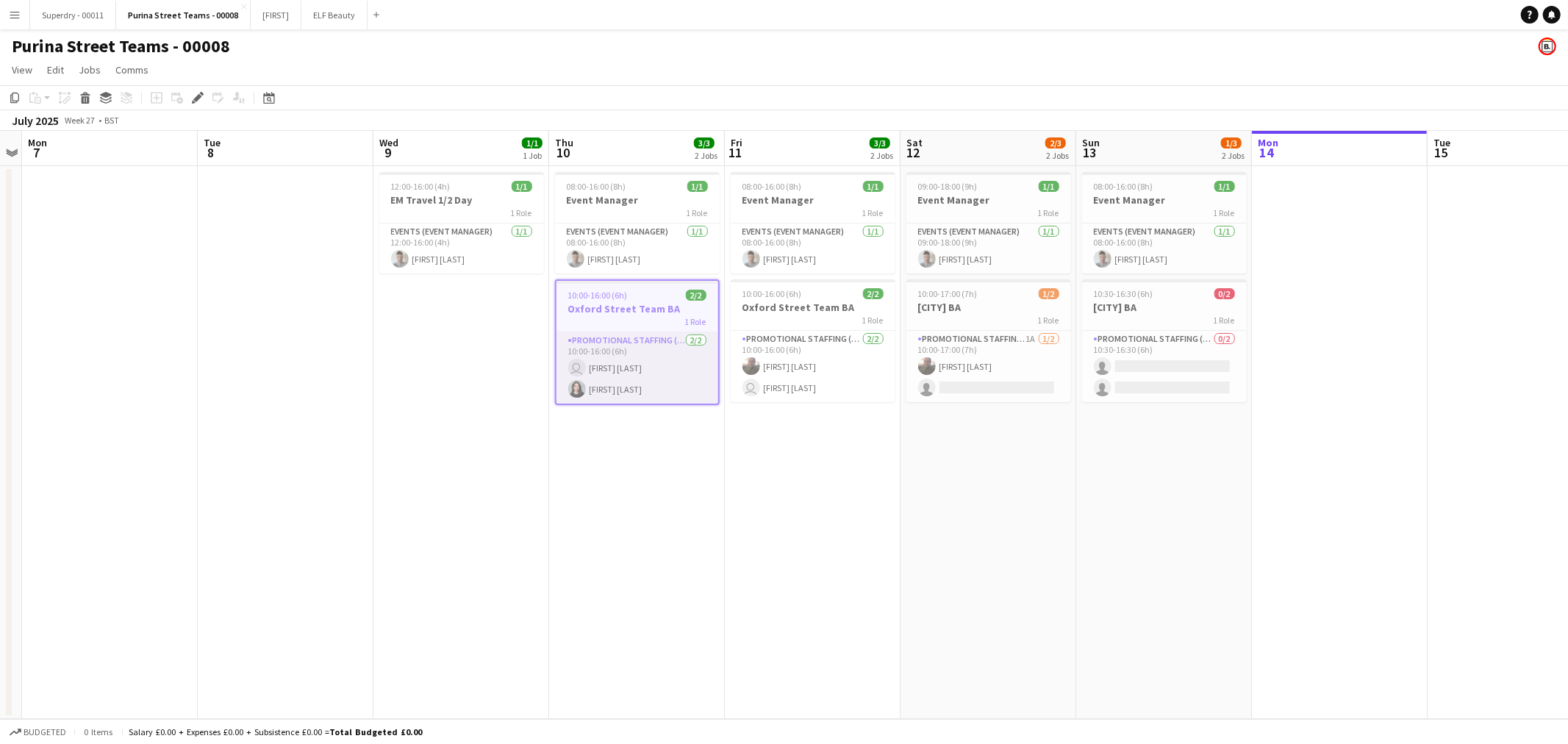 click on "Promotional Staffing (Brand Ambassadors)   2/2   10:00-16:00 (6h)
user
Megan Pemberton Dominika Domachowska" at bounding box center (637, 368) 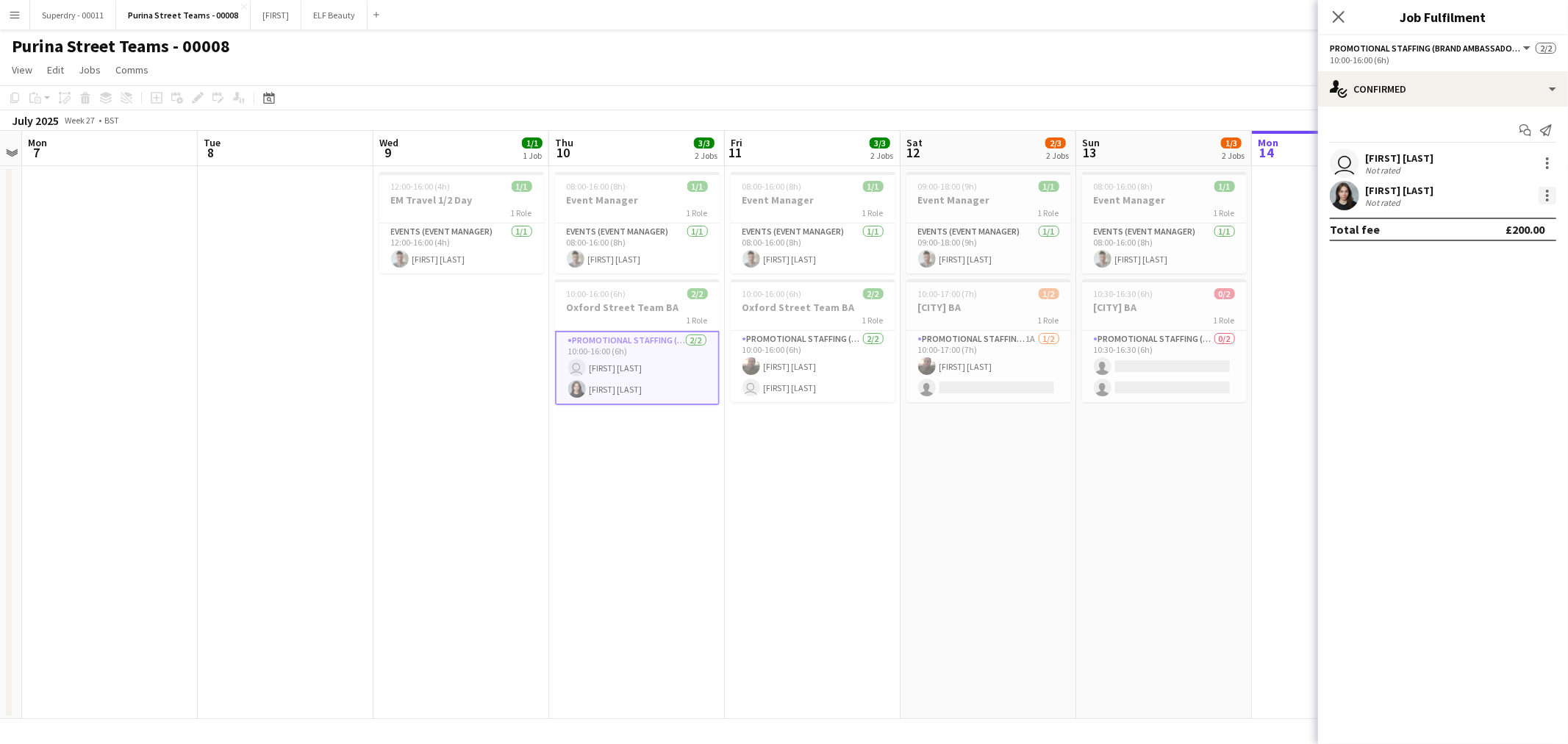 click at bounding box center (1547, 196) 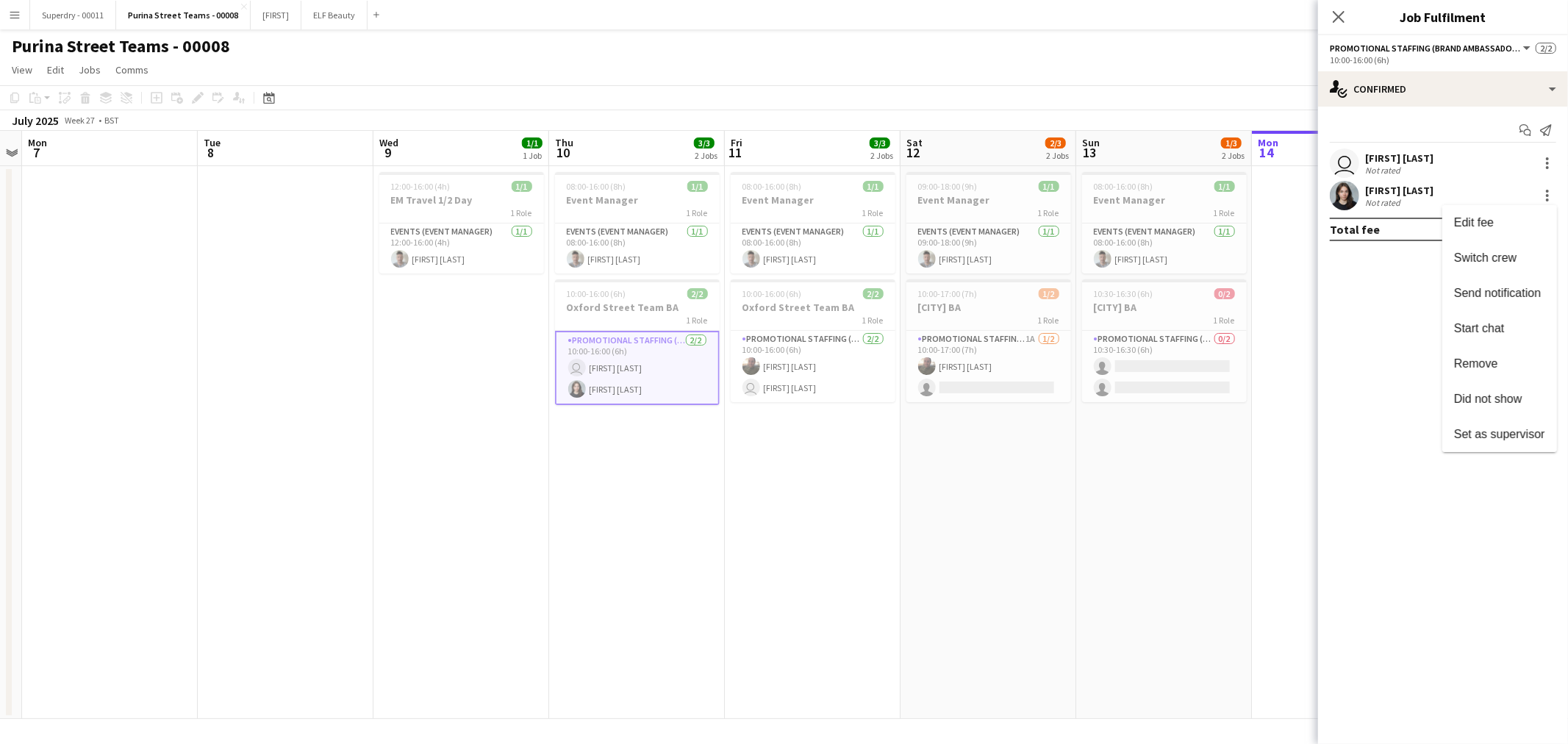 click at bounding box center [784, 372] 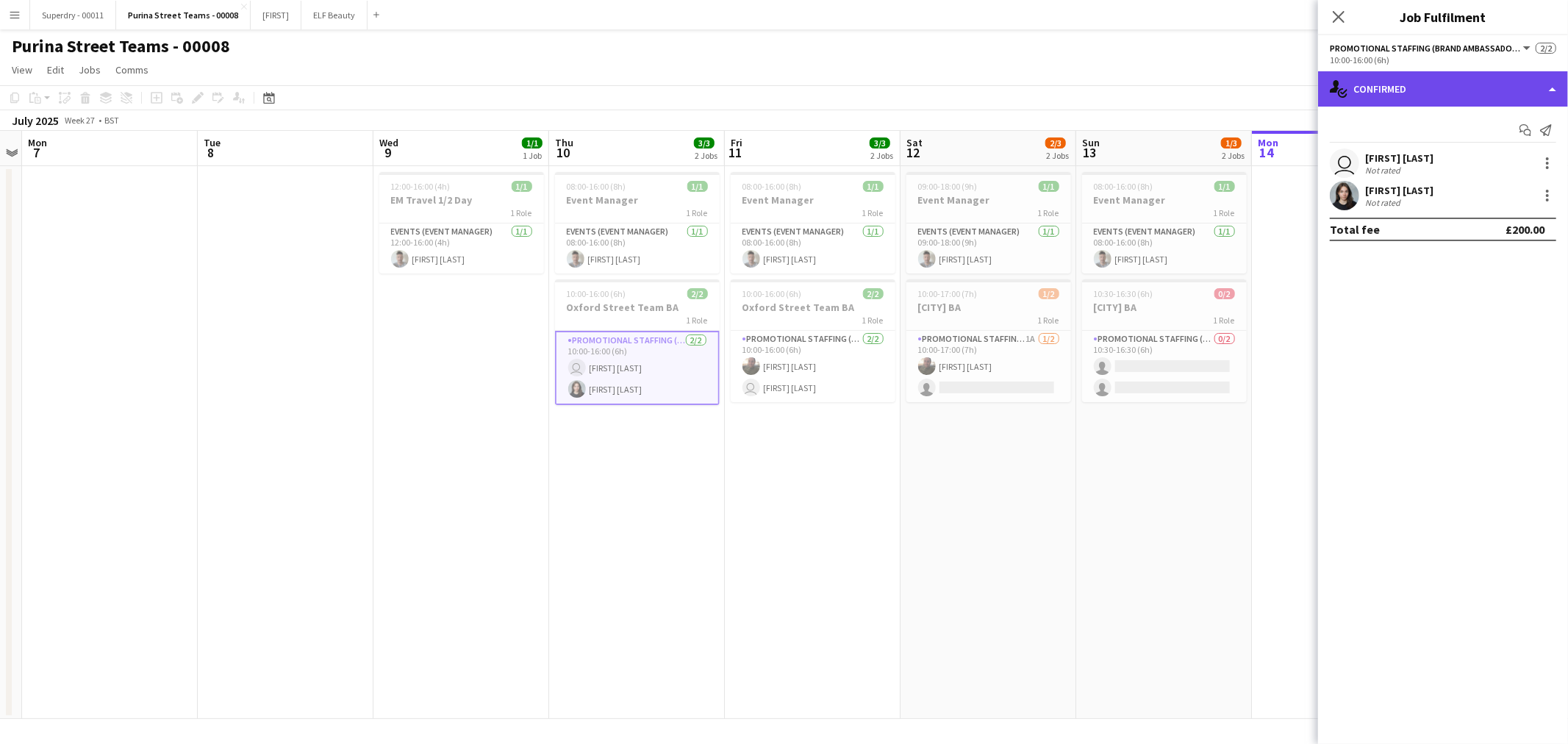 click on "single-neutral-actions-check-2
Confirmed" 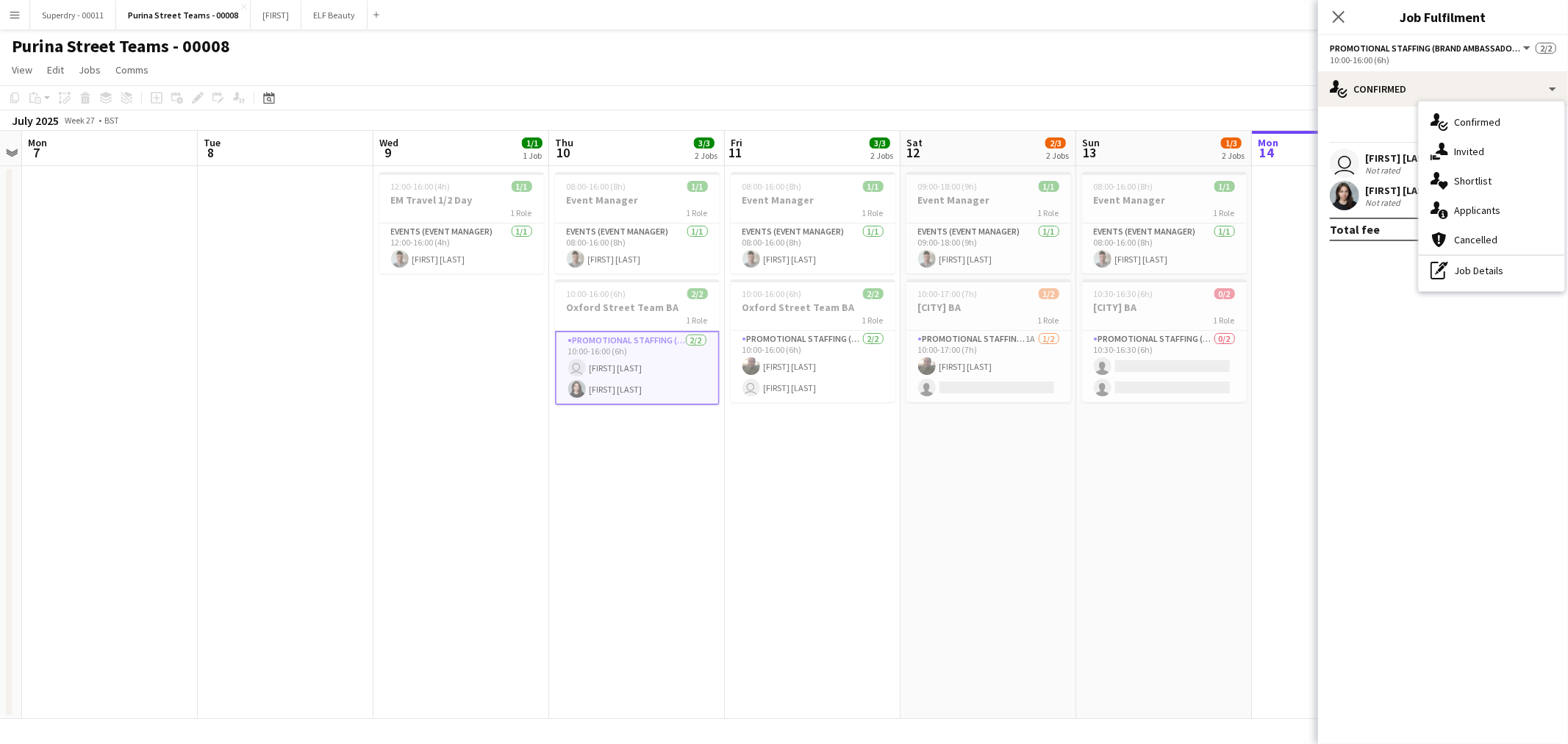 click on "check
Confirmed
Start chat
Send notification
user
Megan Pemberton   Not rated   Dominika Domachowska   Not rated   Total fee   £200.00" 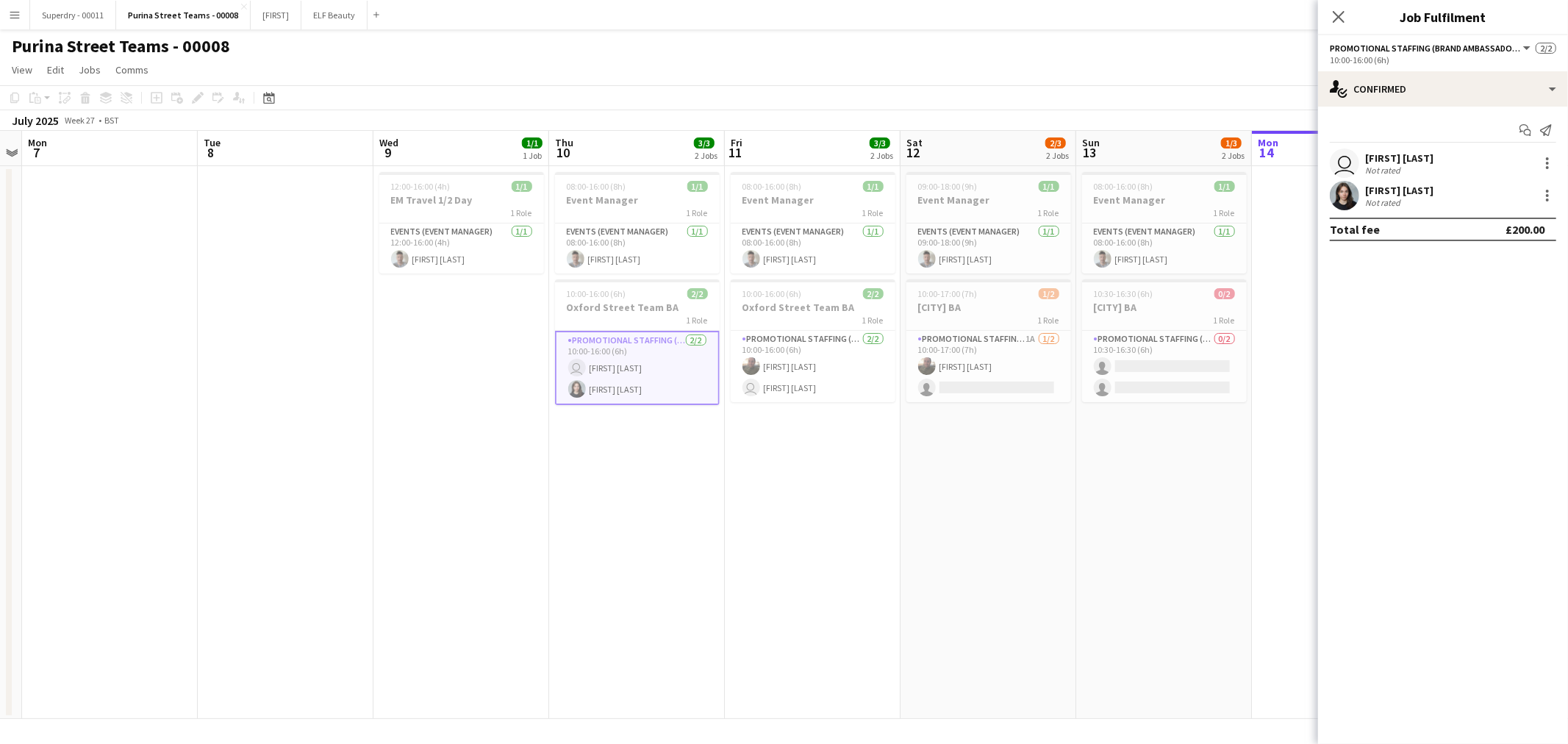 click on "Menu" at bounding box center (15, 15) 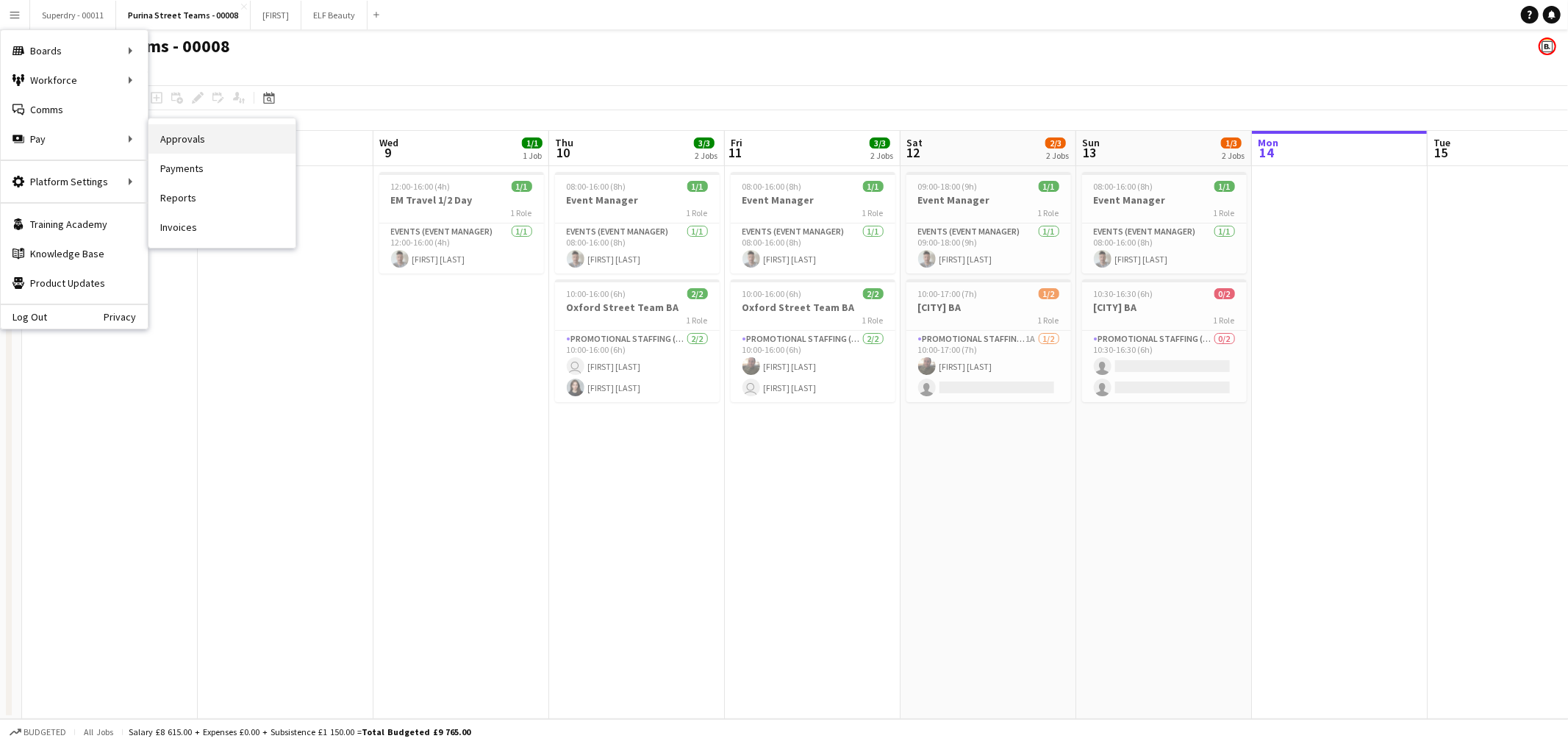 click on "Approvals" at bounding box center (222, 139) 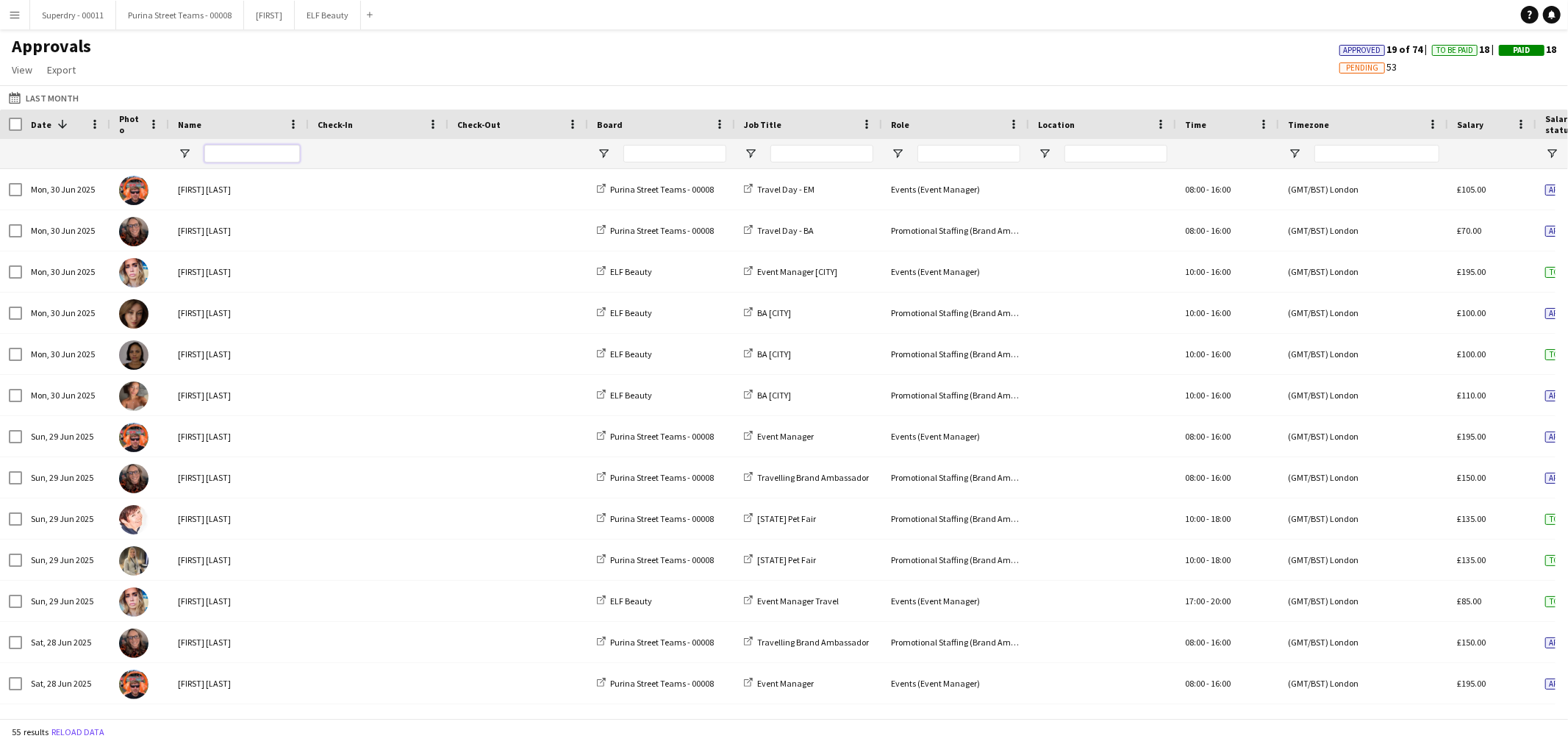 click at bounding box center [252, 154] 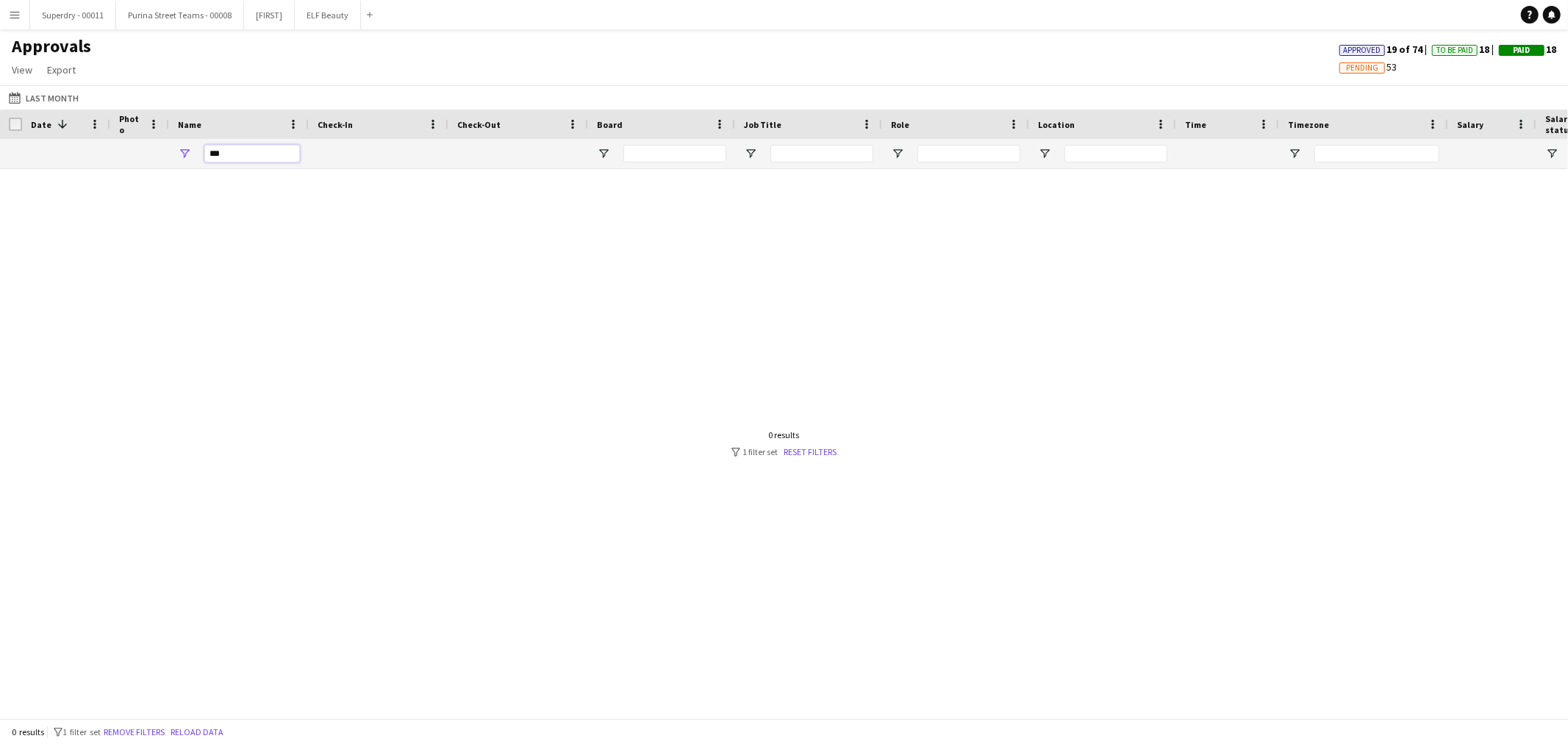 type on "***" 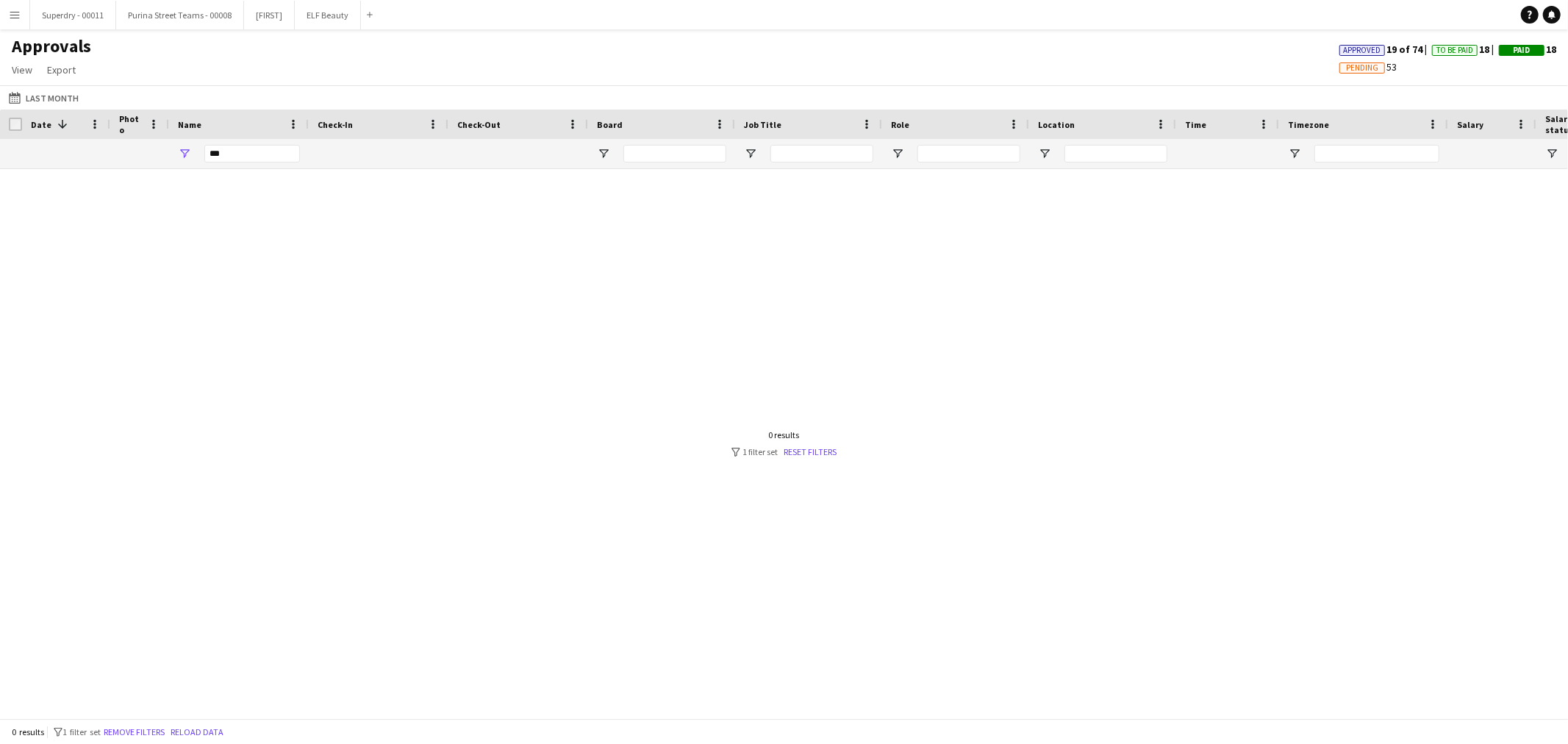 click on "Menu" at bounding box center (15, 15) 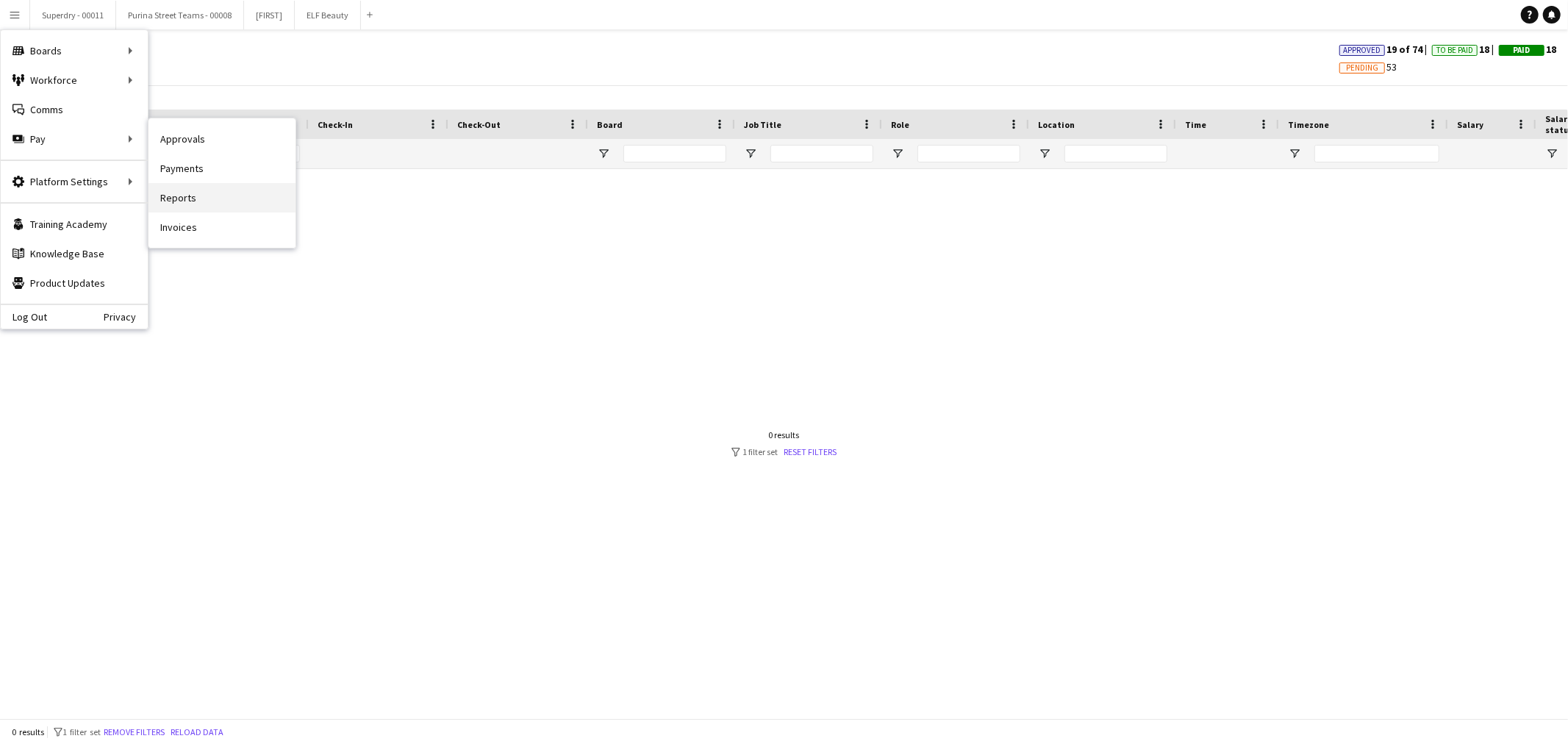click on "Reports" at bounding box center [222, 198] 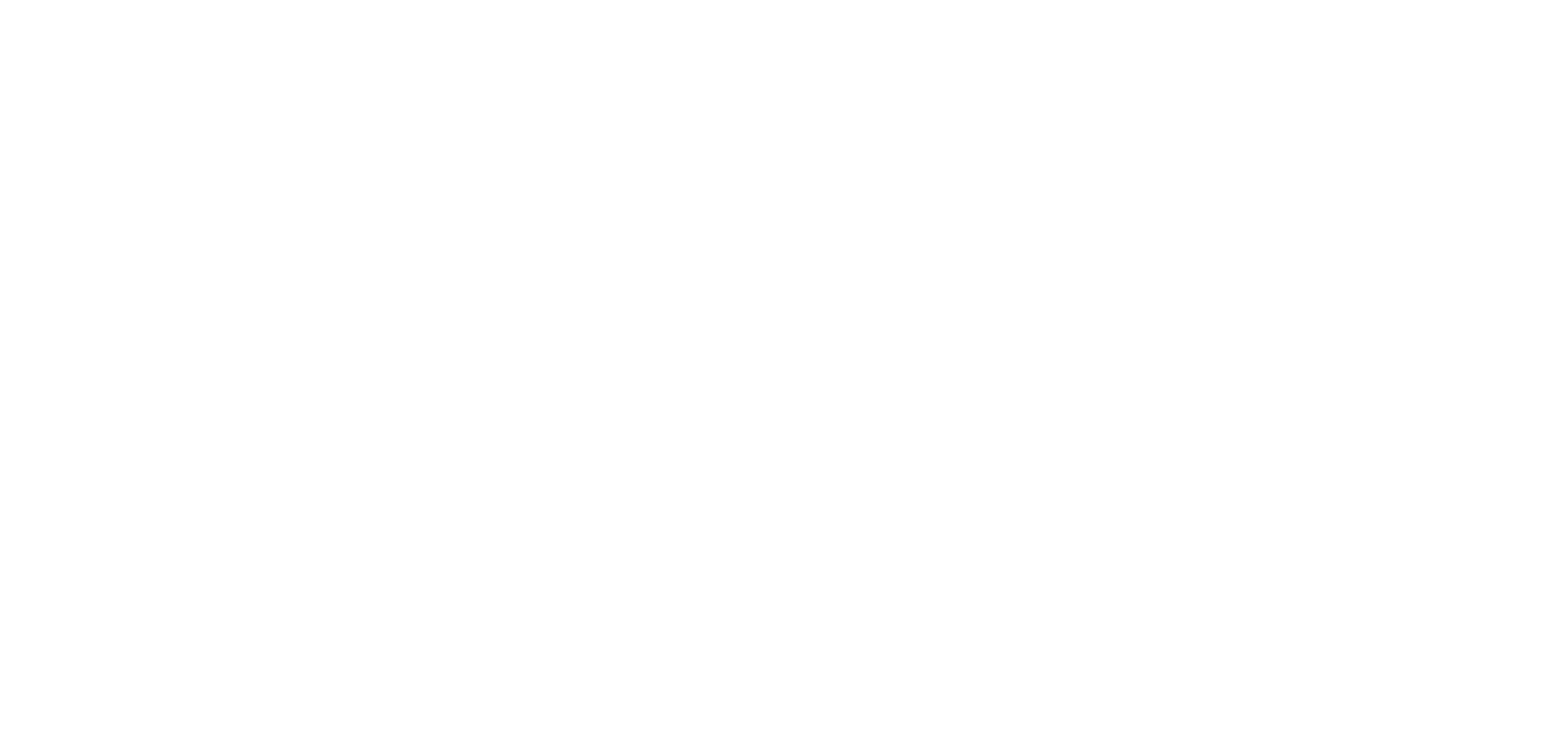 scroll, scrollTop: 0, scrollLeft: 0, axis: both 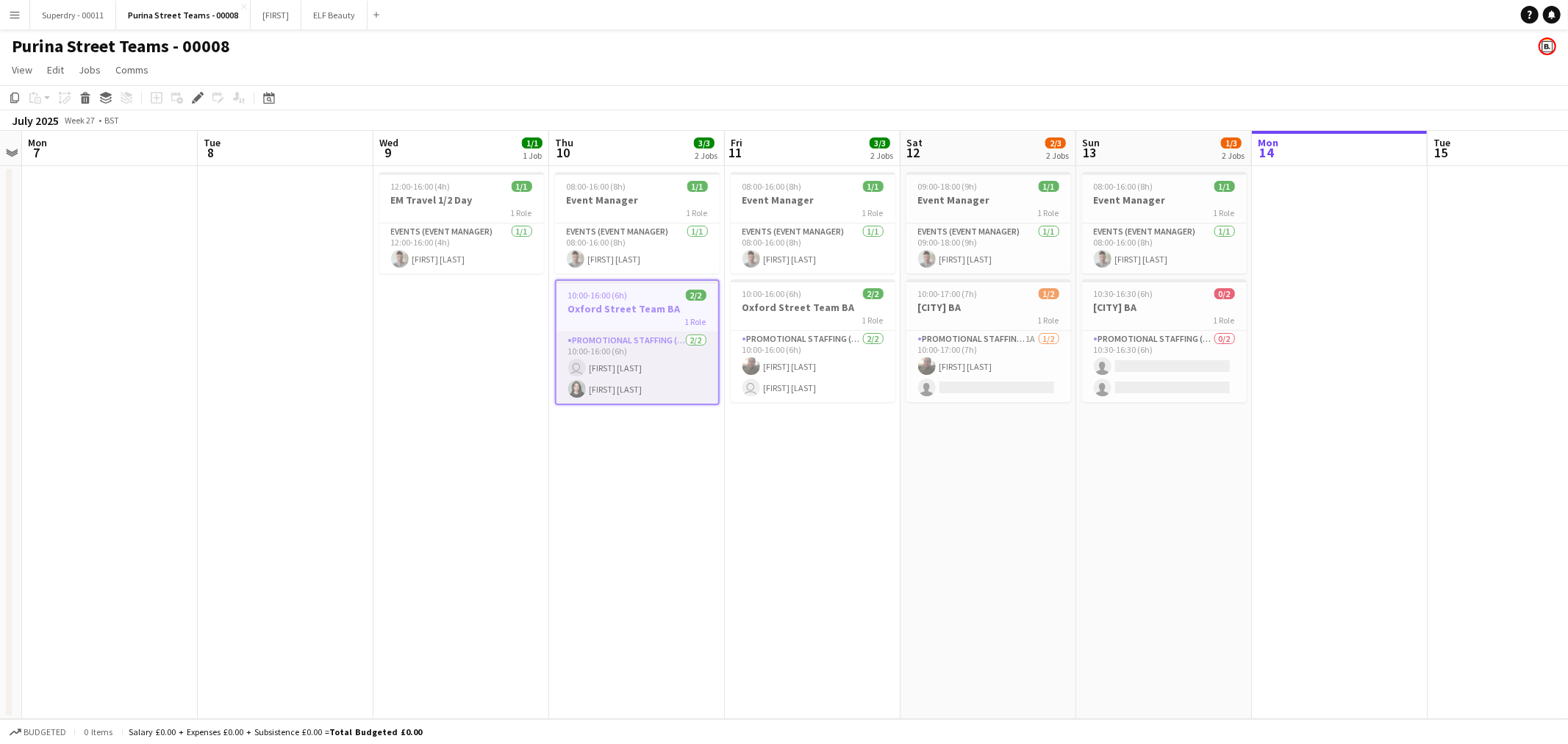 click on "Promotional Staffing (Brand Ambassadors)   2/2   10:00-16:00 (6h)
user
[FIRST] [LAST] [FIRST] [LAST]" at bounding box center (637, 368) 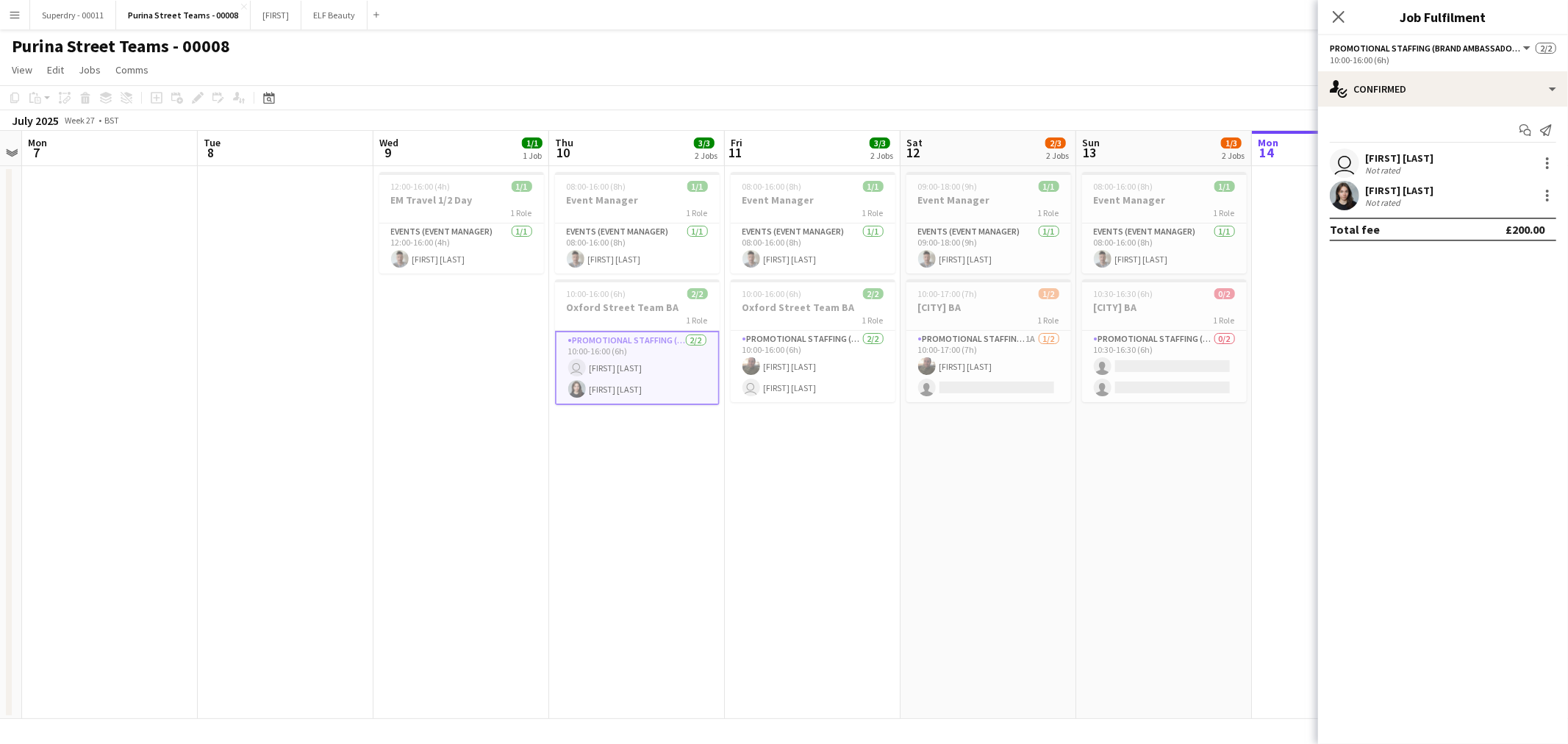click on "[FIRST] [LAST]" at bounding box center (1399, 190) 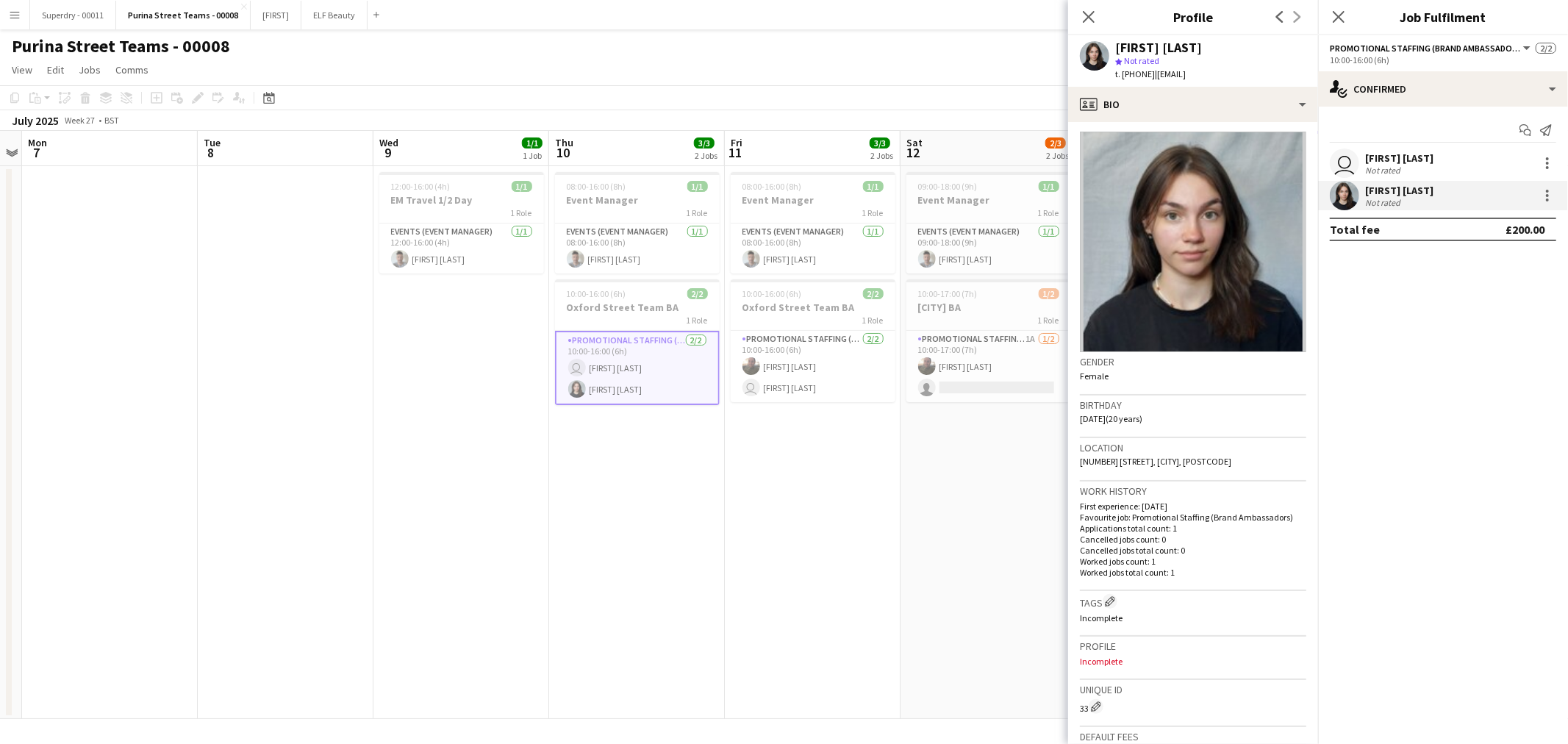 scroll, scrollTop: 0, scrollLeft: 0, axis: both 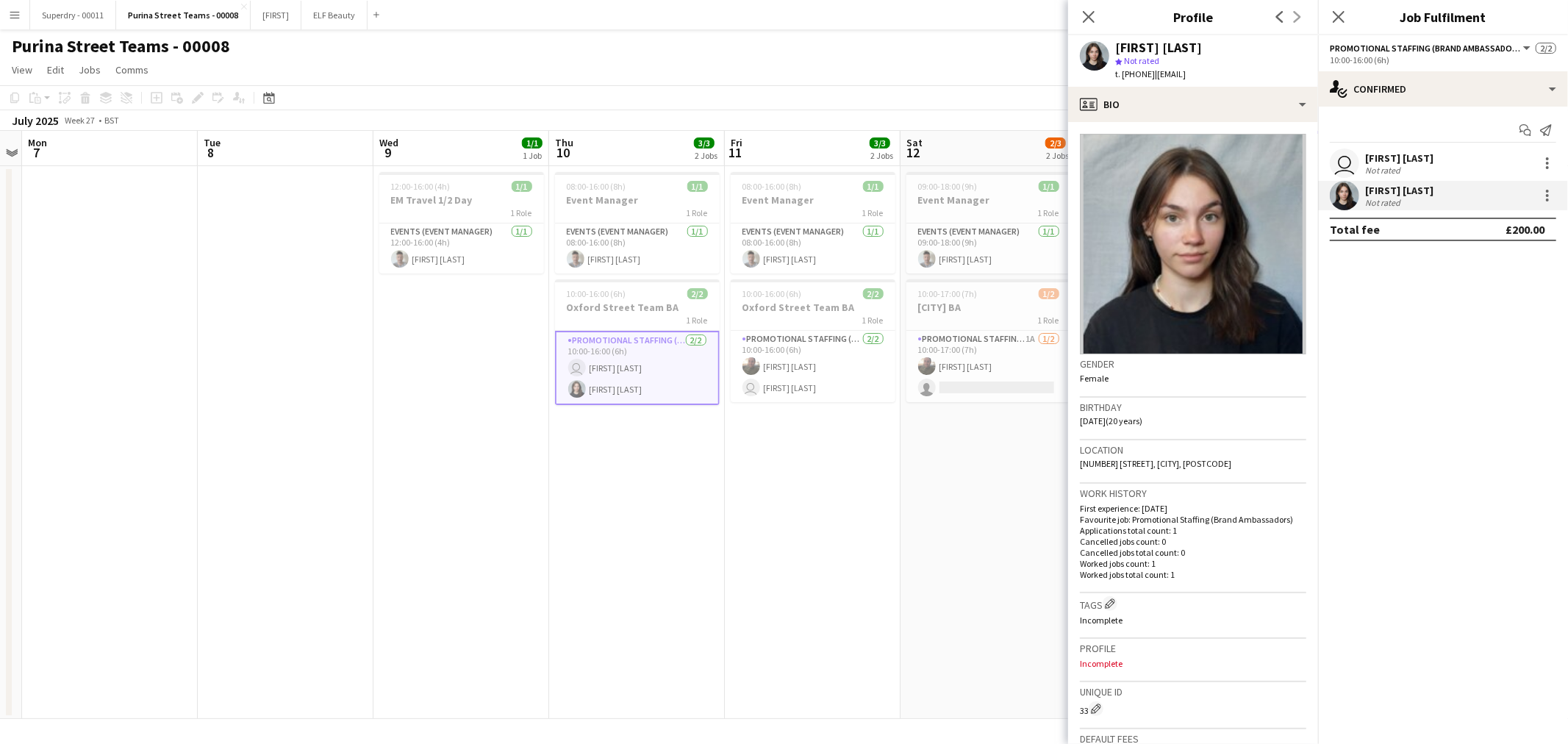 click on "Dominika Domachowska
star
Not rated   t. +447542949990   |   dominikadonia05@gmail.com" 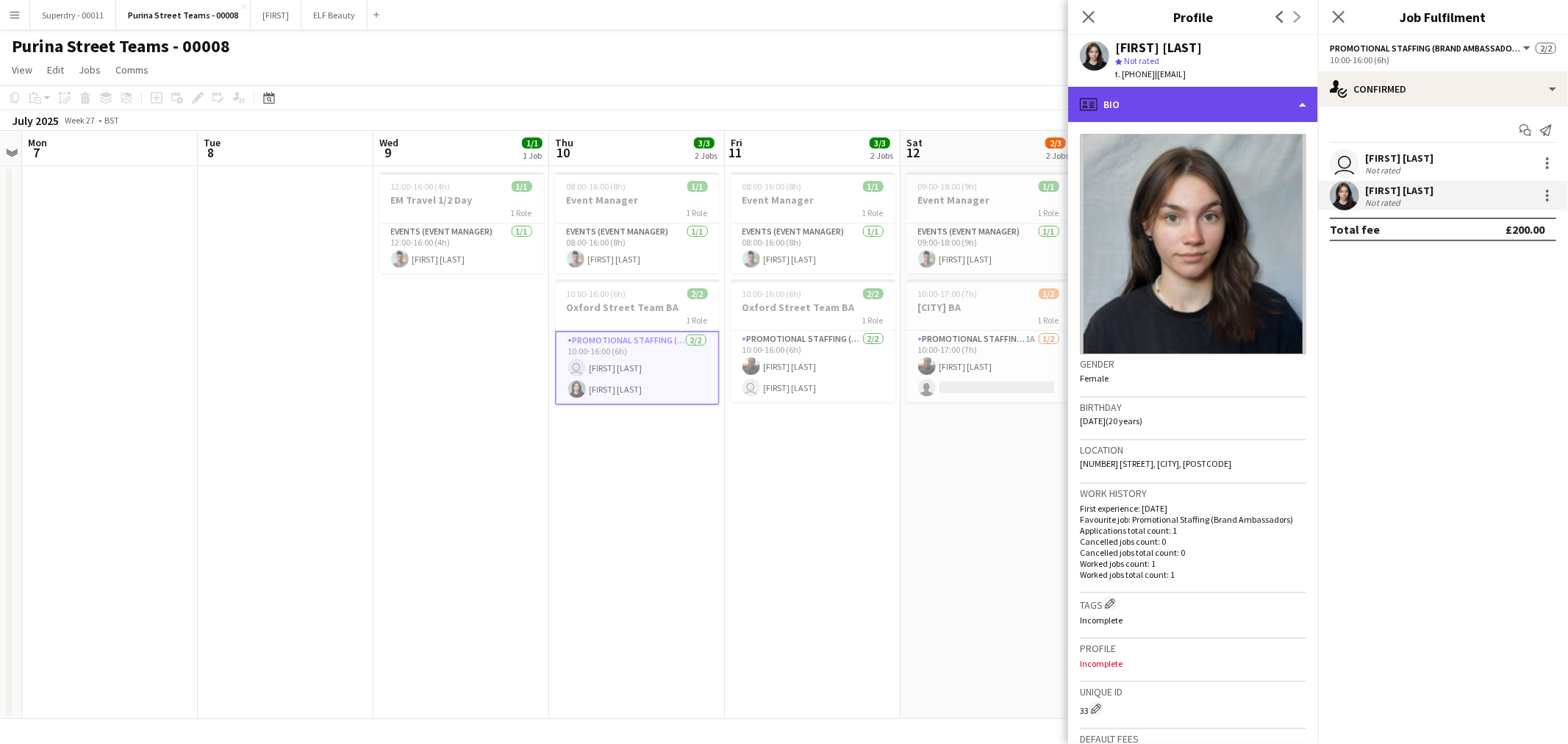 click on "profile
Bio" 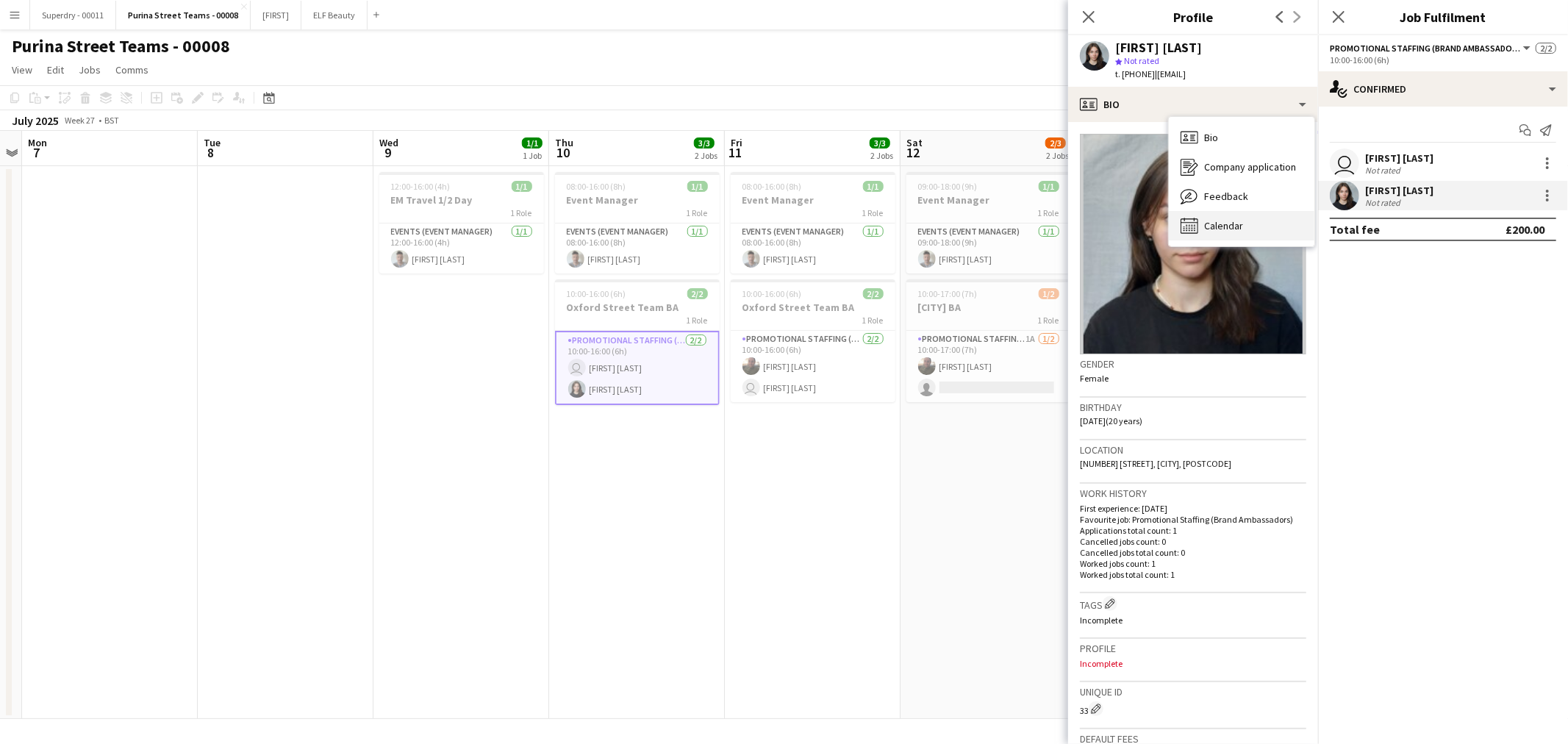 click 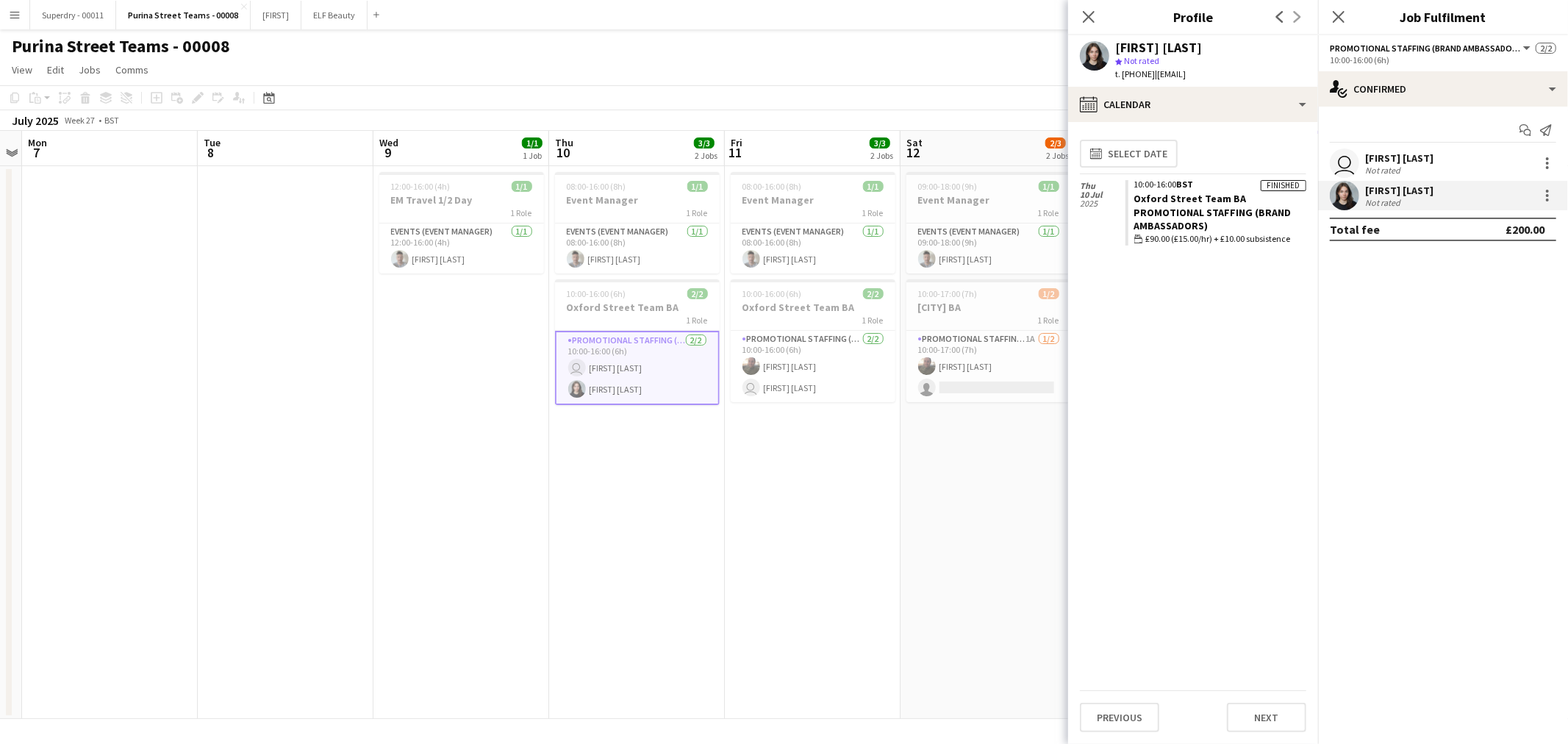 click on "Finished" 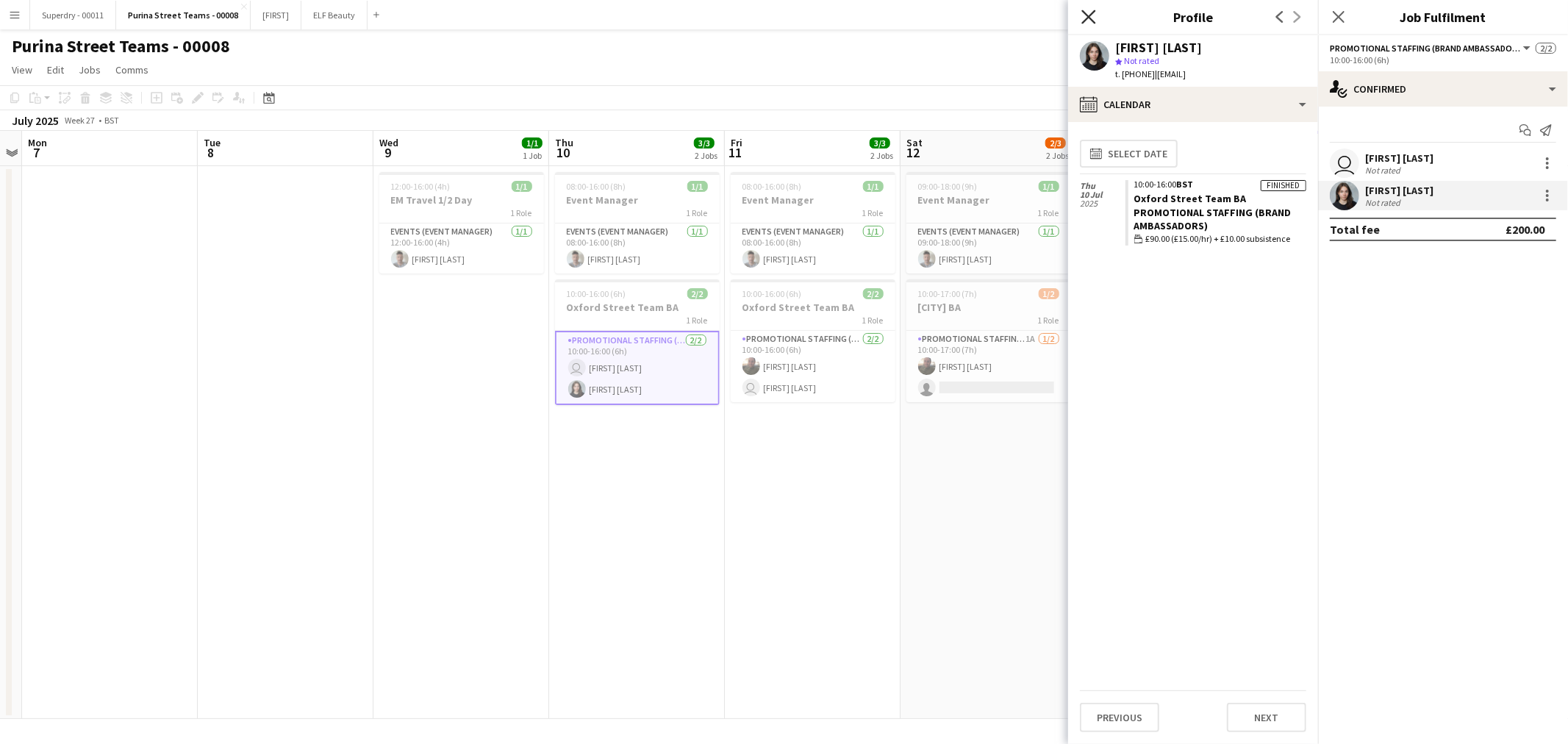 click on "Close pop-in" 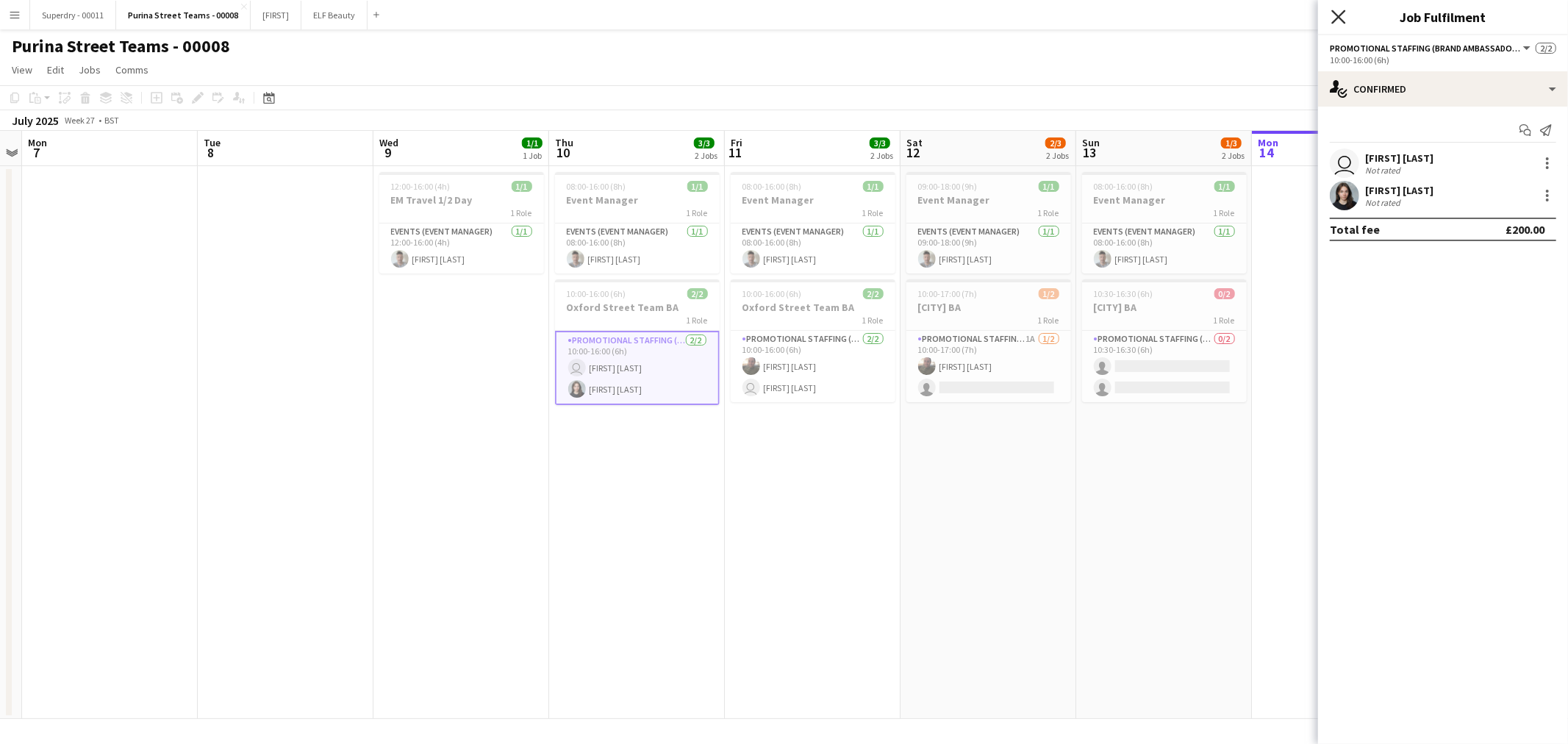 click 